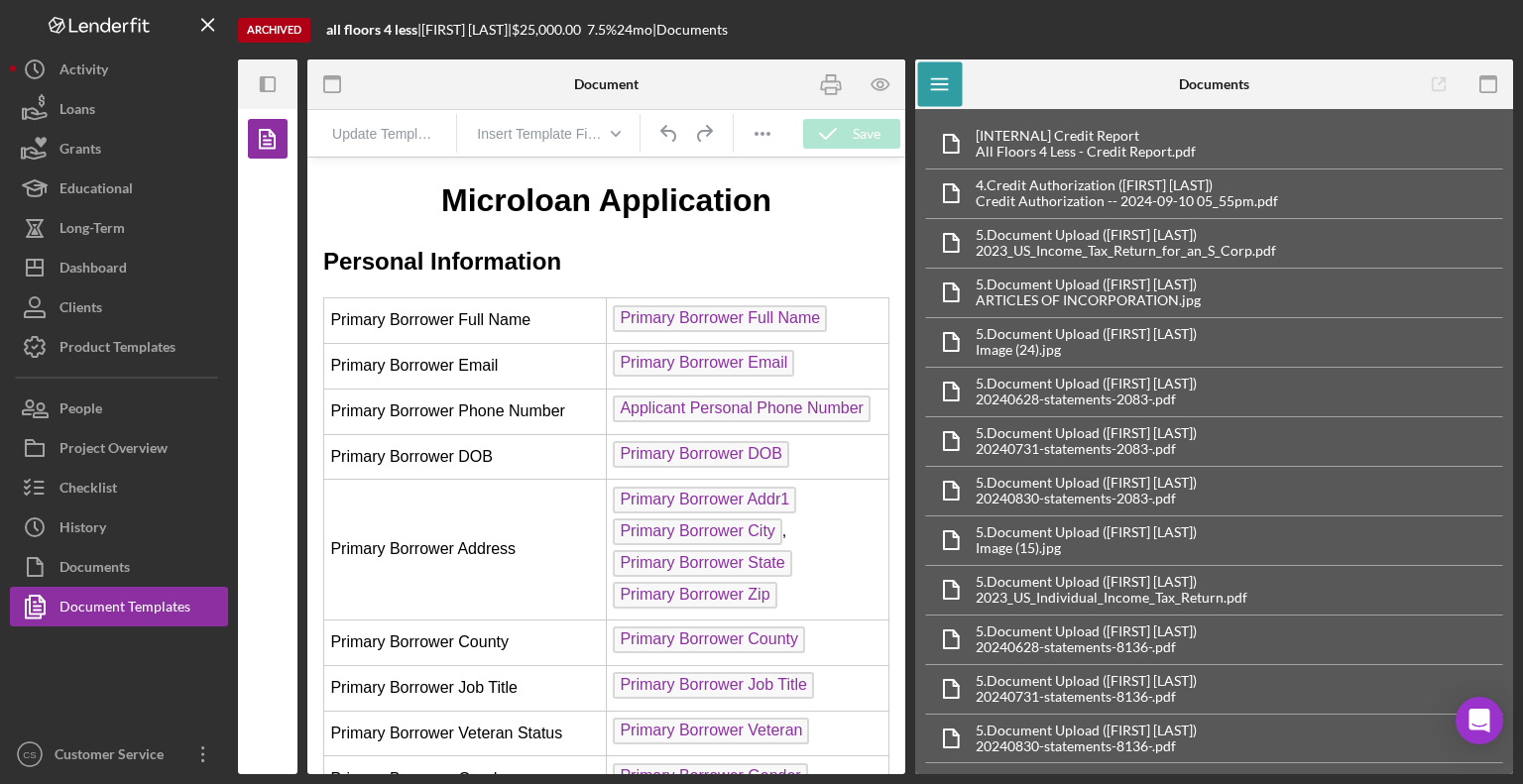 scroll, scrollTop: 1666, scrollLeft: 0, axis: vertical 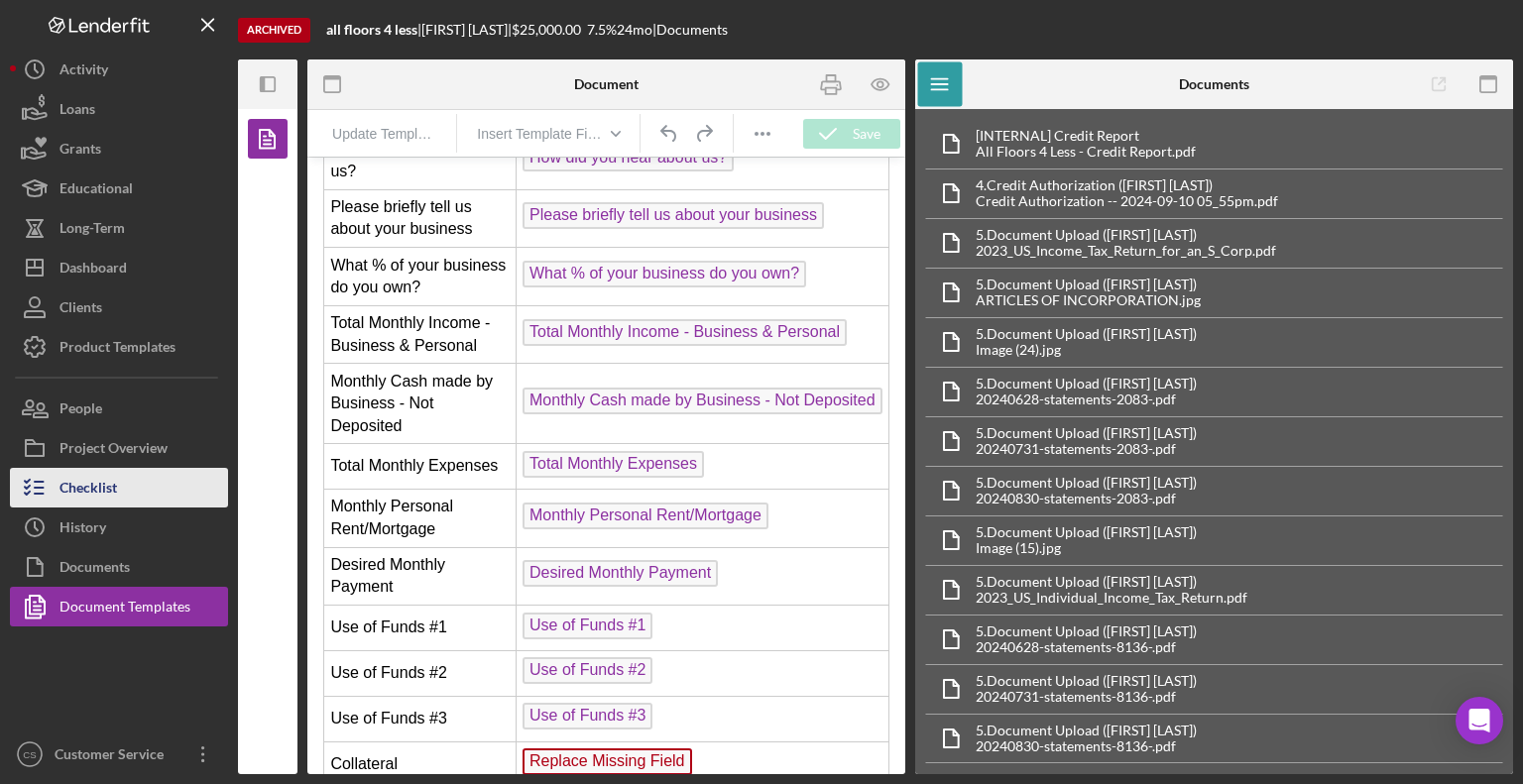 click on "Checklist" at bounding box center [119, 488] 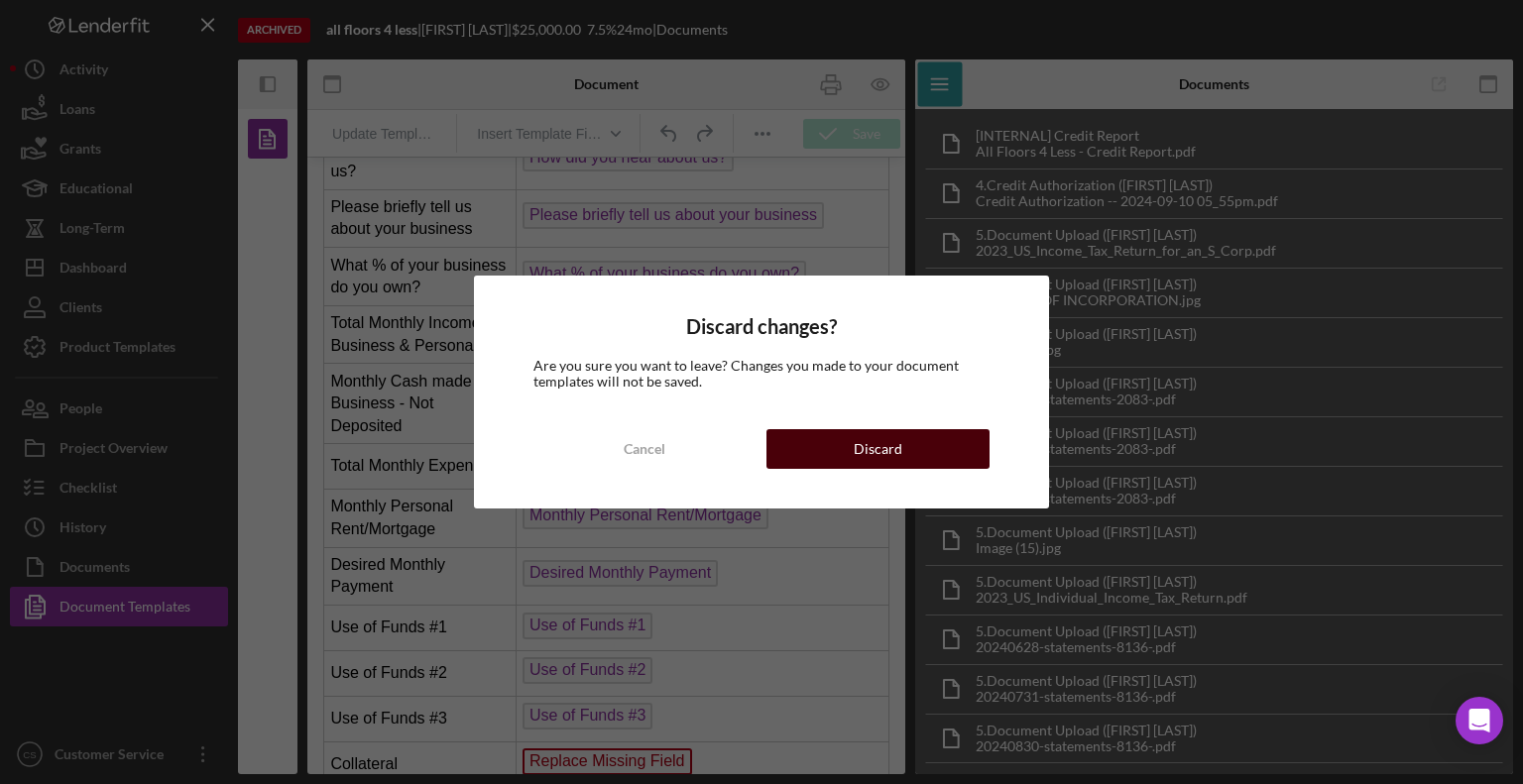 click on "Discard" at bounding box center (878, 449) 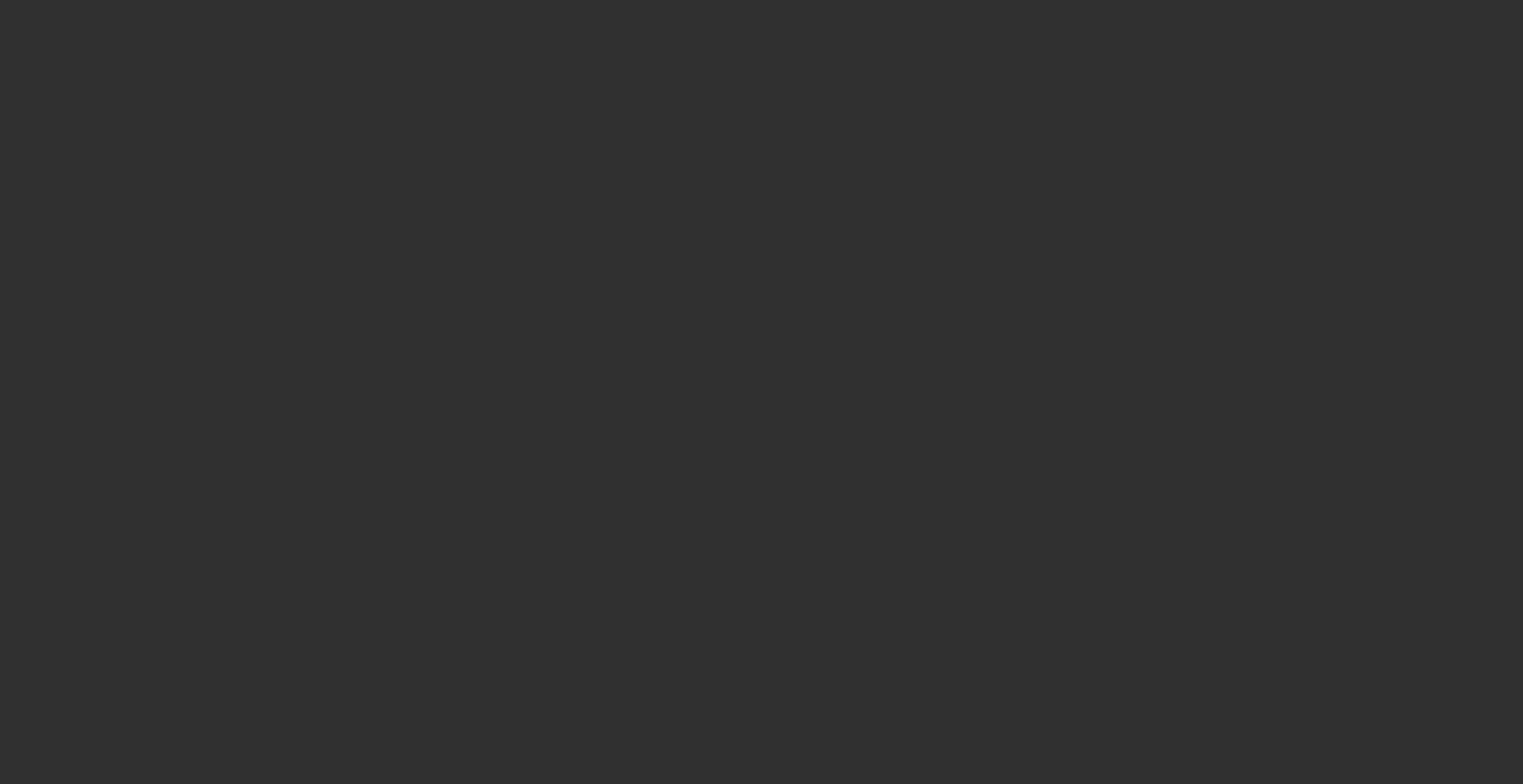 scroll, scrollTop: 0, scrollLeft: 0, axis: both 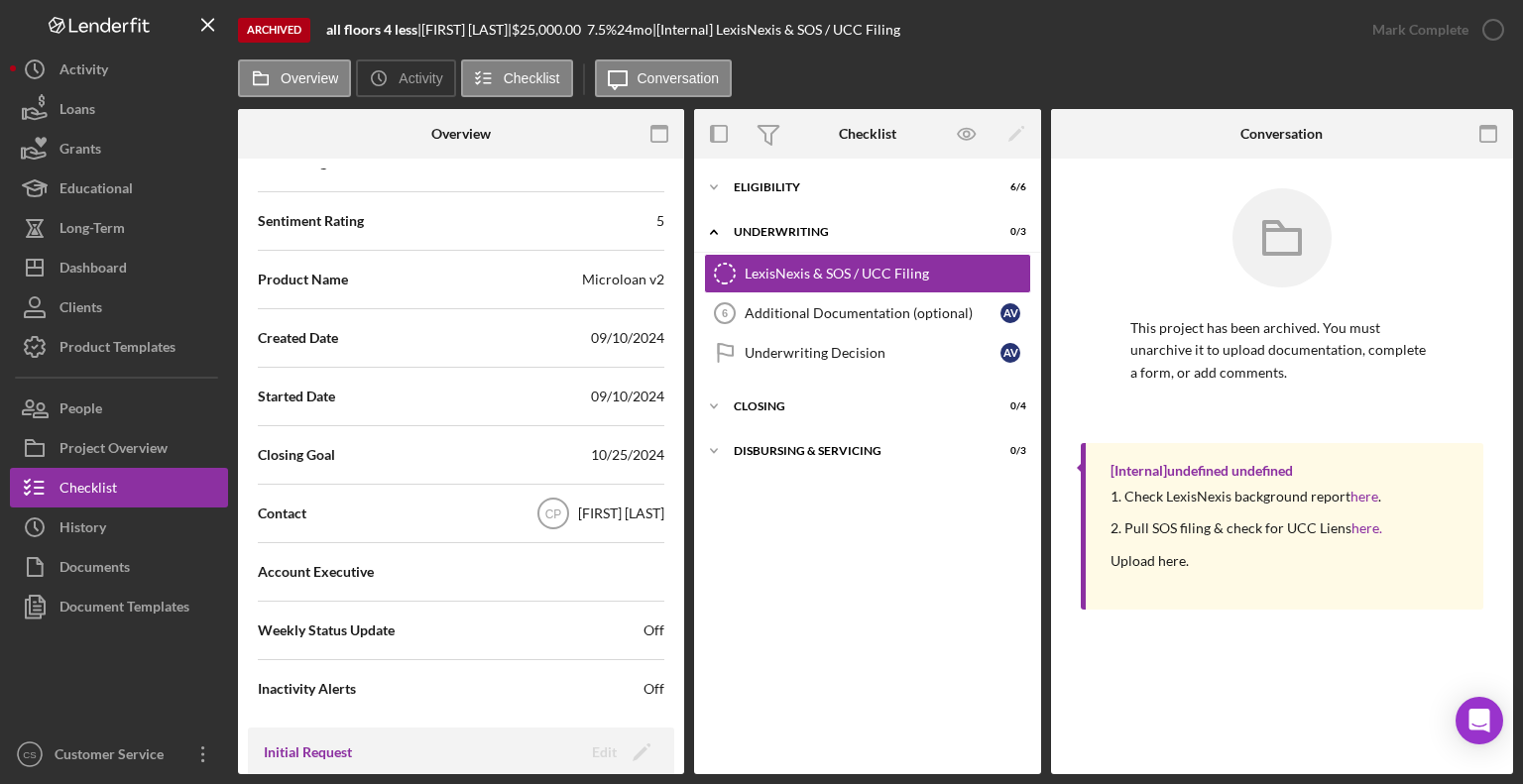 click on "Checklist" at bounding box center (868, 134) 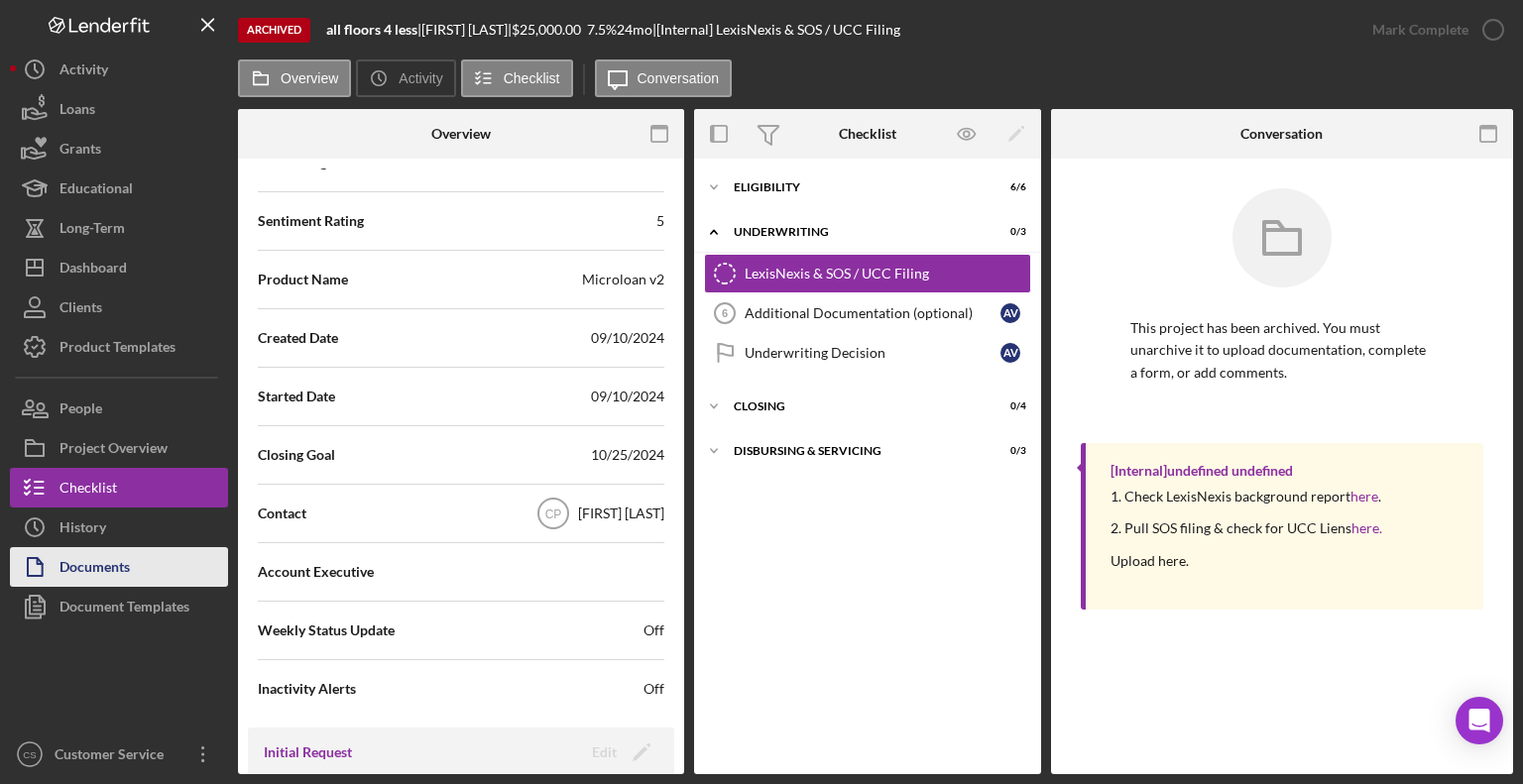 click on "Documents" at bounding box center [94, 569] 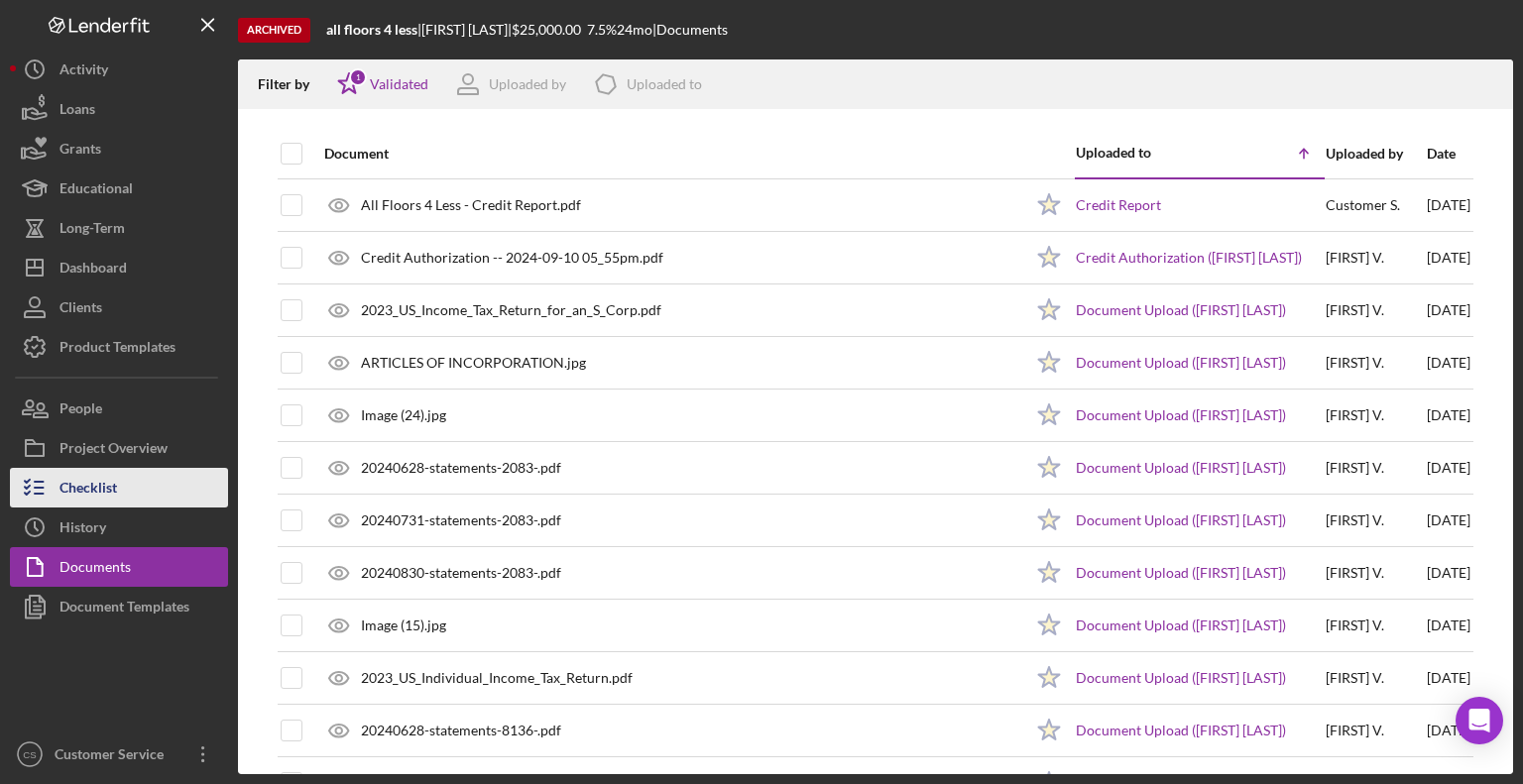 click on "Checklist" at bounding box center (88, 490) 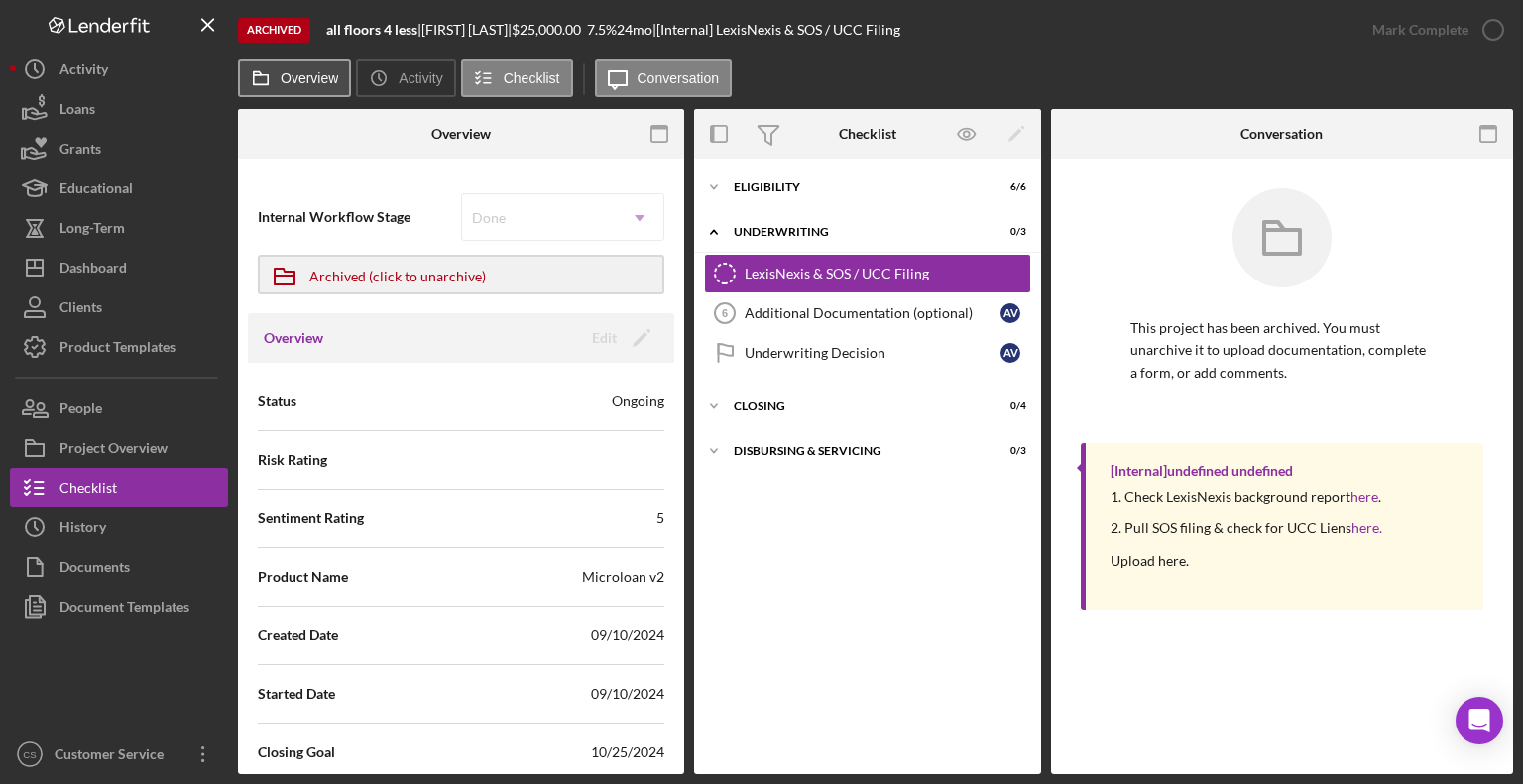 click on "Overview" at bounding box center (309, 78) 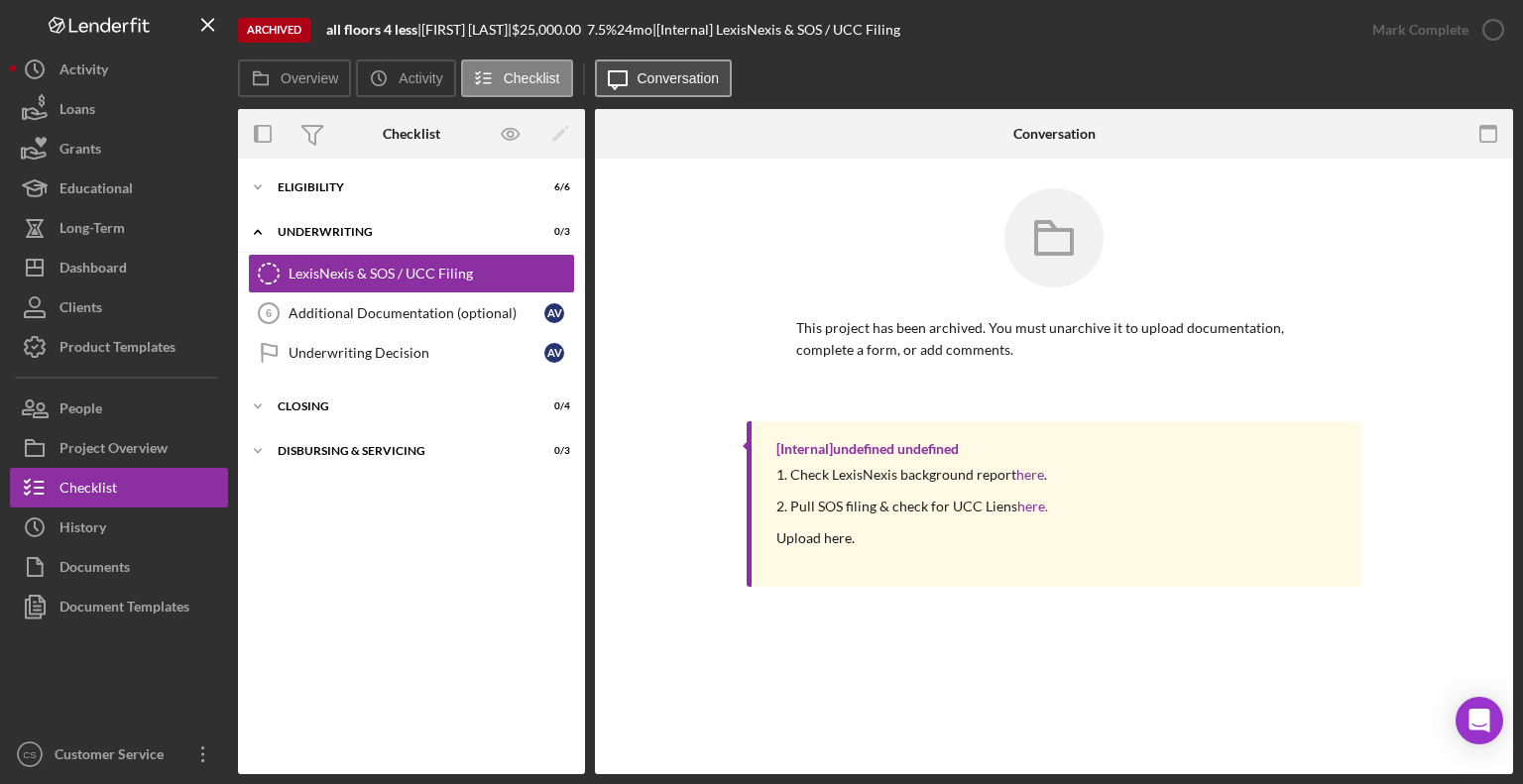 click on "Icon/Message Conversation" at bounding box center (663, 78) 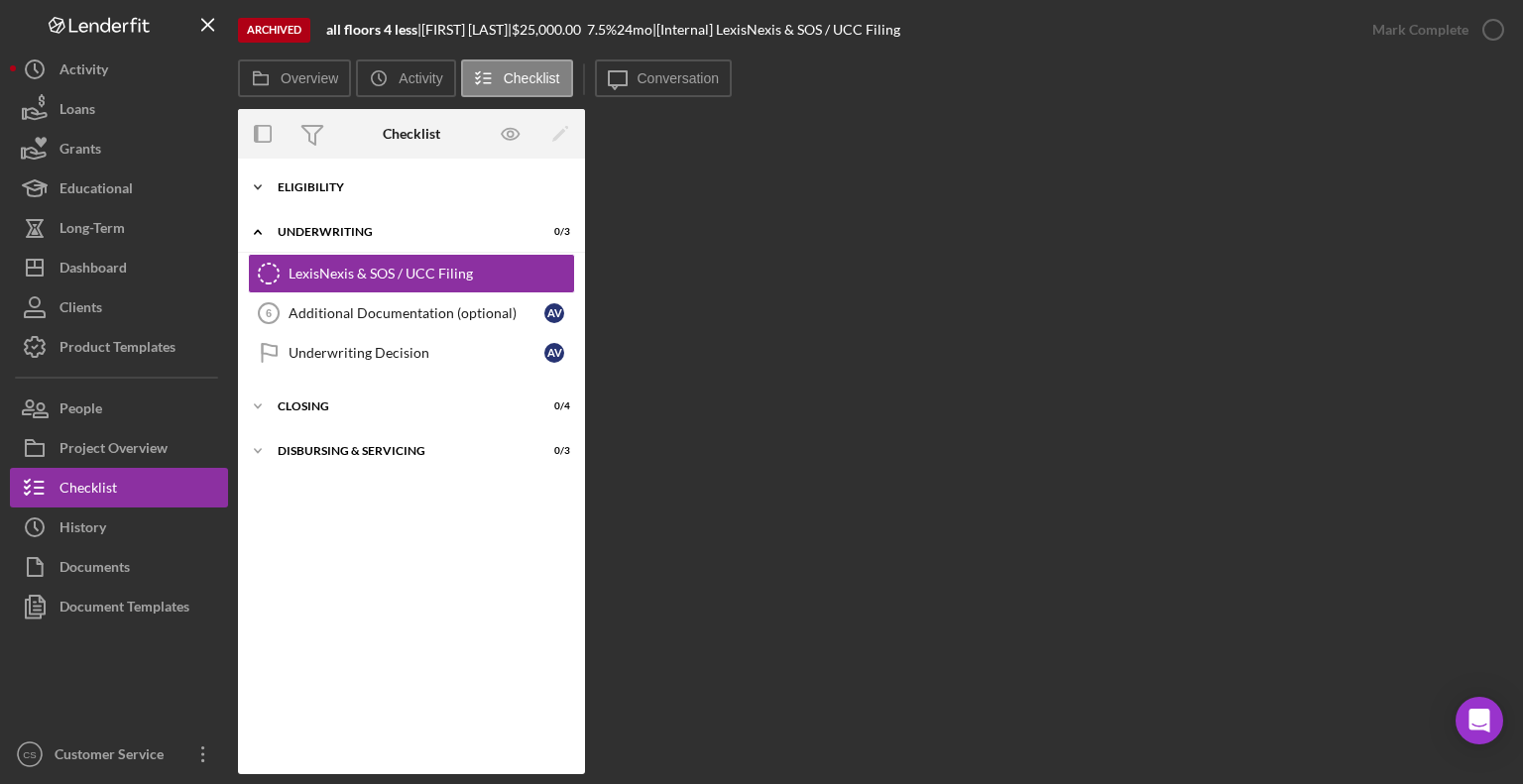click on "Icon/Expander" 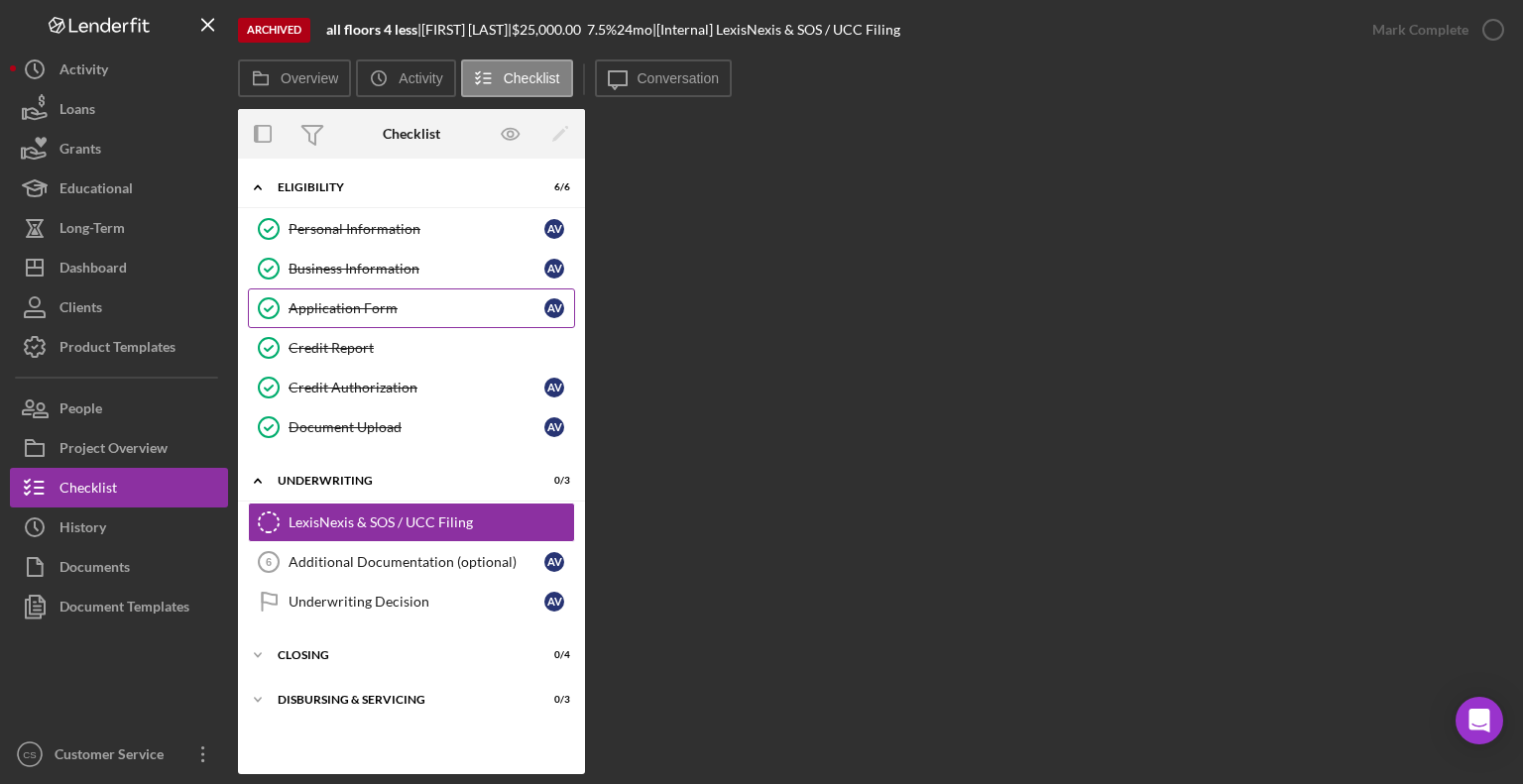 click on "Application Form" at bounding box center [416, 308] 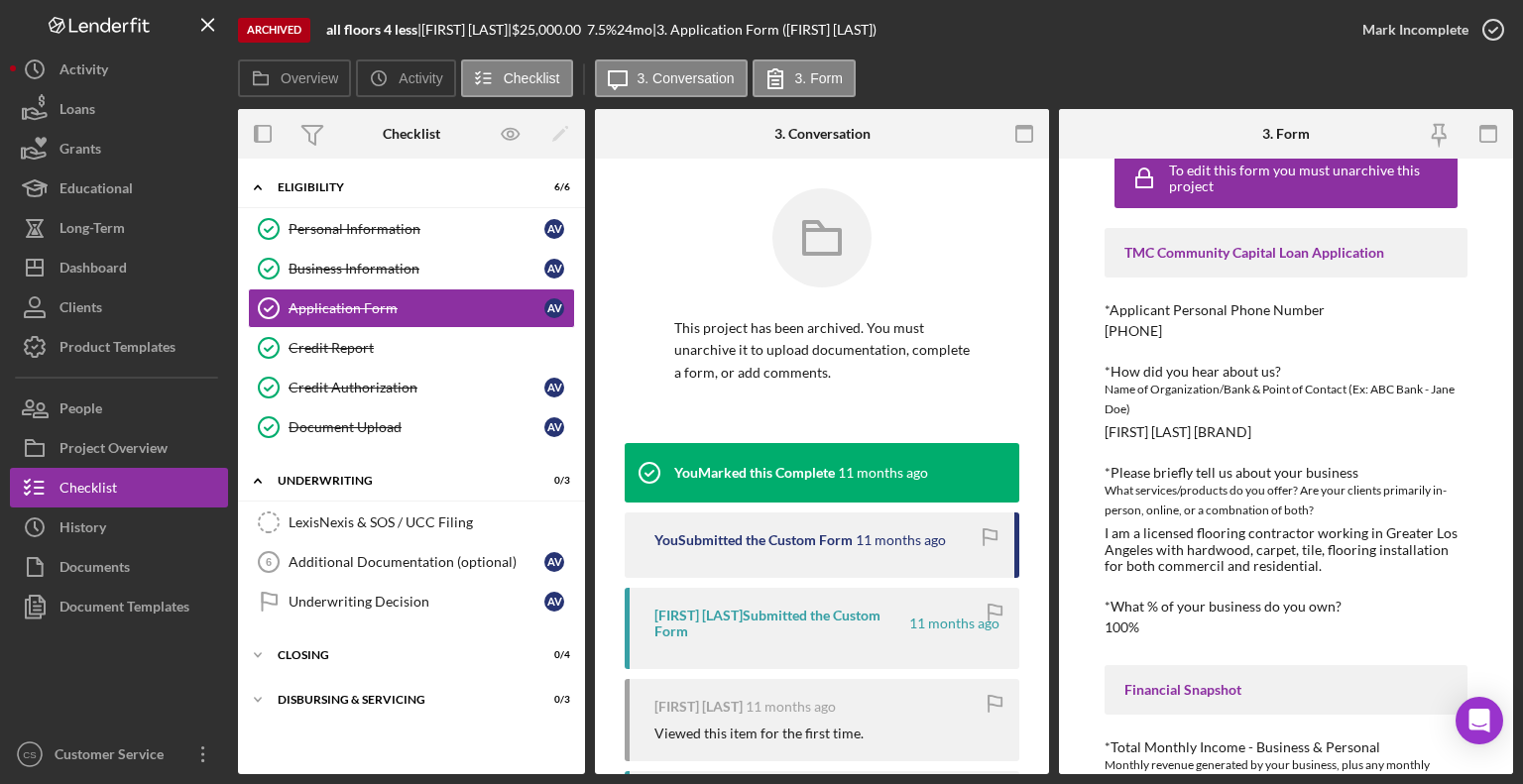 scroll, scrollTop: 0, scrollLeft: 0, axis: both 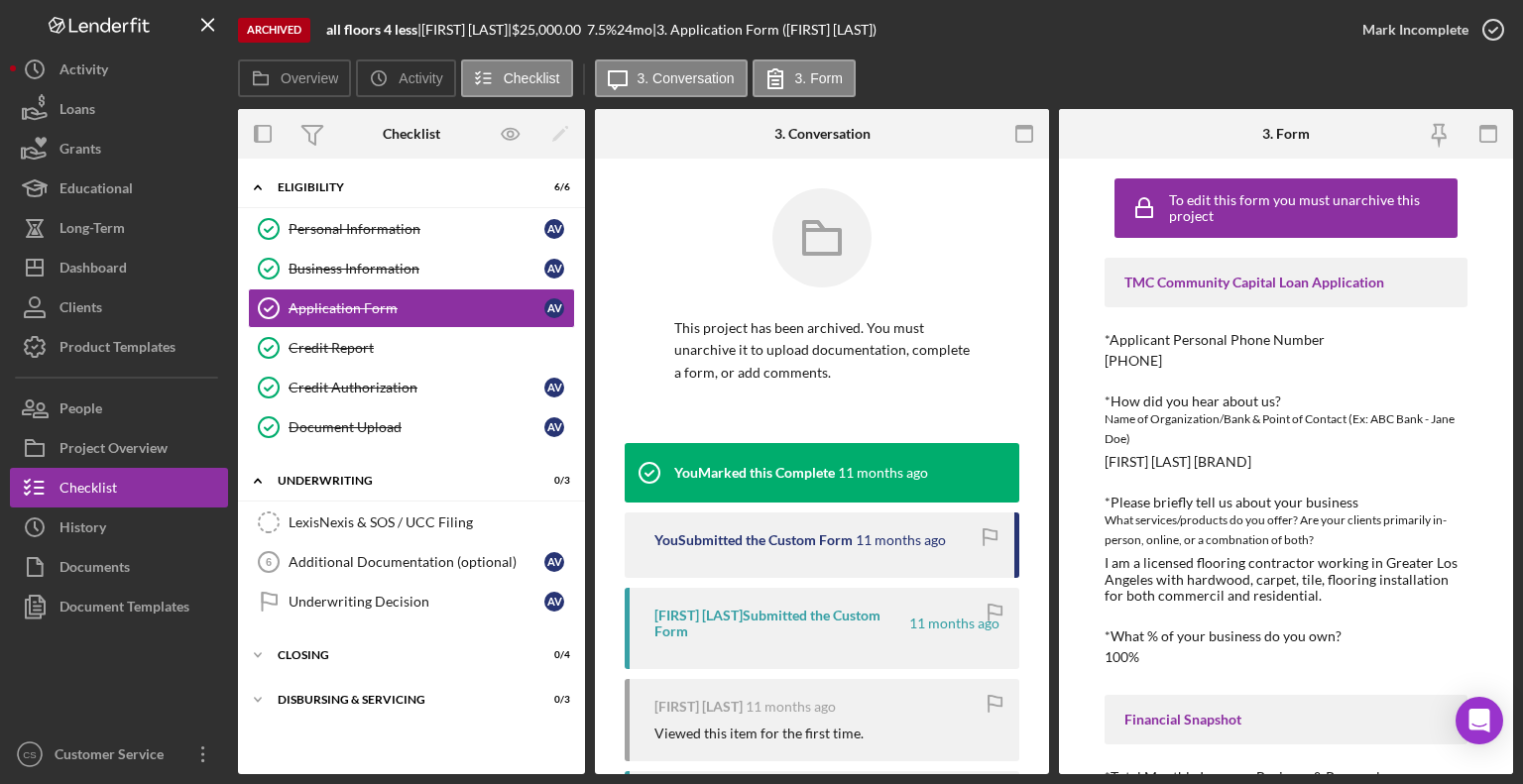 click on "*Applicant Personal Phone Number [PHONE]" at bounding box center [1286, 350] 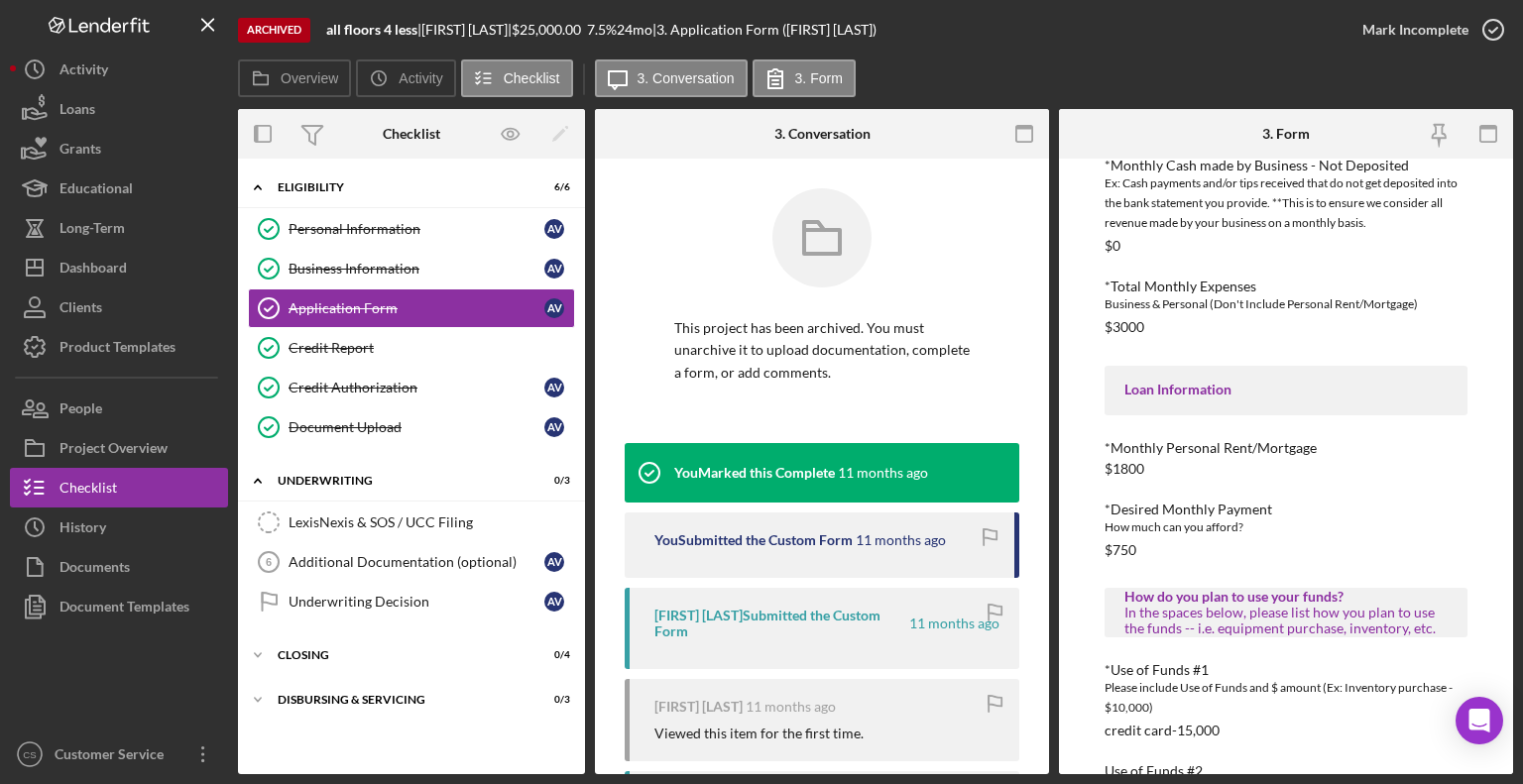 scroll, scrollTop: 608, scrollLeft: 0, axis: vertical 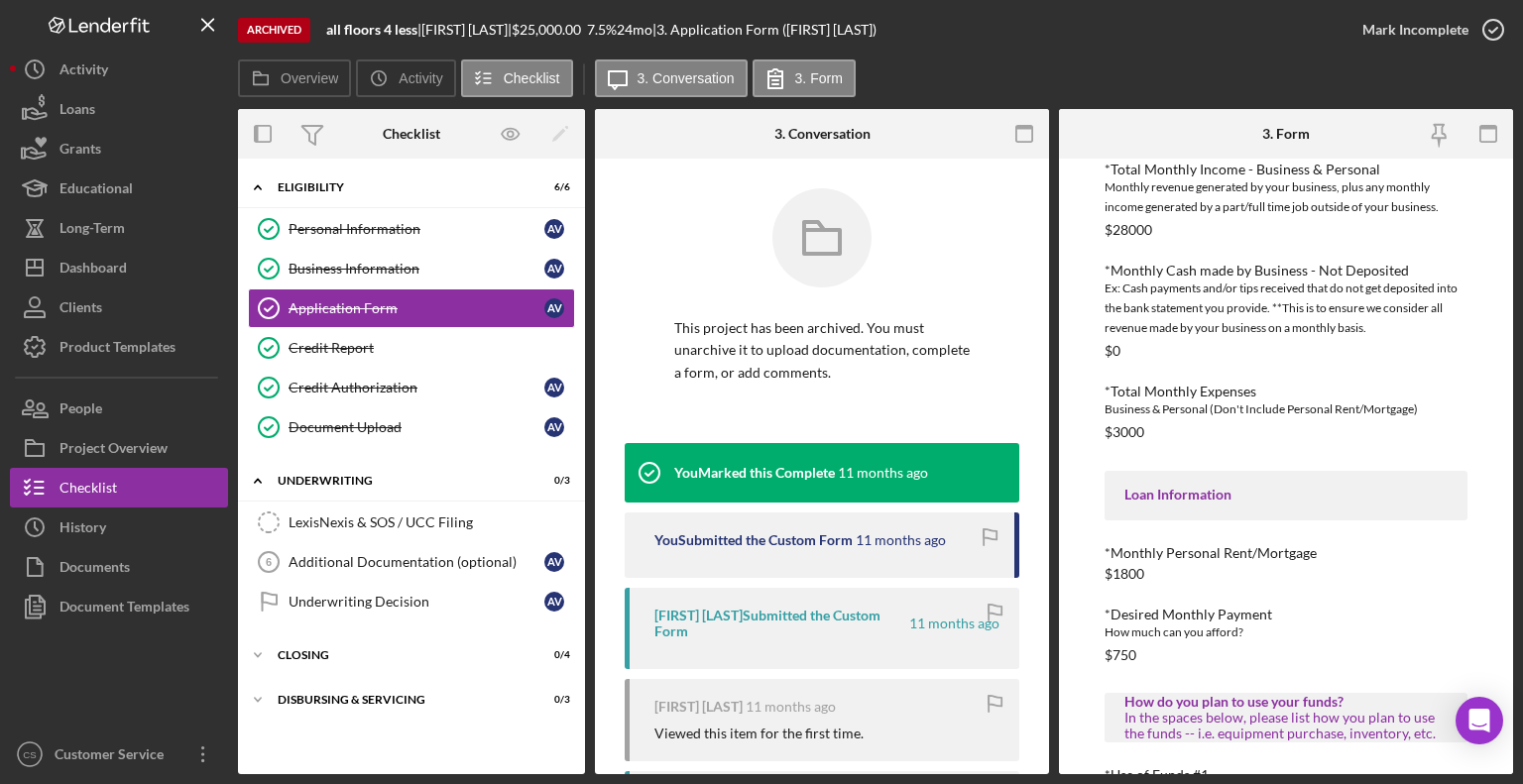 click on "Monthly revenue generated by your business, plus any monthly income generated by a part/full time job outside of your business." at bounding box center [1286, 197] 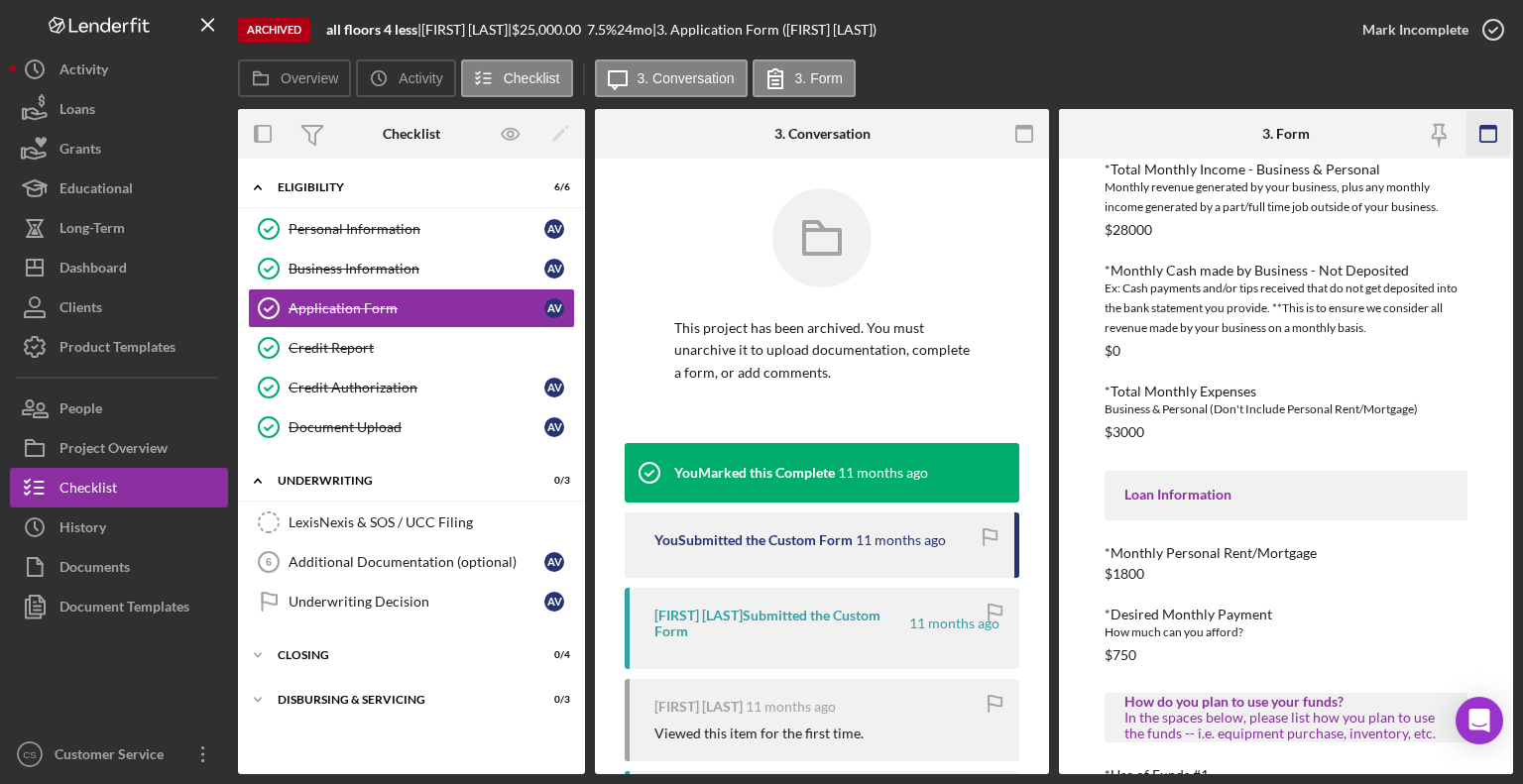 click 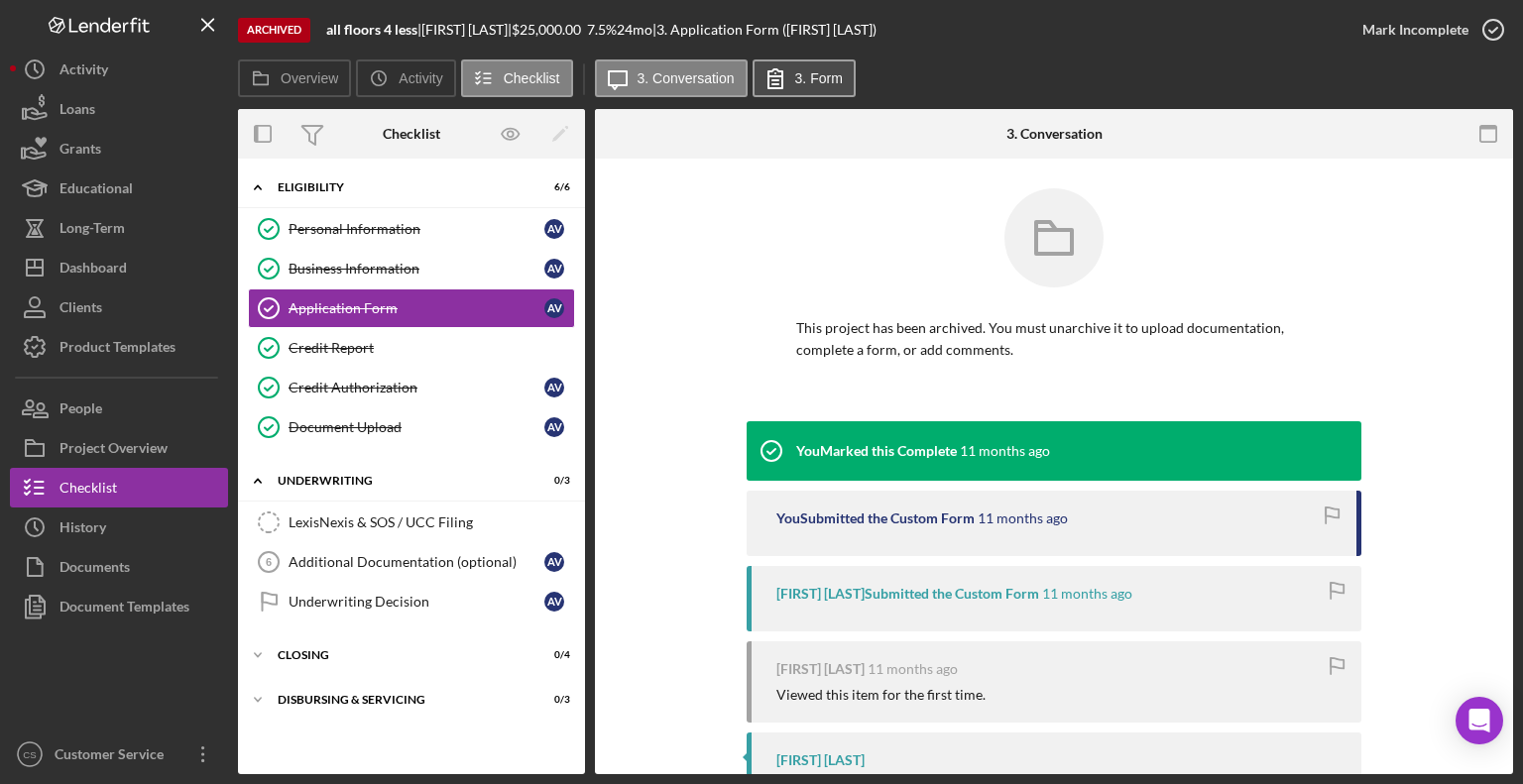 click on "3. Form" at bounding box center (804, 78) 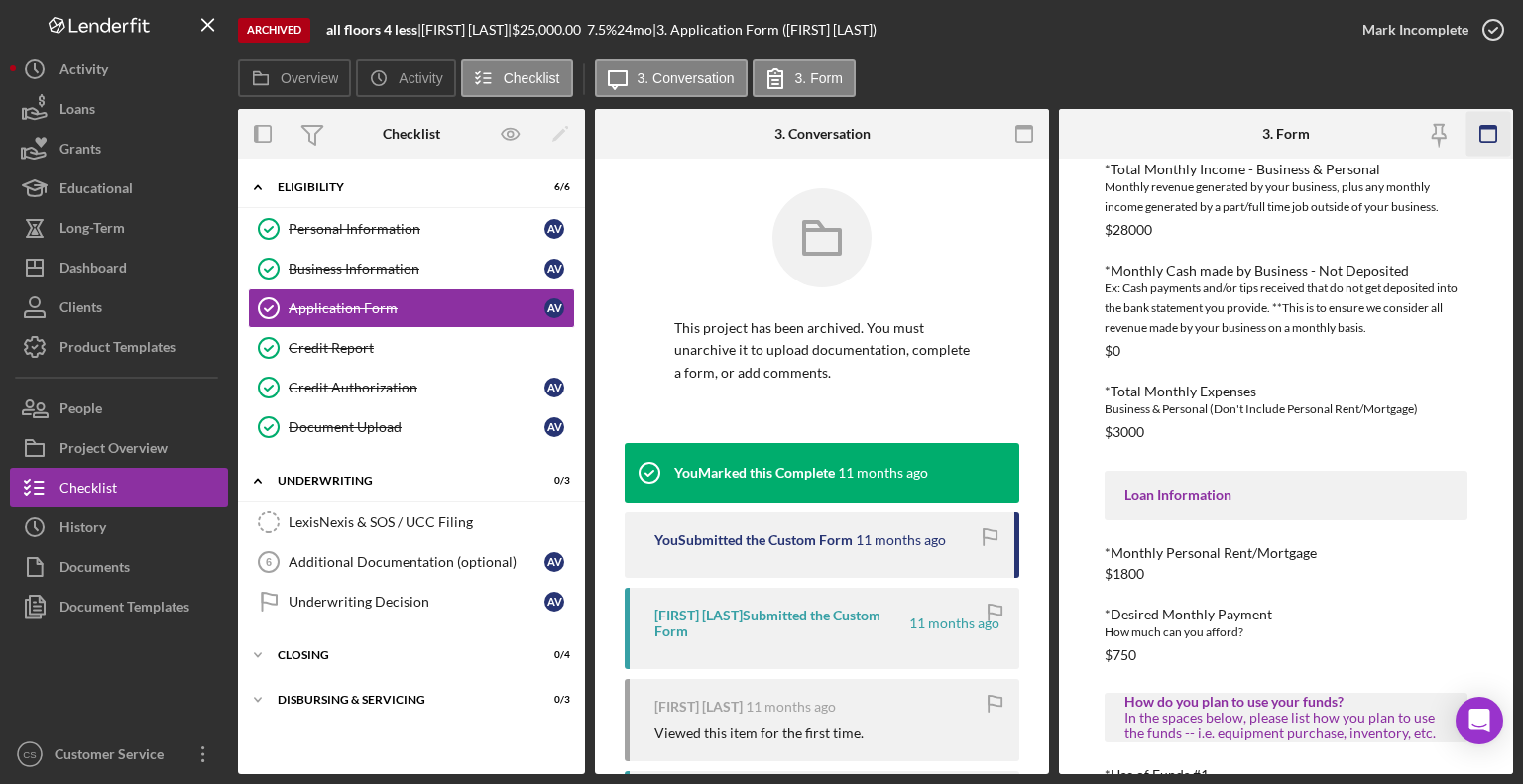 click 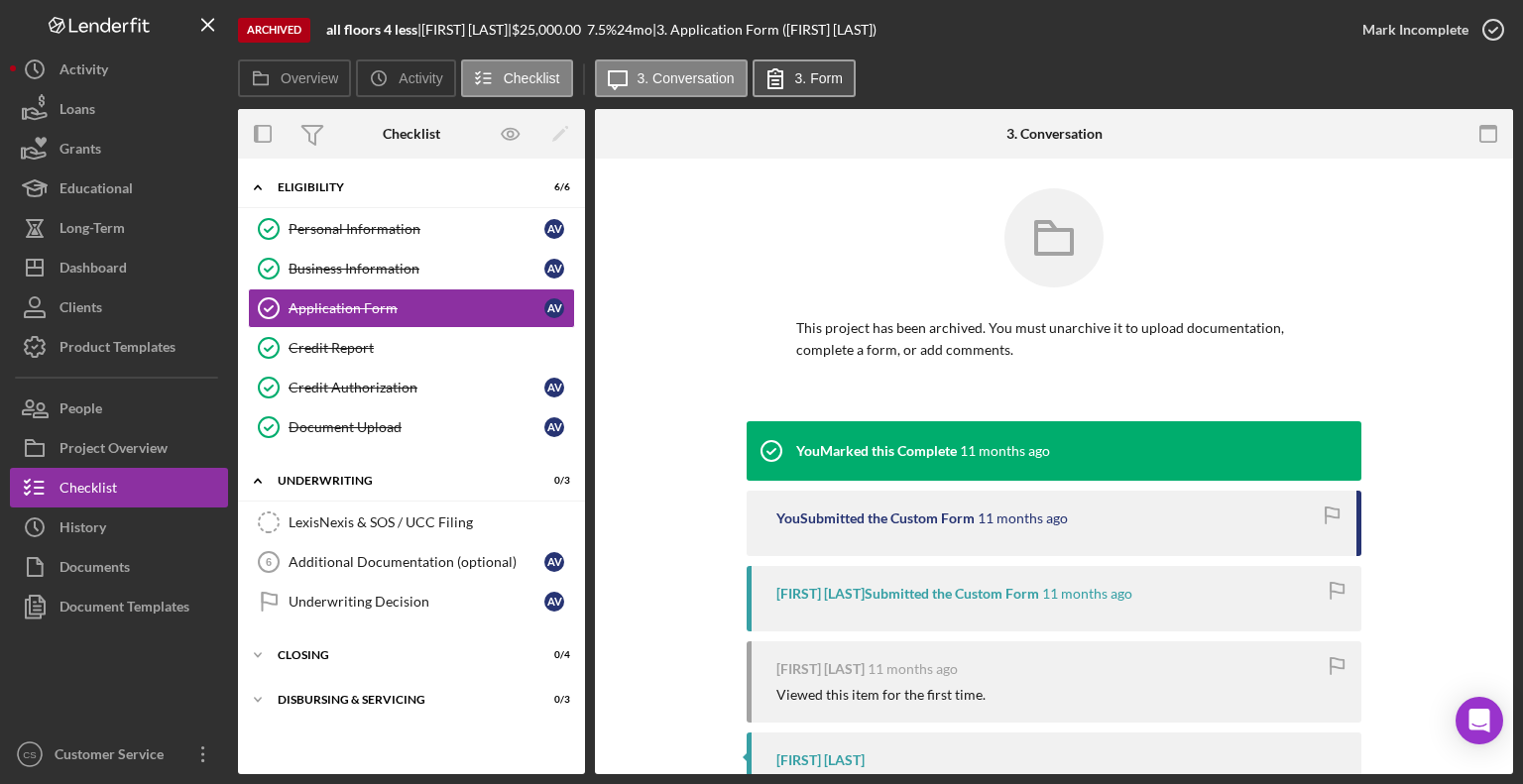 click on "3. Form" at bounding box center (819, 78) 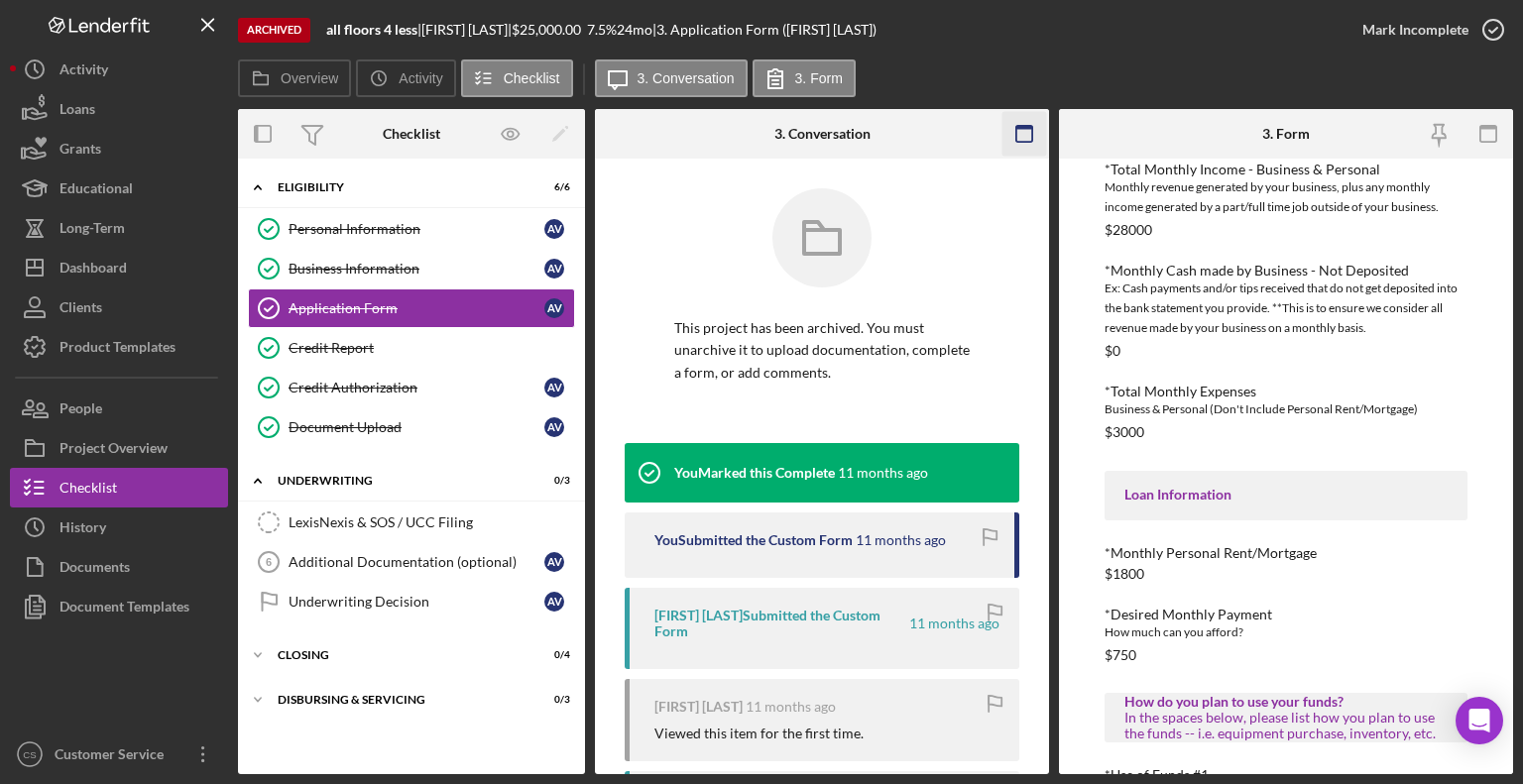 click 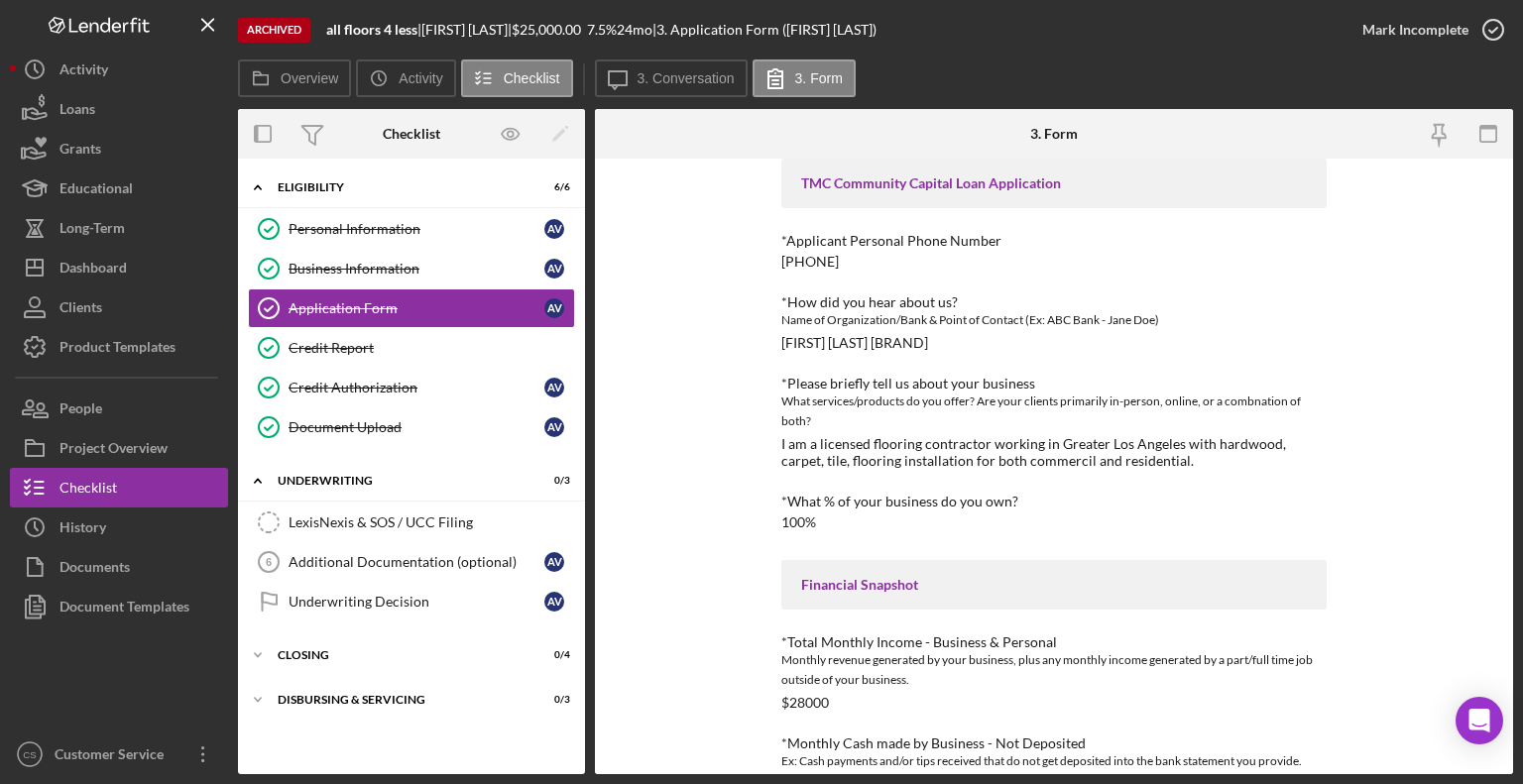scroll, scrollTop: 0, scrollLeft: 0, axis: both 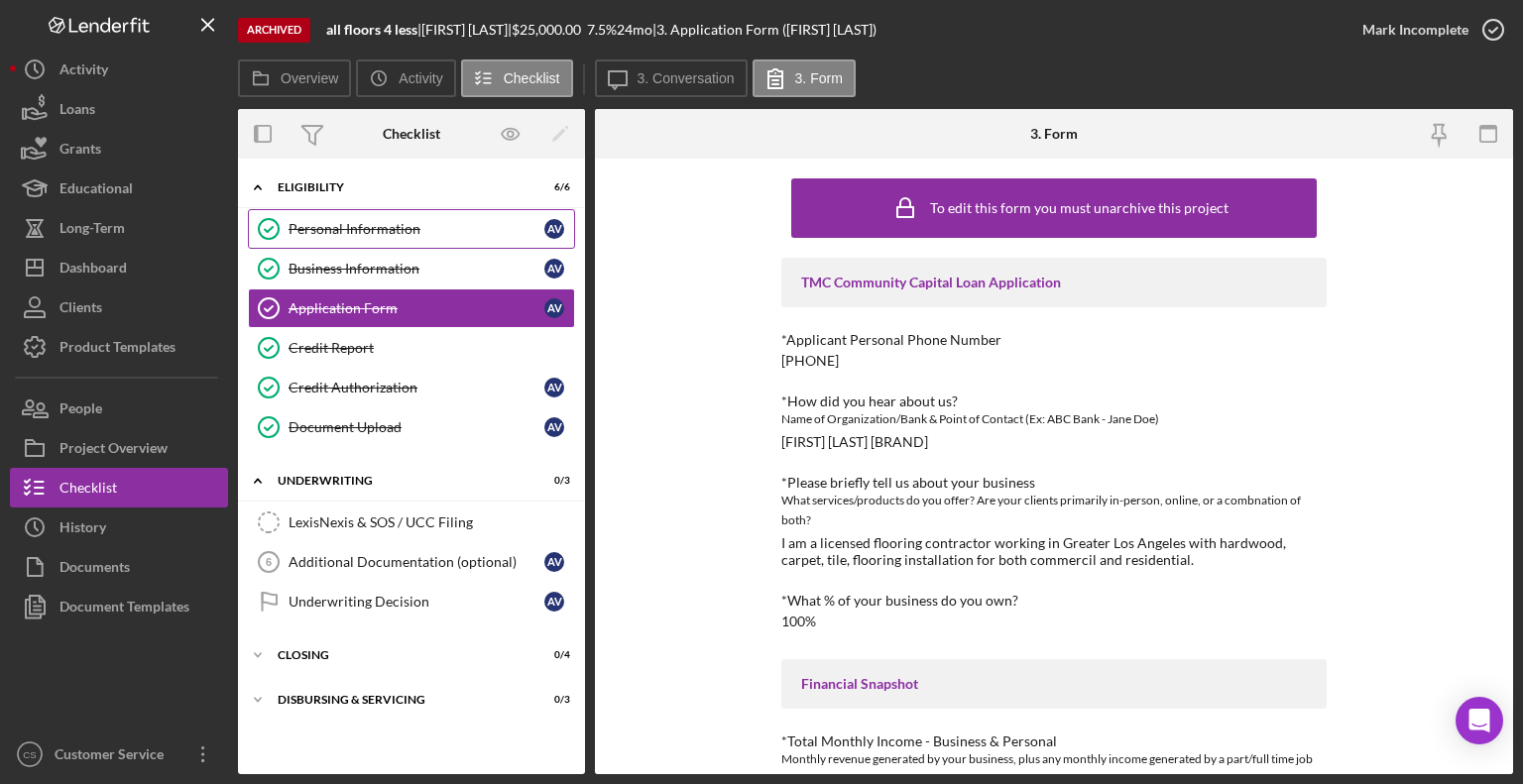 click on "Personal Information" at bounding box center (416, 229) 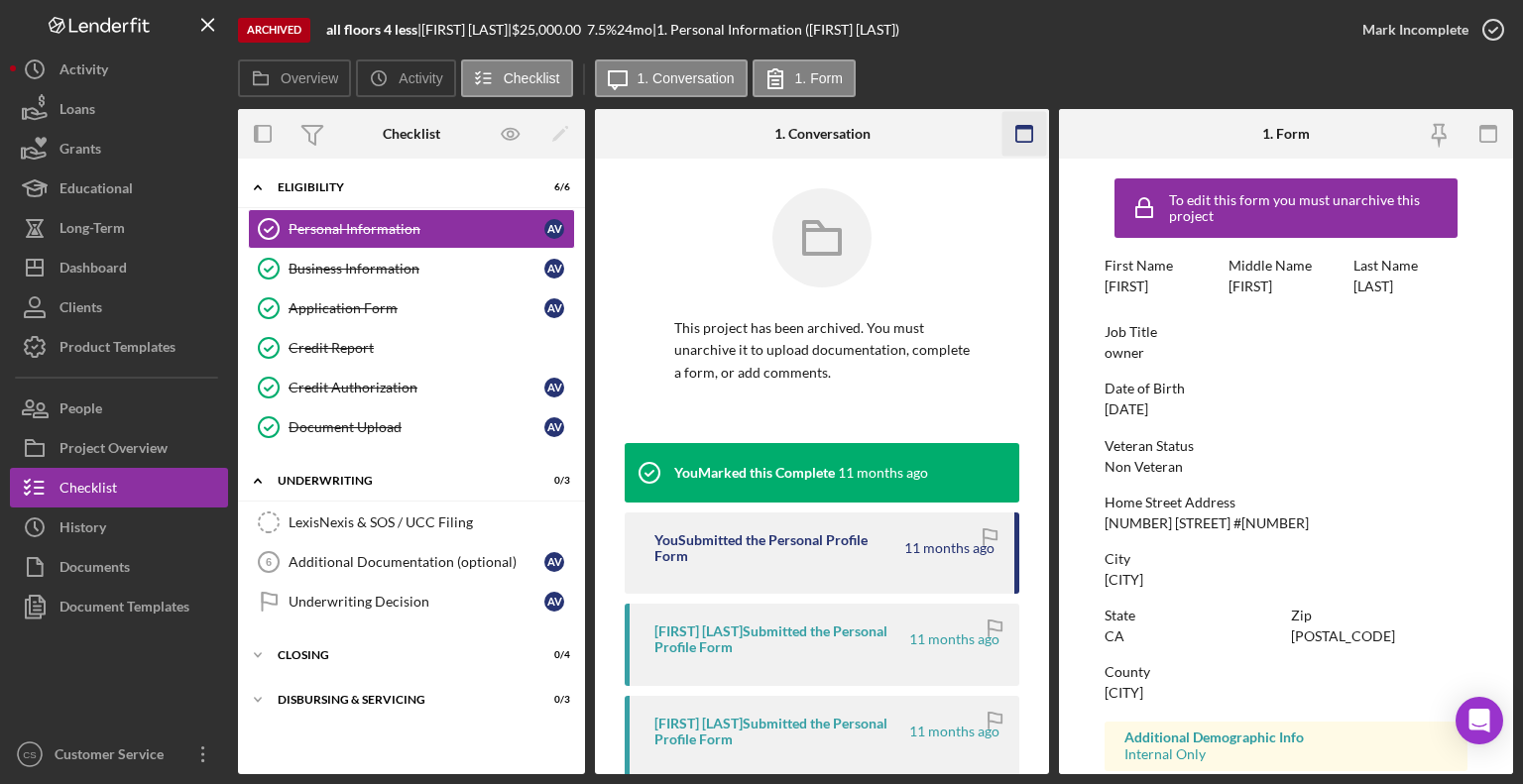 click 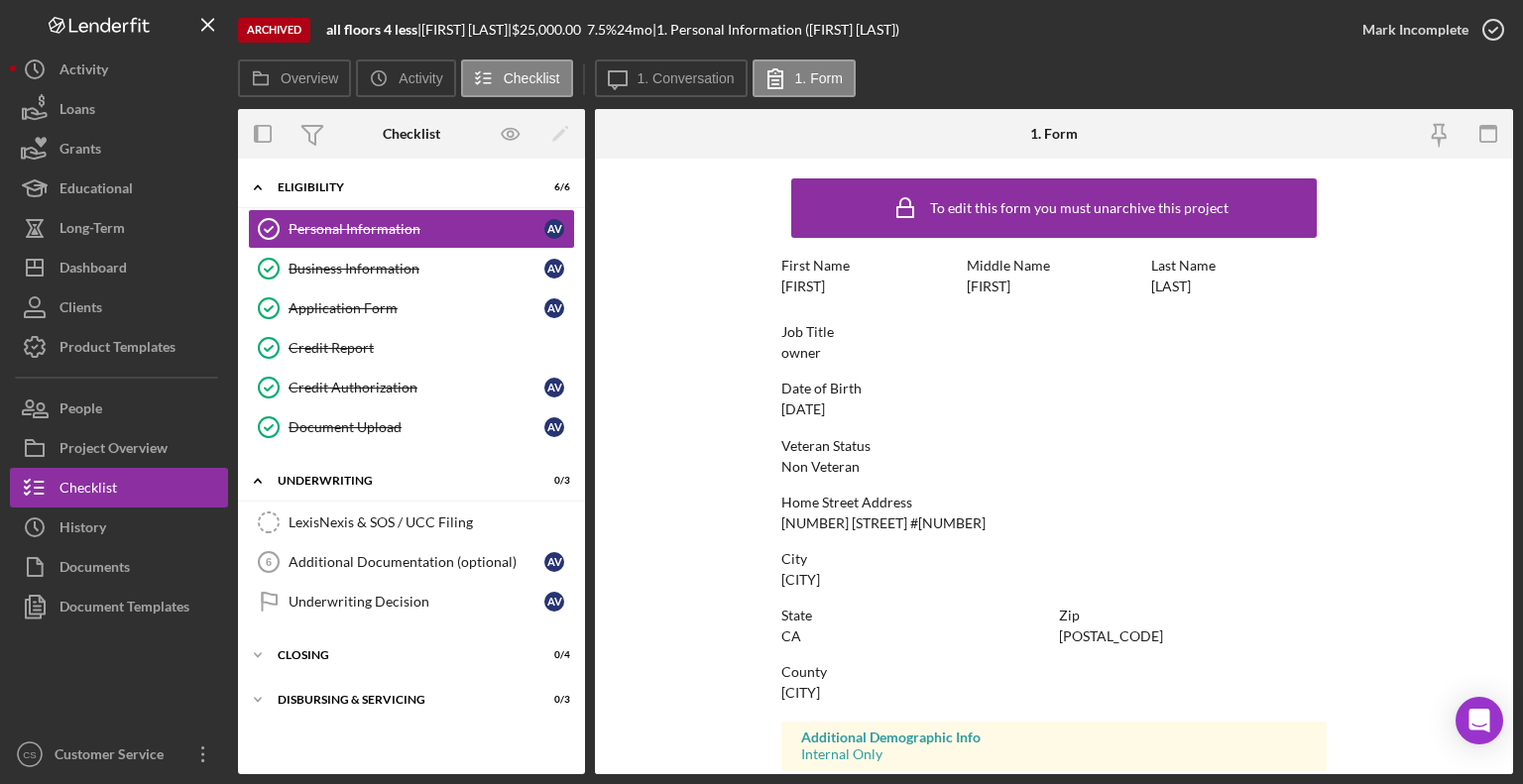 scroll, scrollTop: 309, scrollLeft: 0, axis: vertical 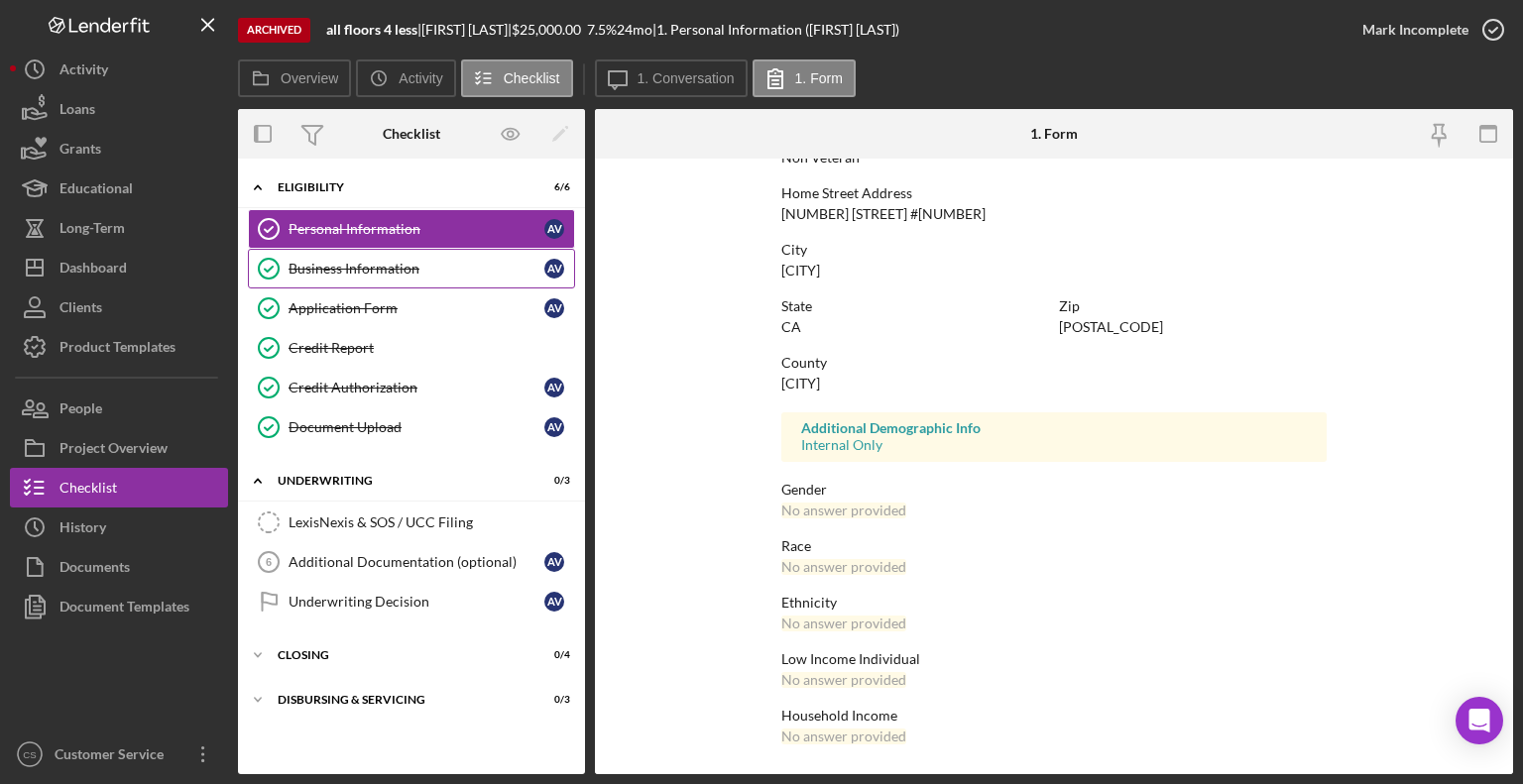 click on "Business Information" at bounding box center (416, 269) 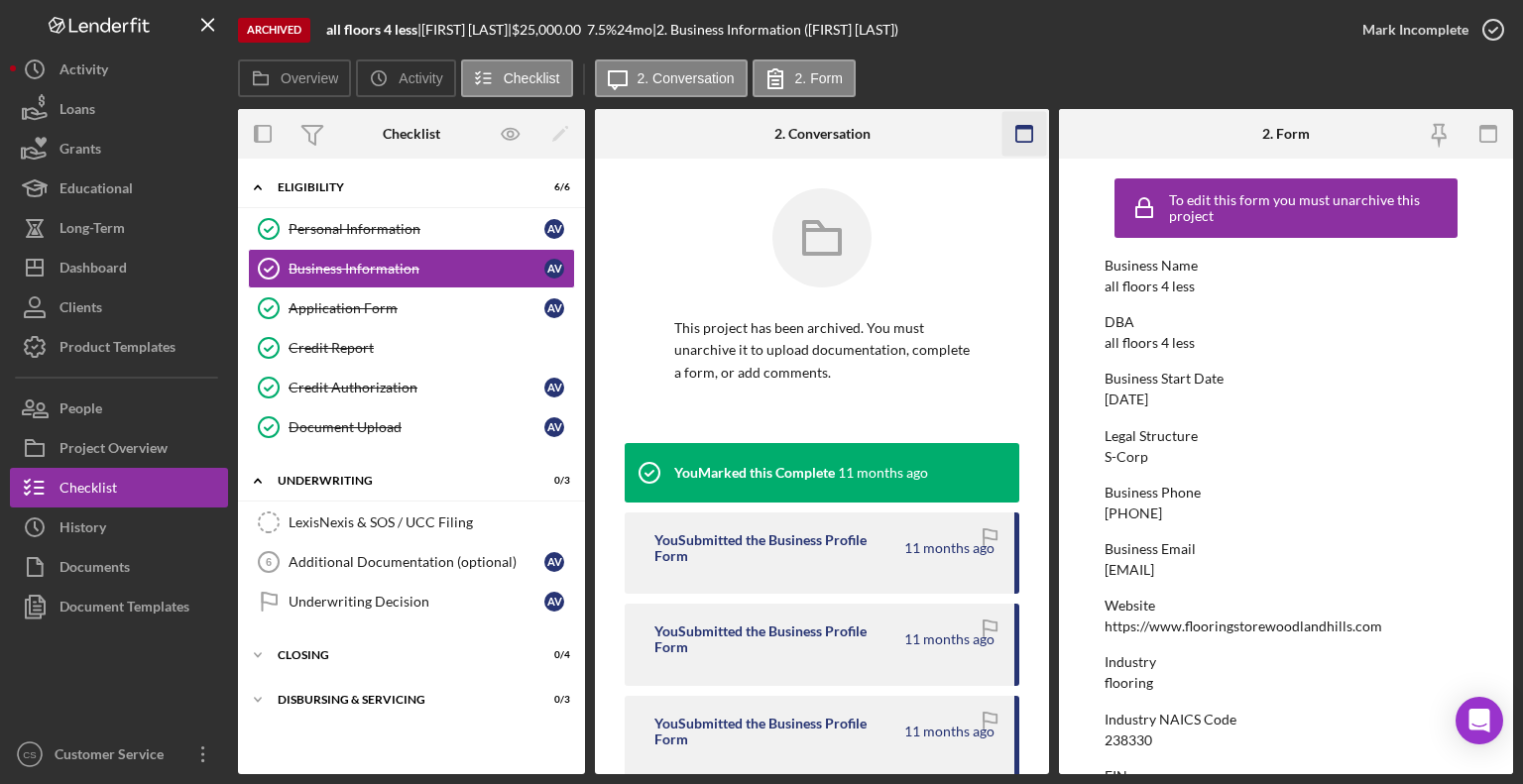 click 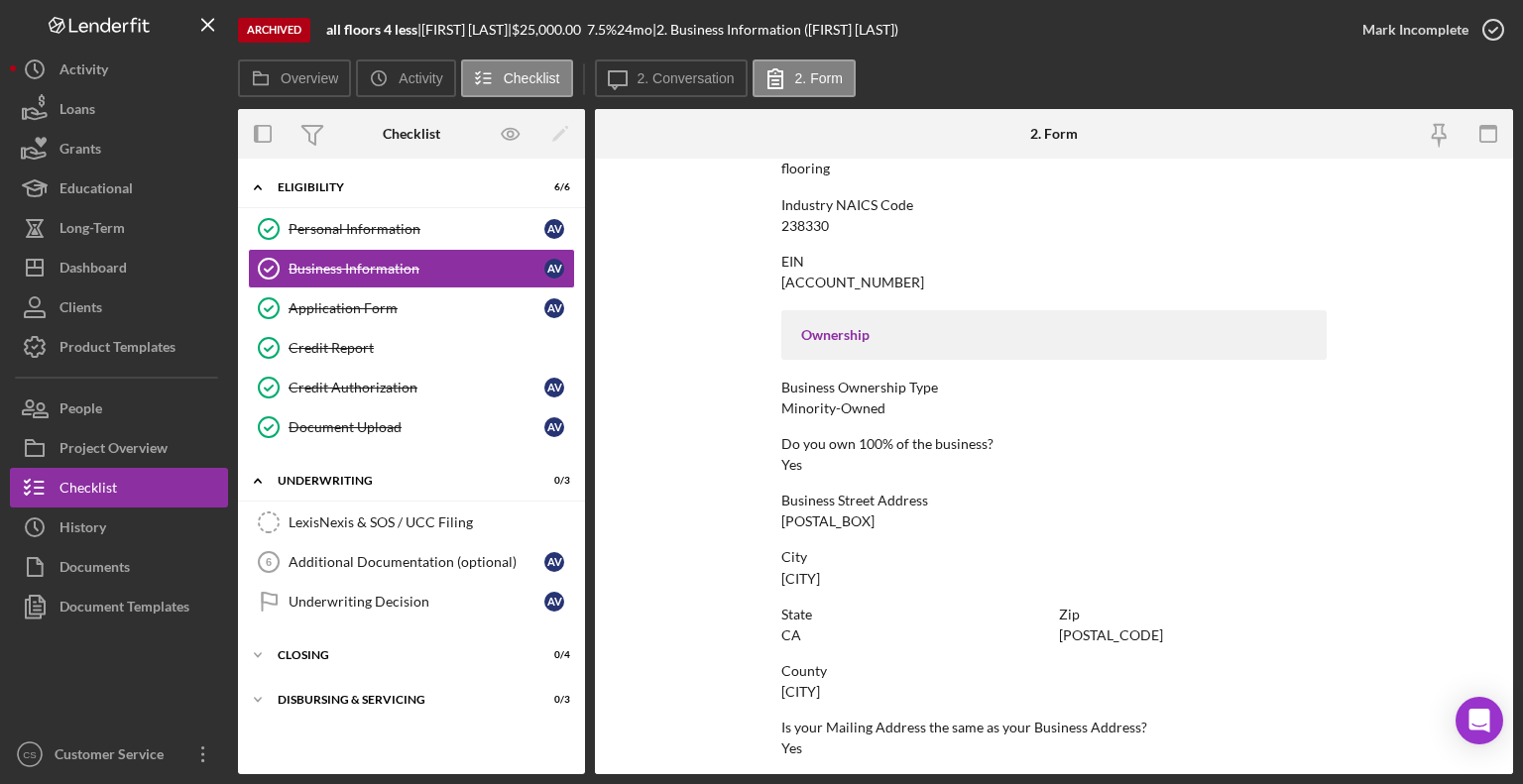 scroll, scrollTop: 879, scrollLeft: 0, axis: vertical 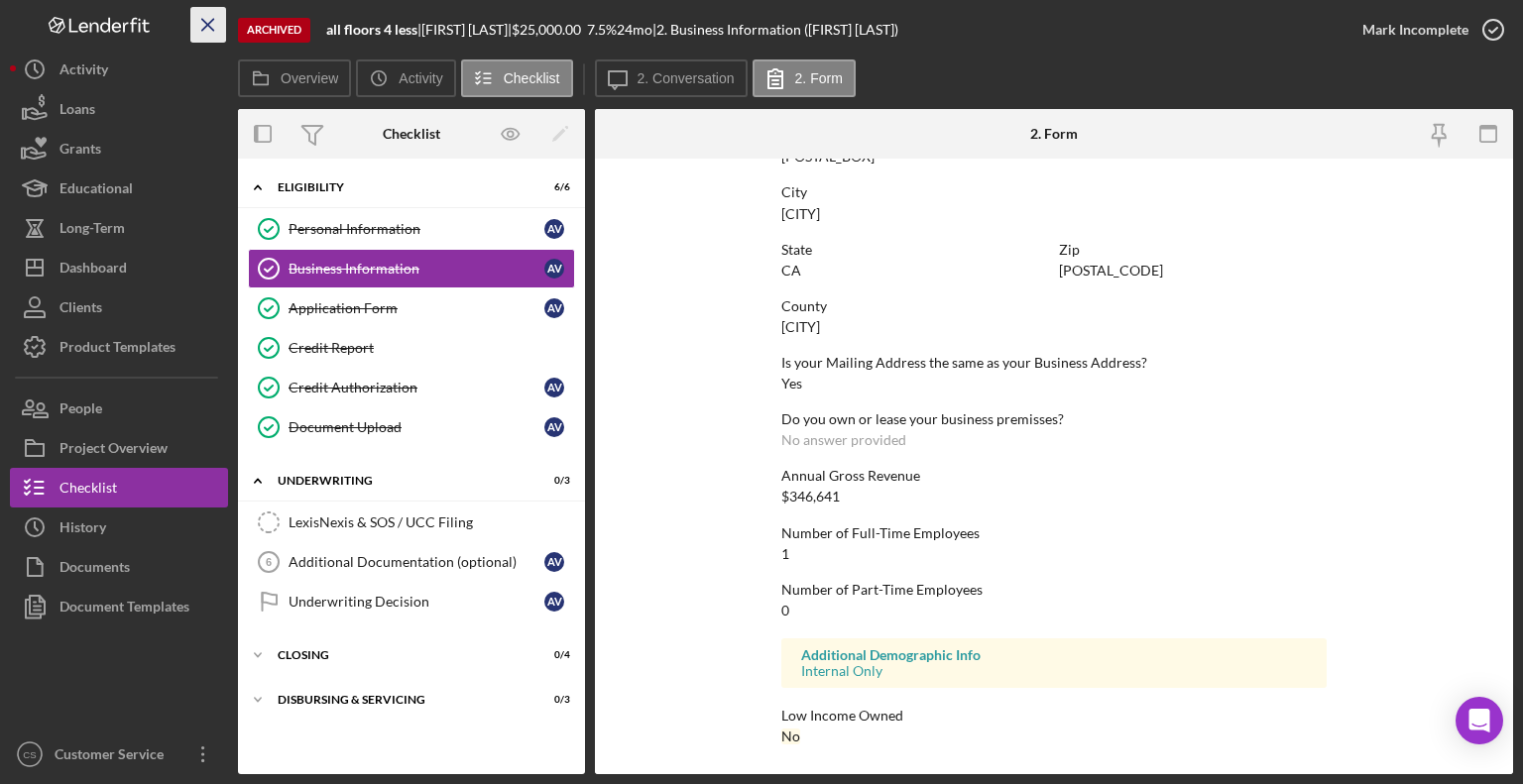 click 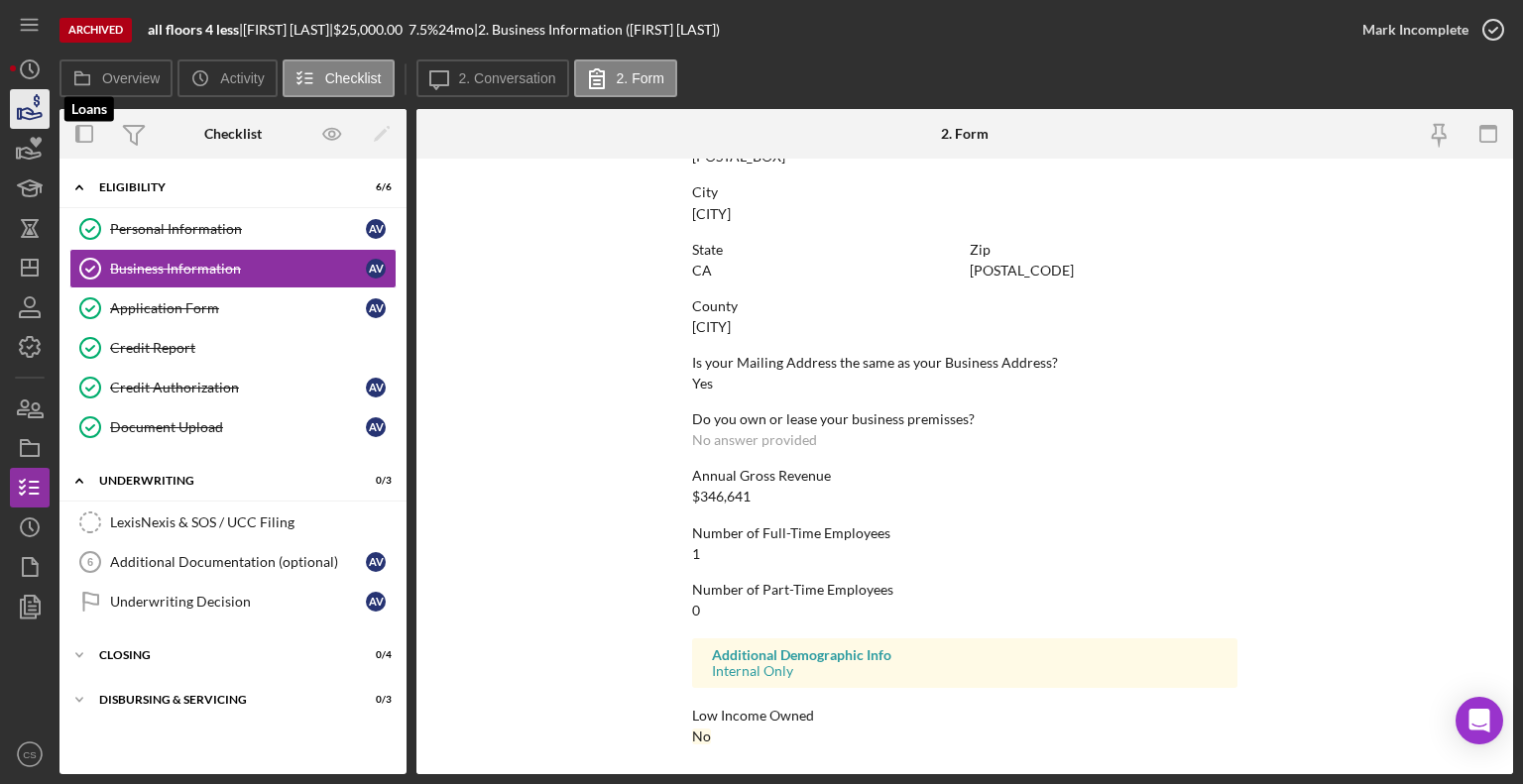 click 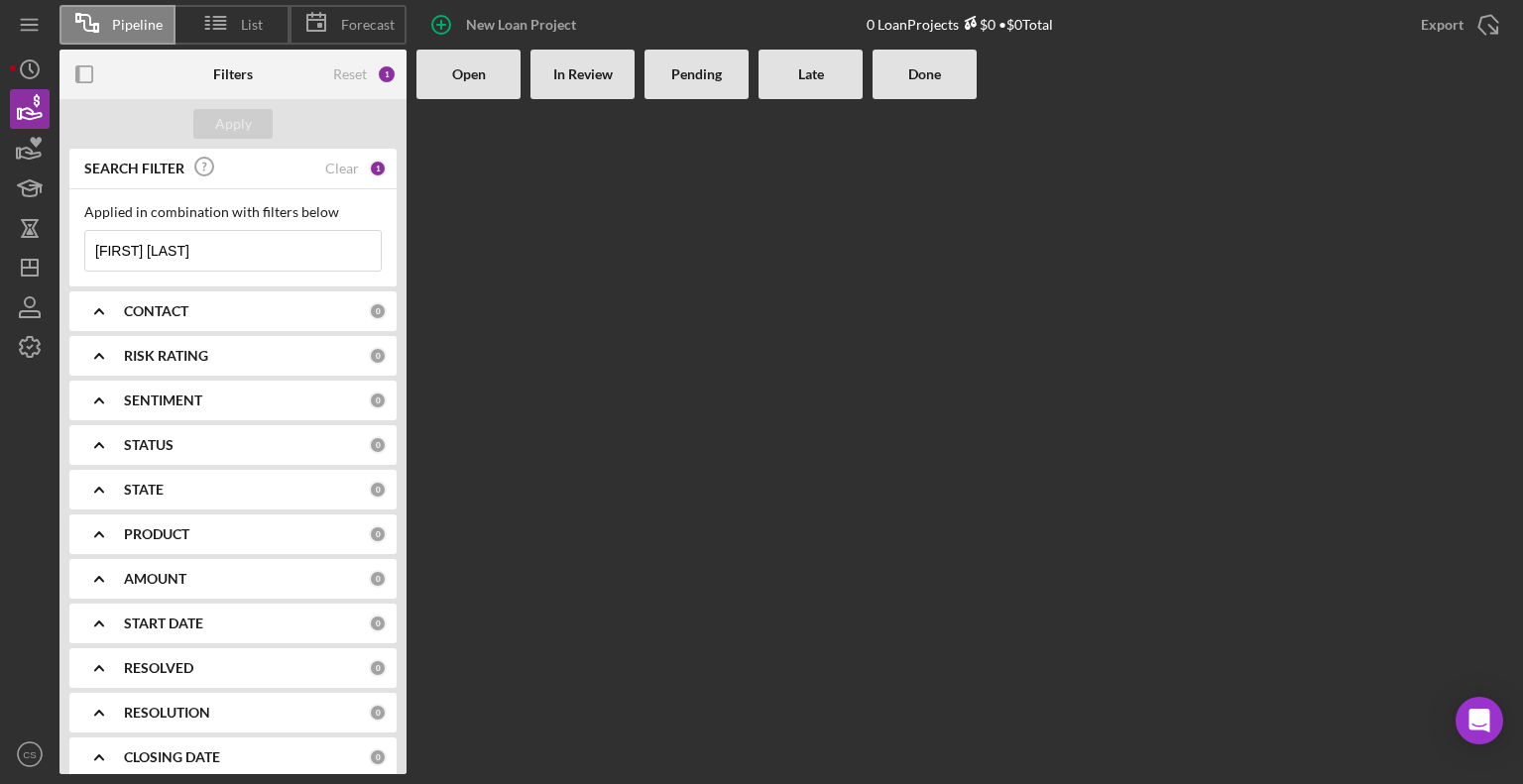 drag, startPoint x: 243, startPoint y: 244, endPoint x: 0, endPoint y: 219, distance: 244.2826 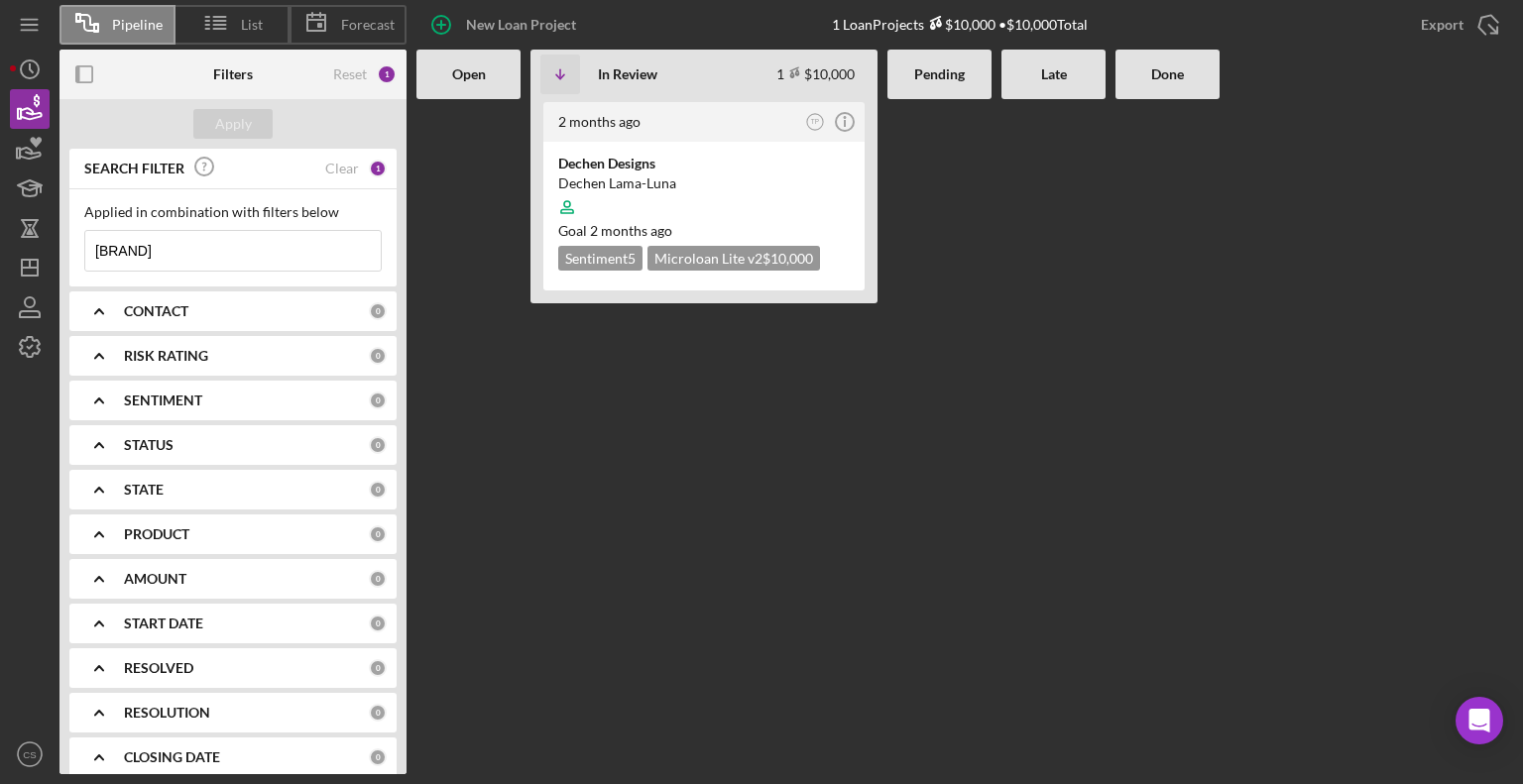 click on "[BRAND]" at bounding box center [233, 251] 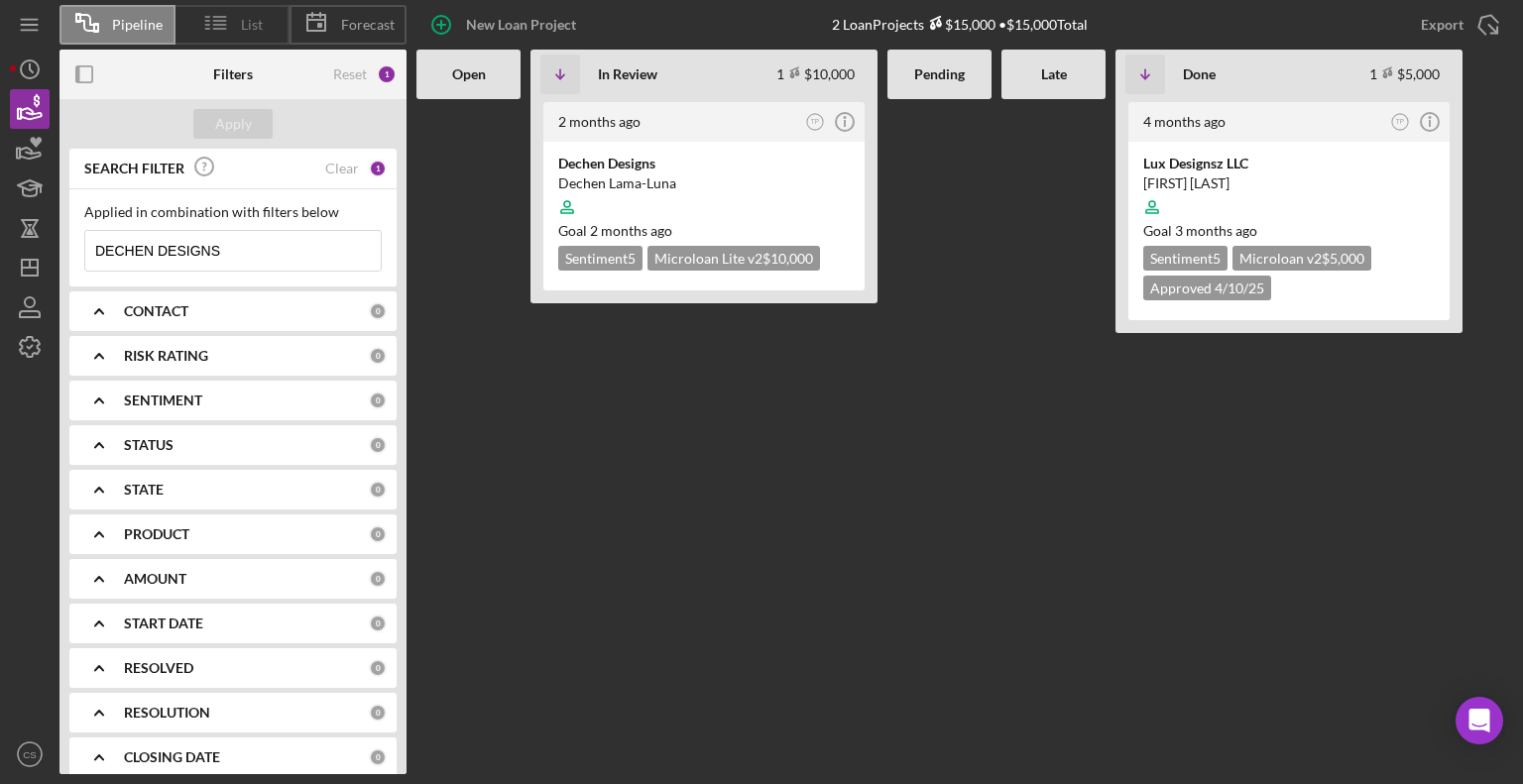 type on "DECHEN DESIGNS" 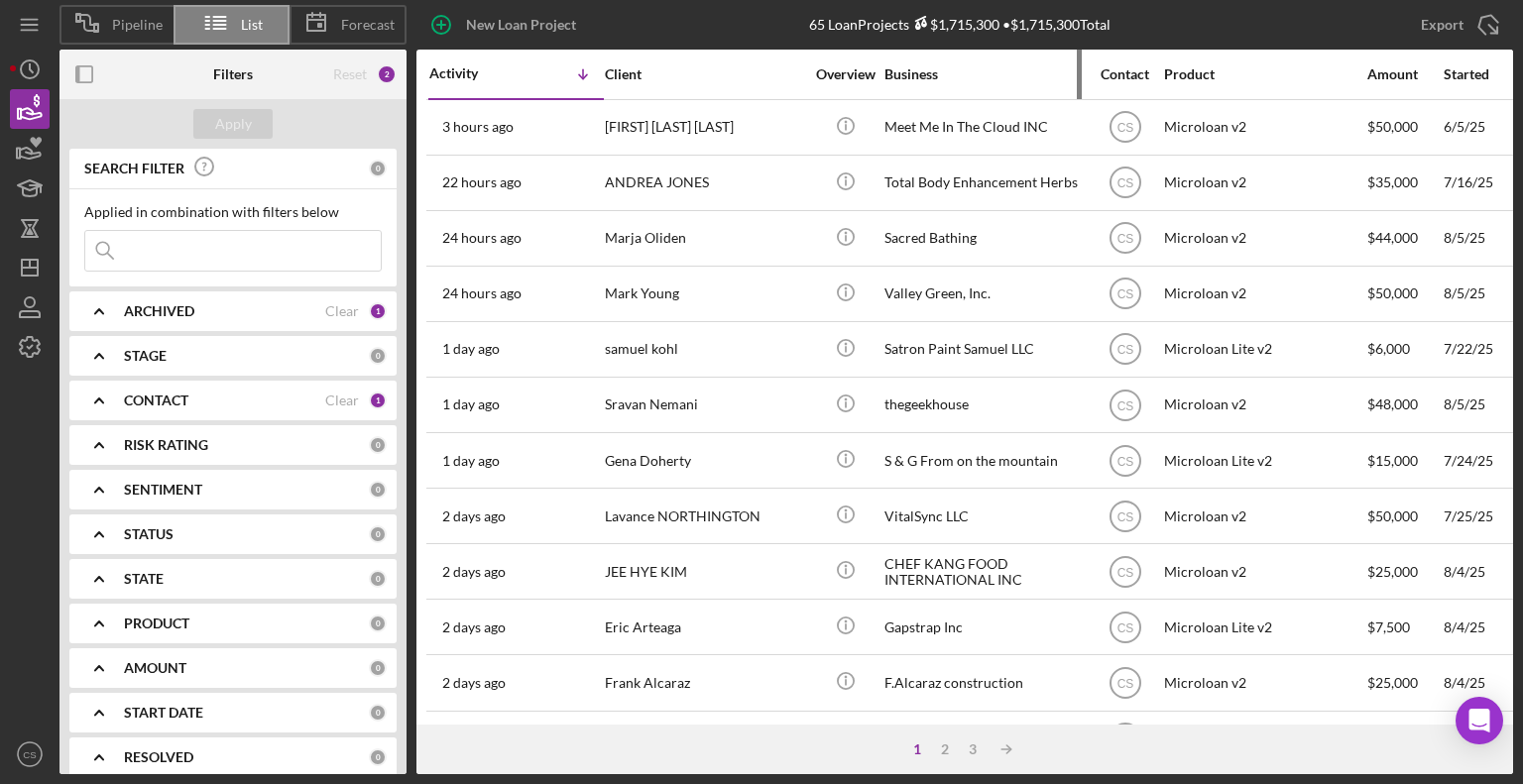 click on "Business" at bounding box center [984, 74] 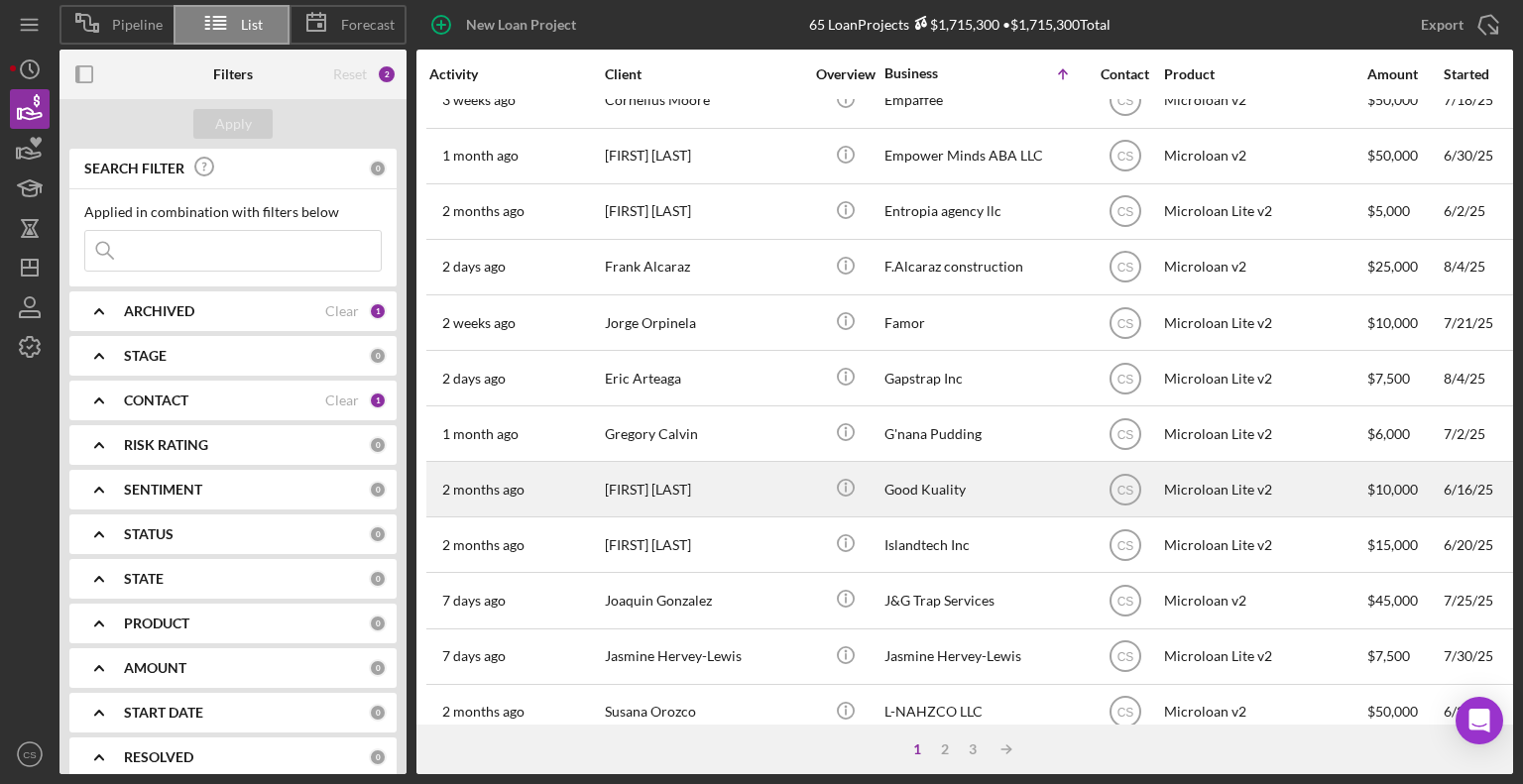 scroll, scrollTop: 789, scrollLeft: 0, axis: vertical 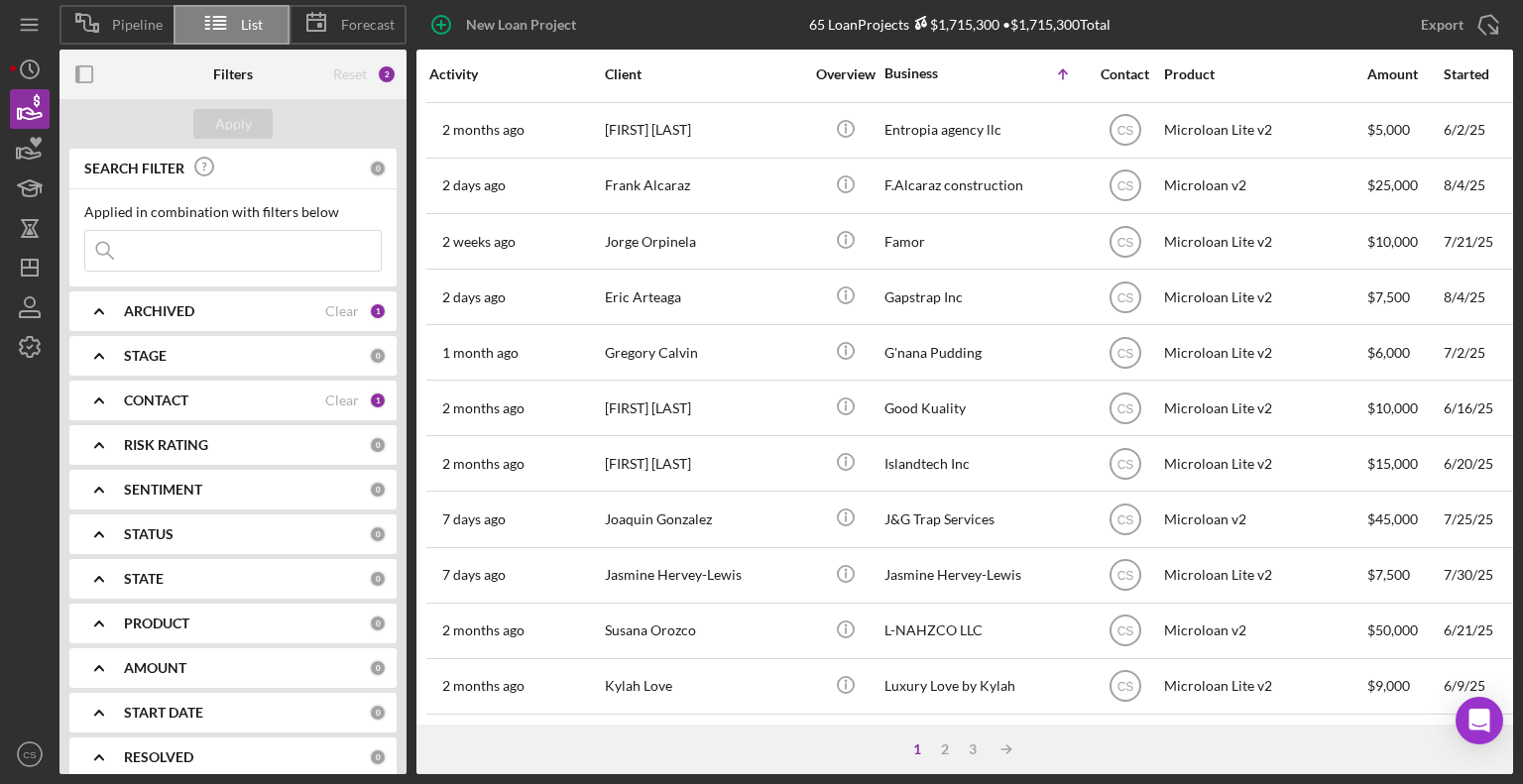 click at bounding box center [233, 251] 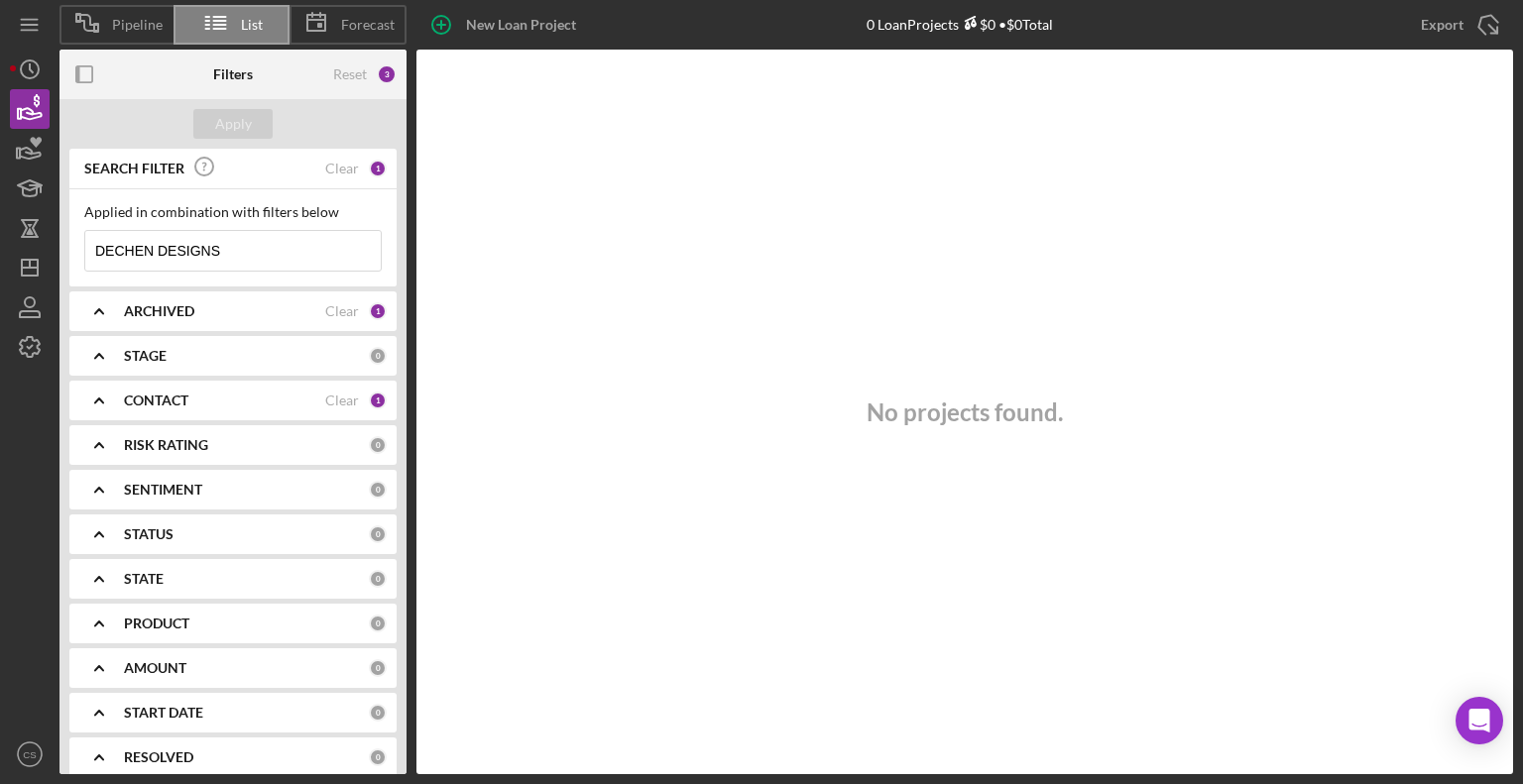 click on "DECHEN DESIGNS" at bounding box center (233, 251) 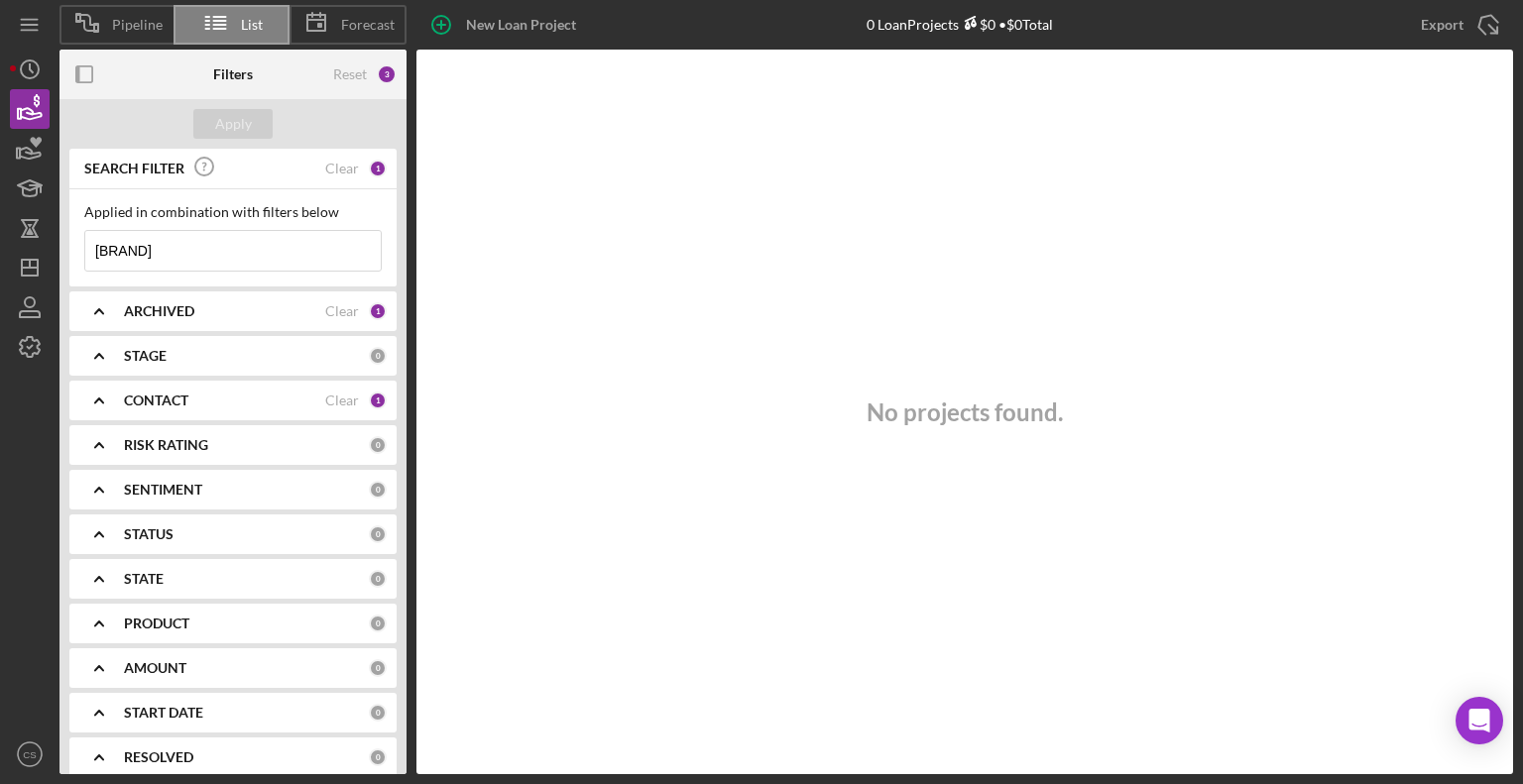 type on "[BRAND]" 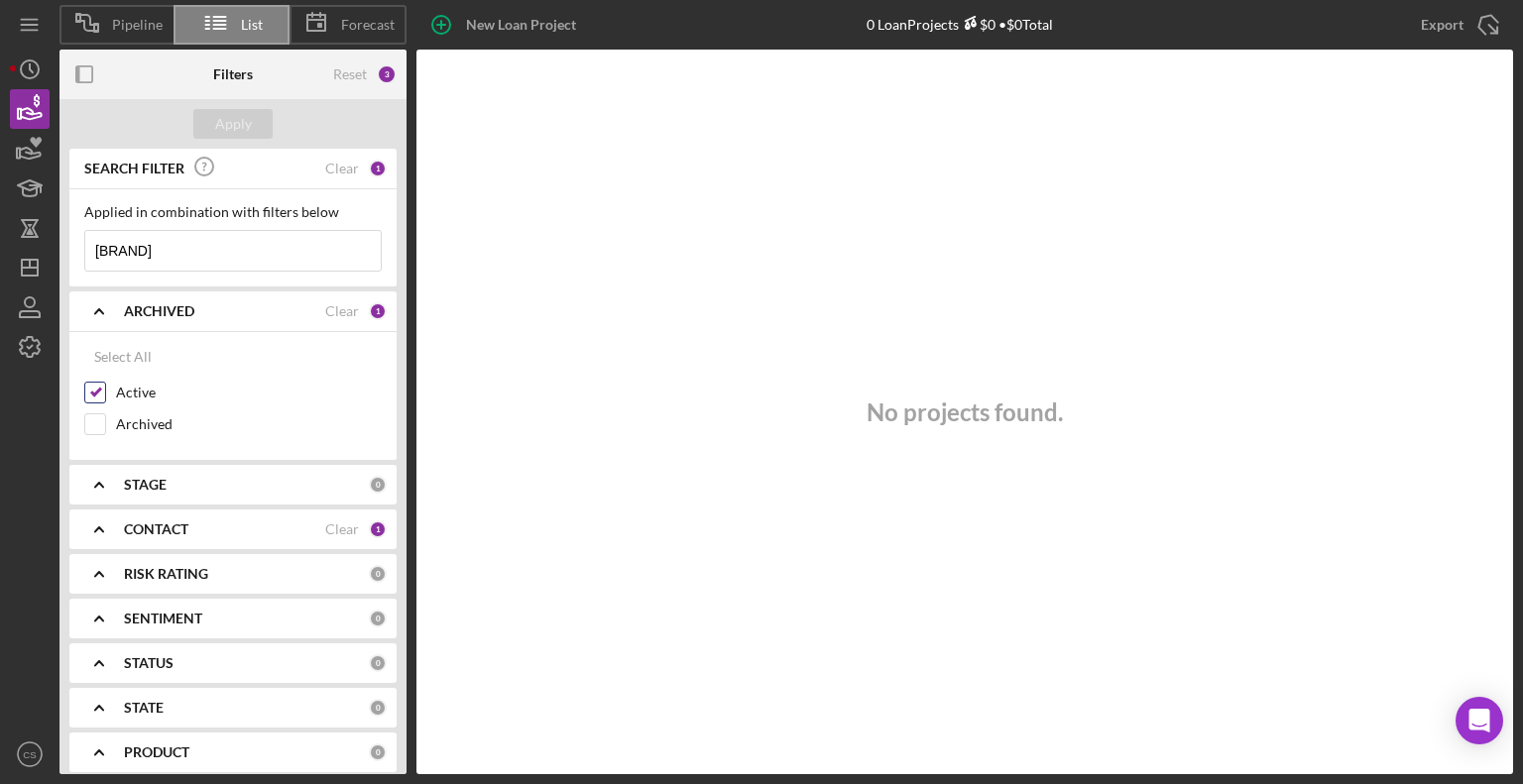 click on "Active" at bounding box center (95, 392) 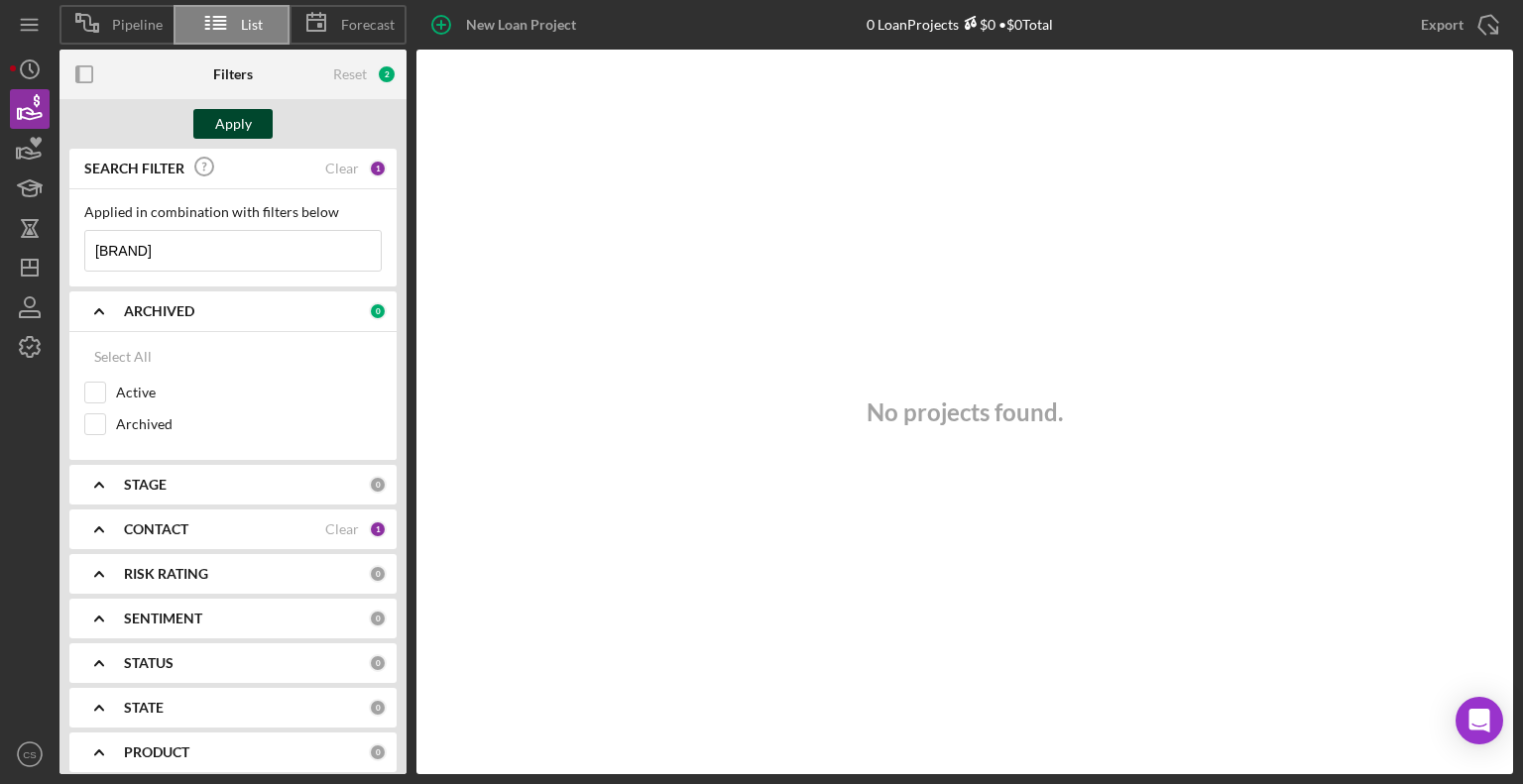 click on "Apply" at bounding box center (233, 124) 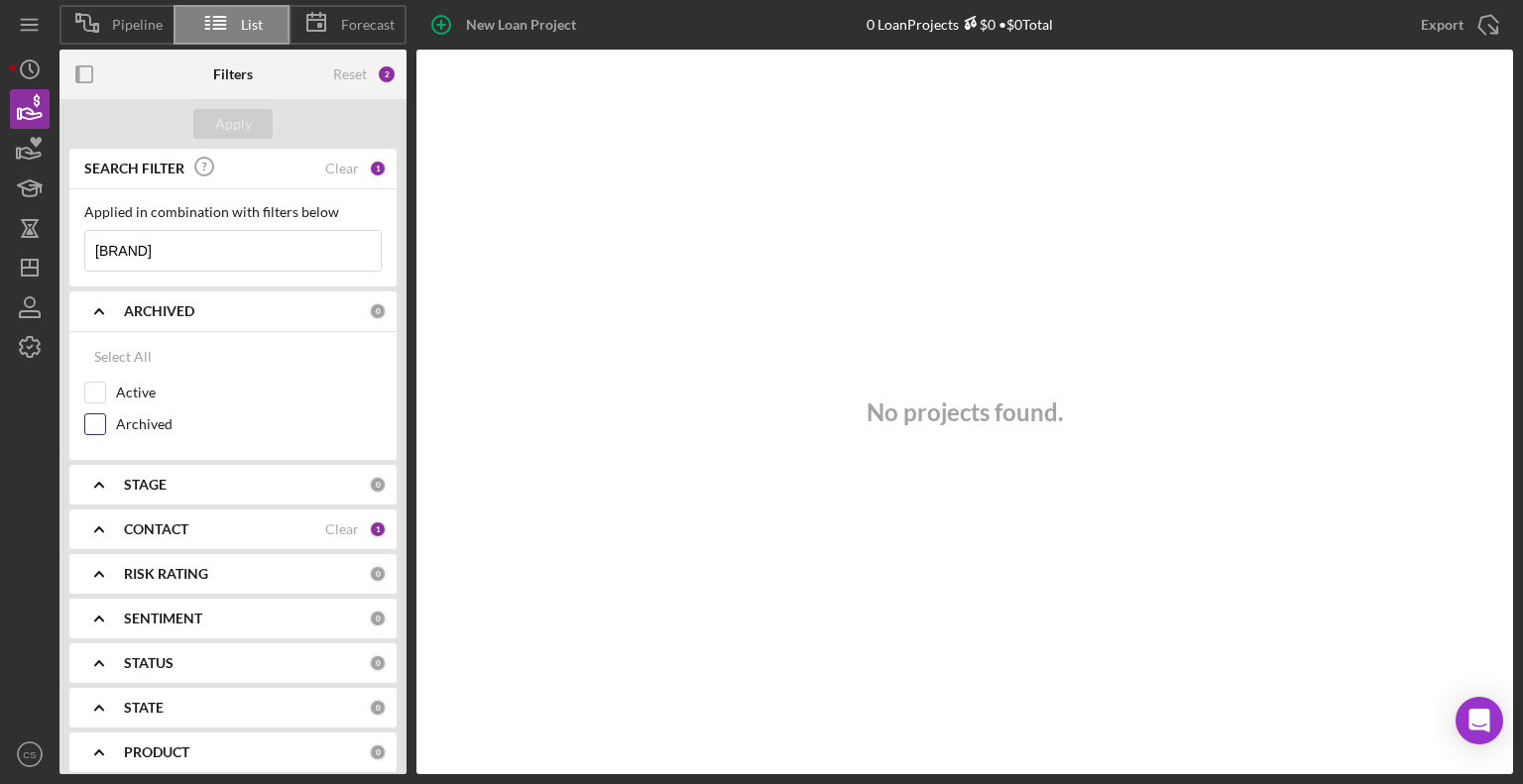 click on "Archived" at bounding box center (95, 424) 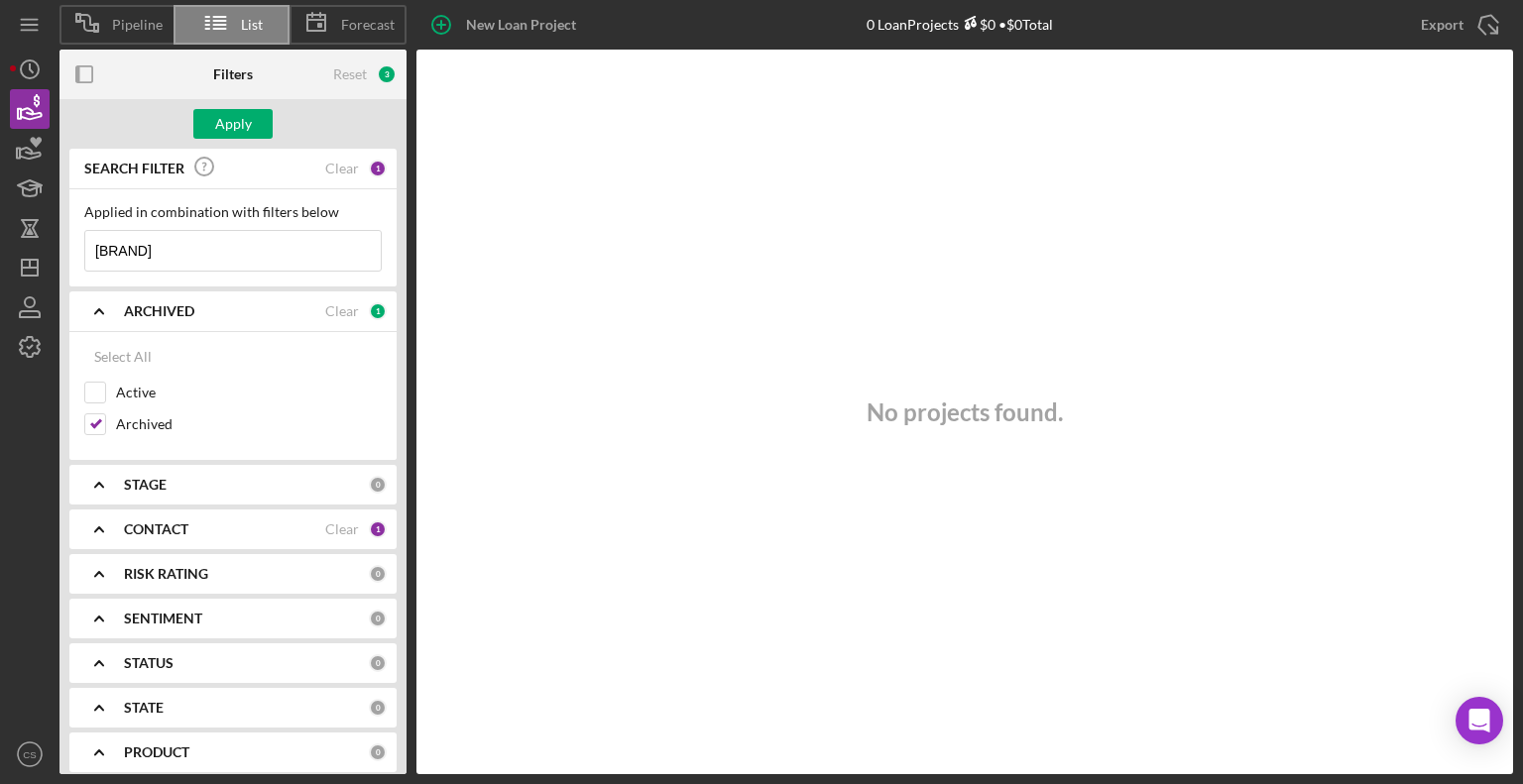 click on "CONTACT   Clear 1" at bounding box center (255, 529) 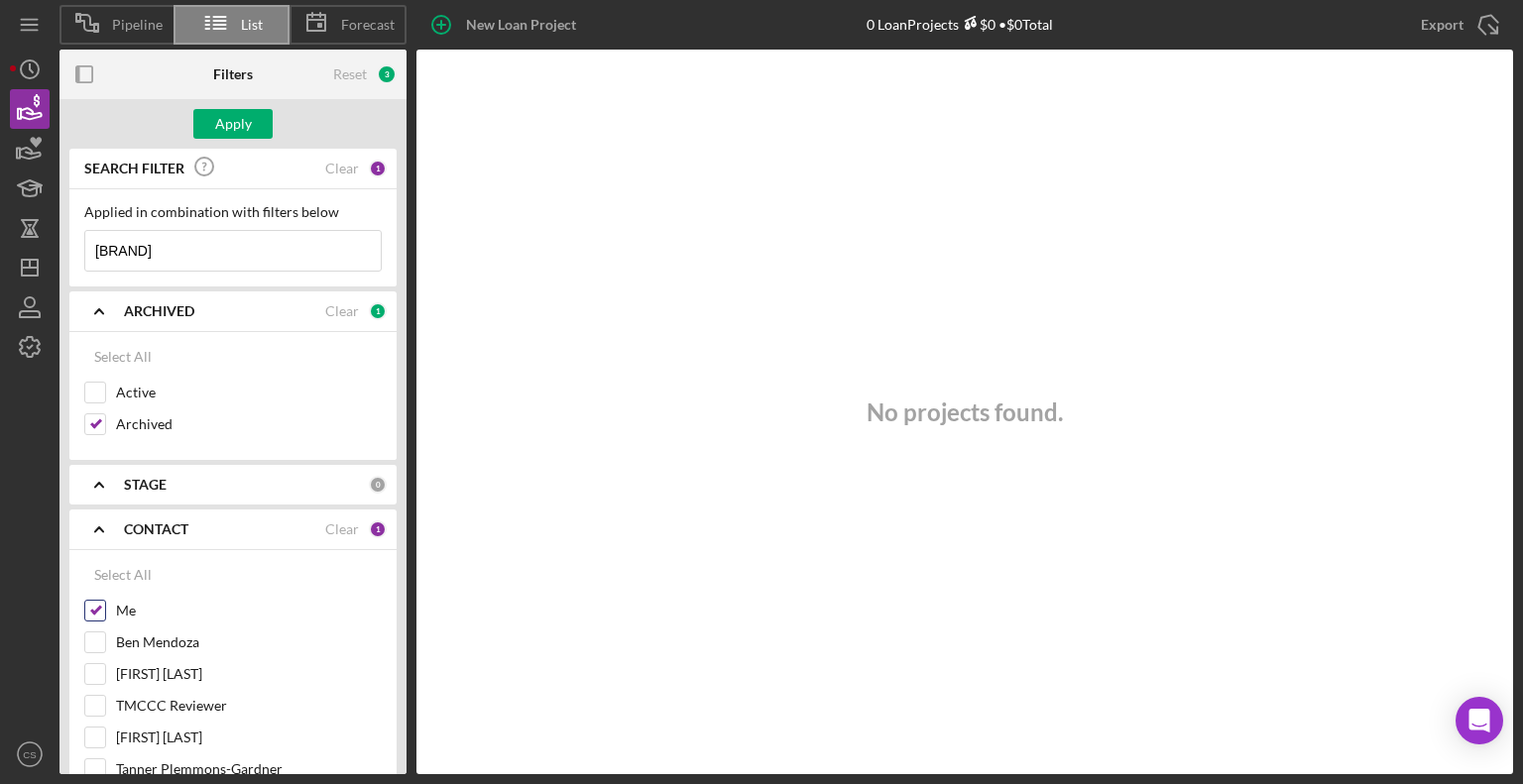 click on "Me" at bounding box center [95, 611] 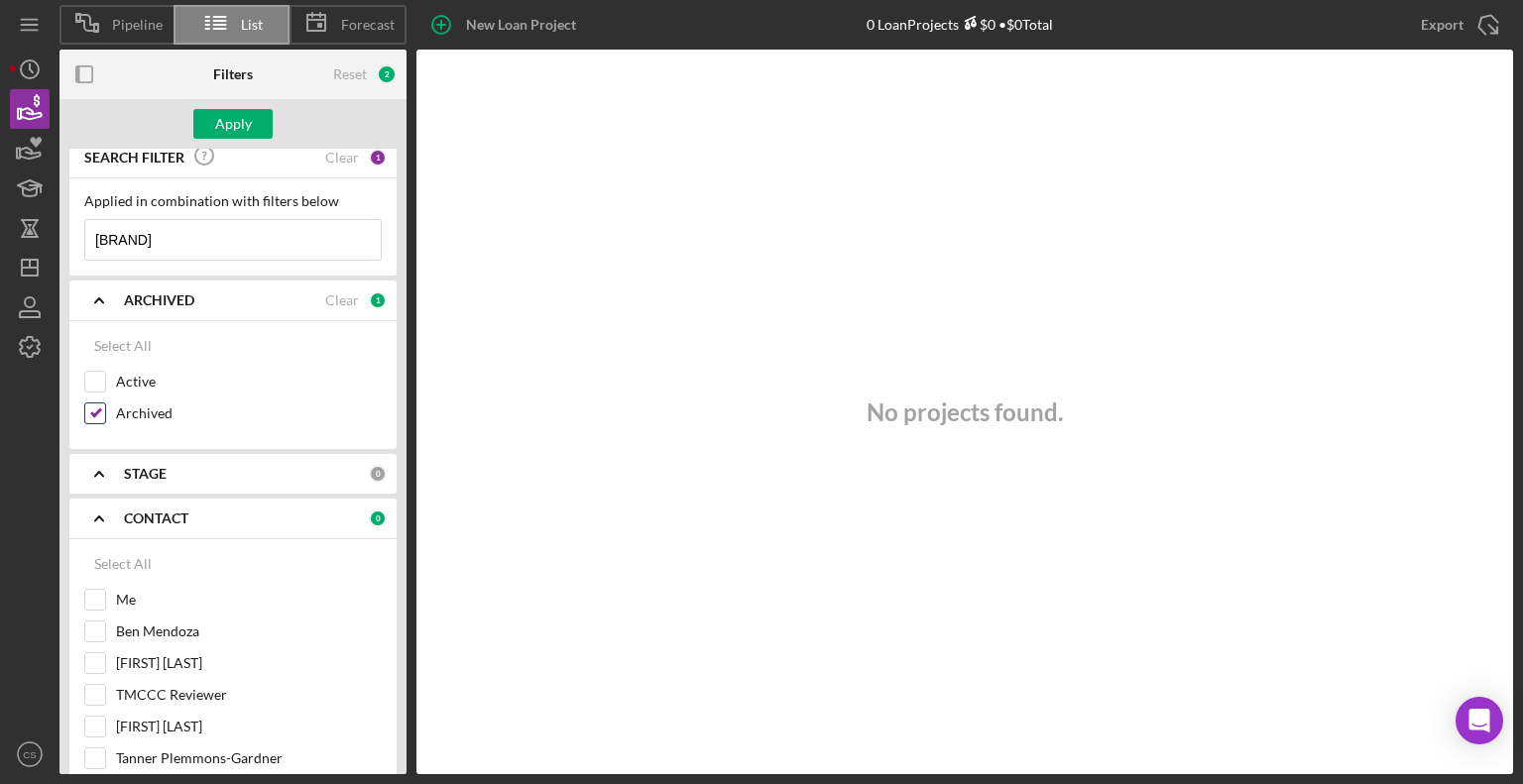 scroll, scrollTop: 0, scrollLeft: 0, axis: both 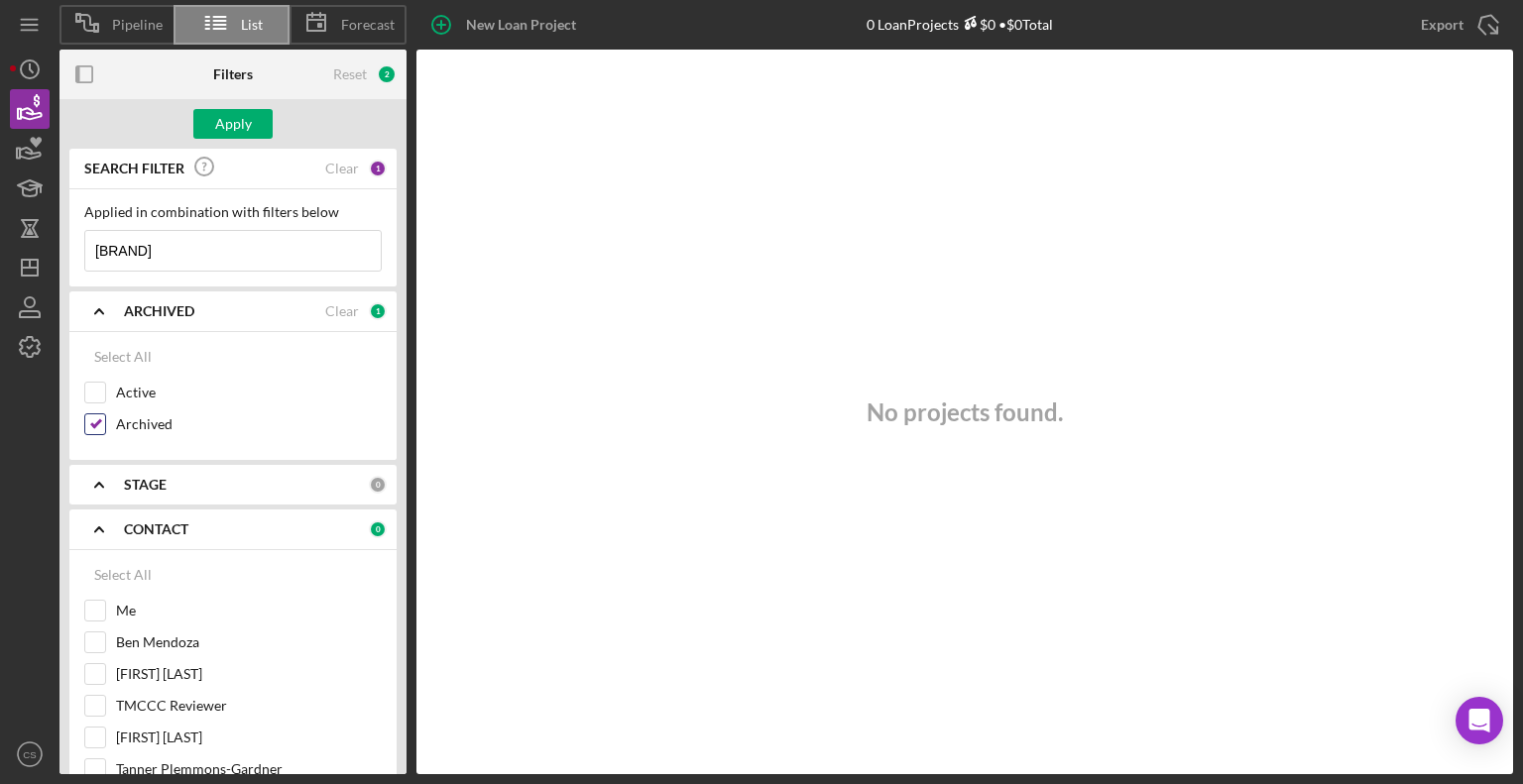 click on "Archived" at bounding box center [95, 424] 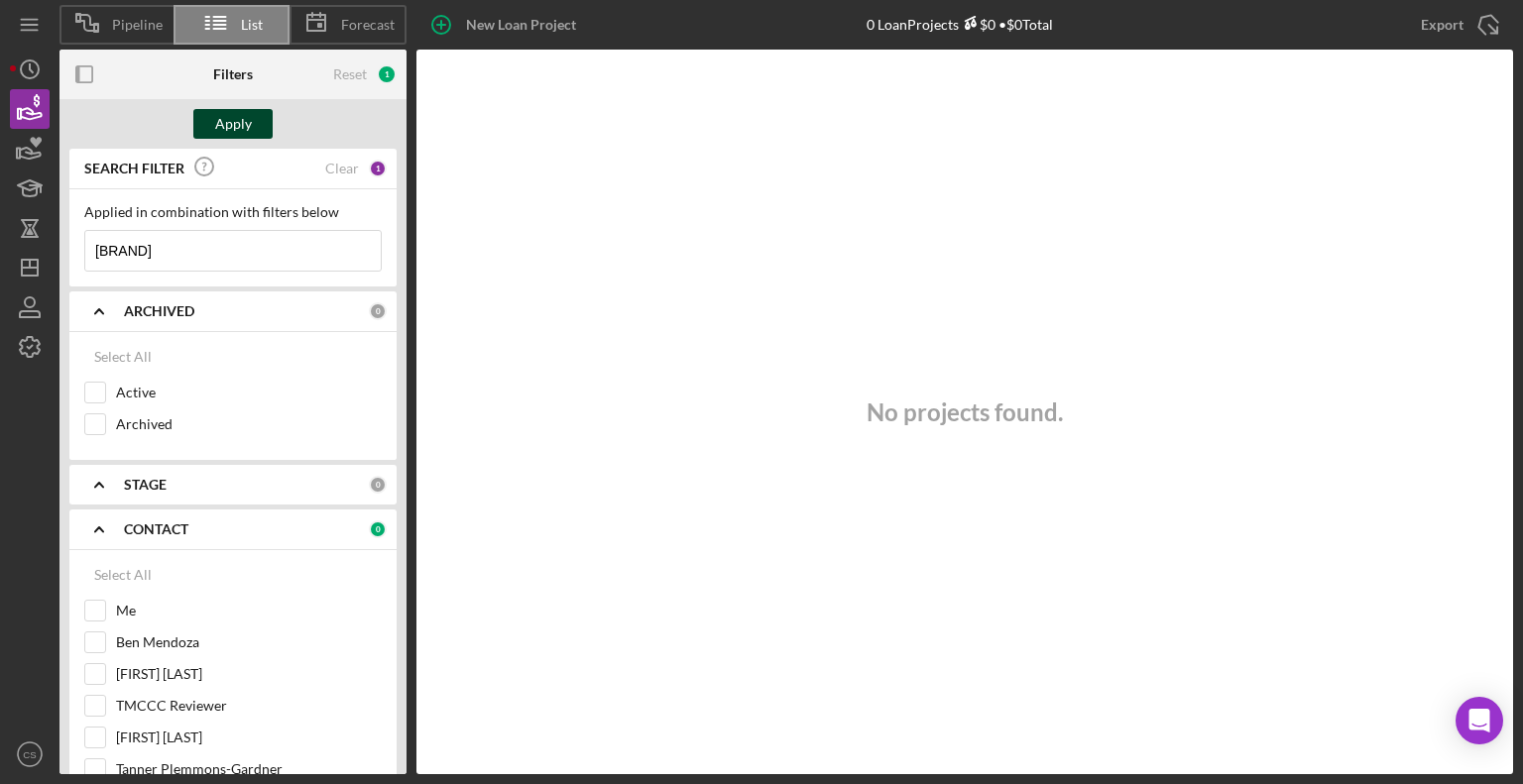 click on "Apply" at bounding box center [233, 124] 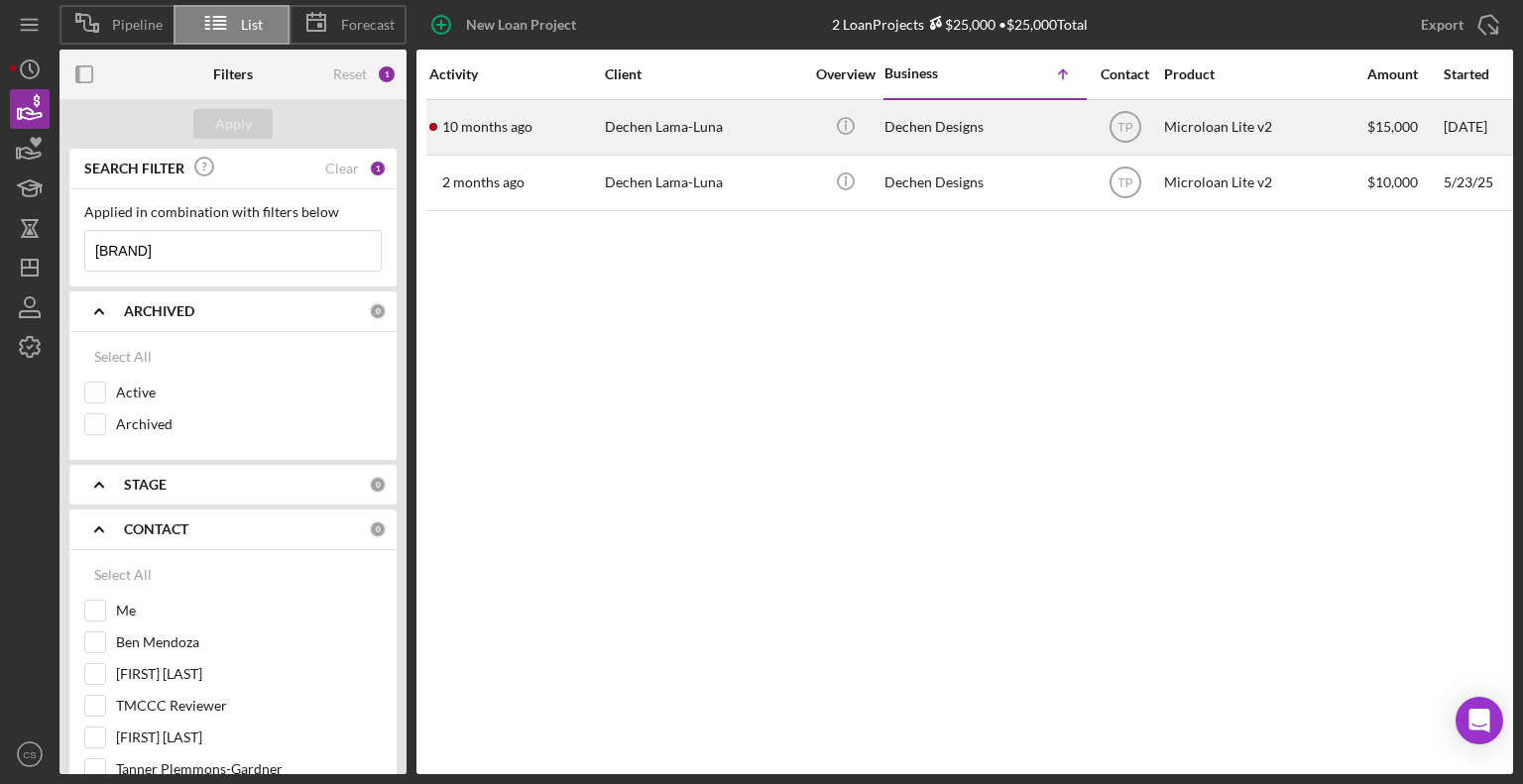 click on "Dechen Lama-Luna" at bounding box center [704, 127] 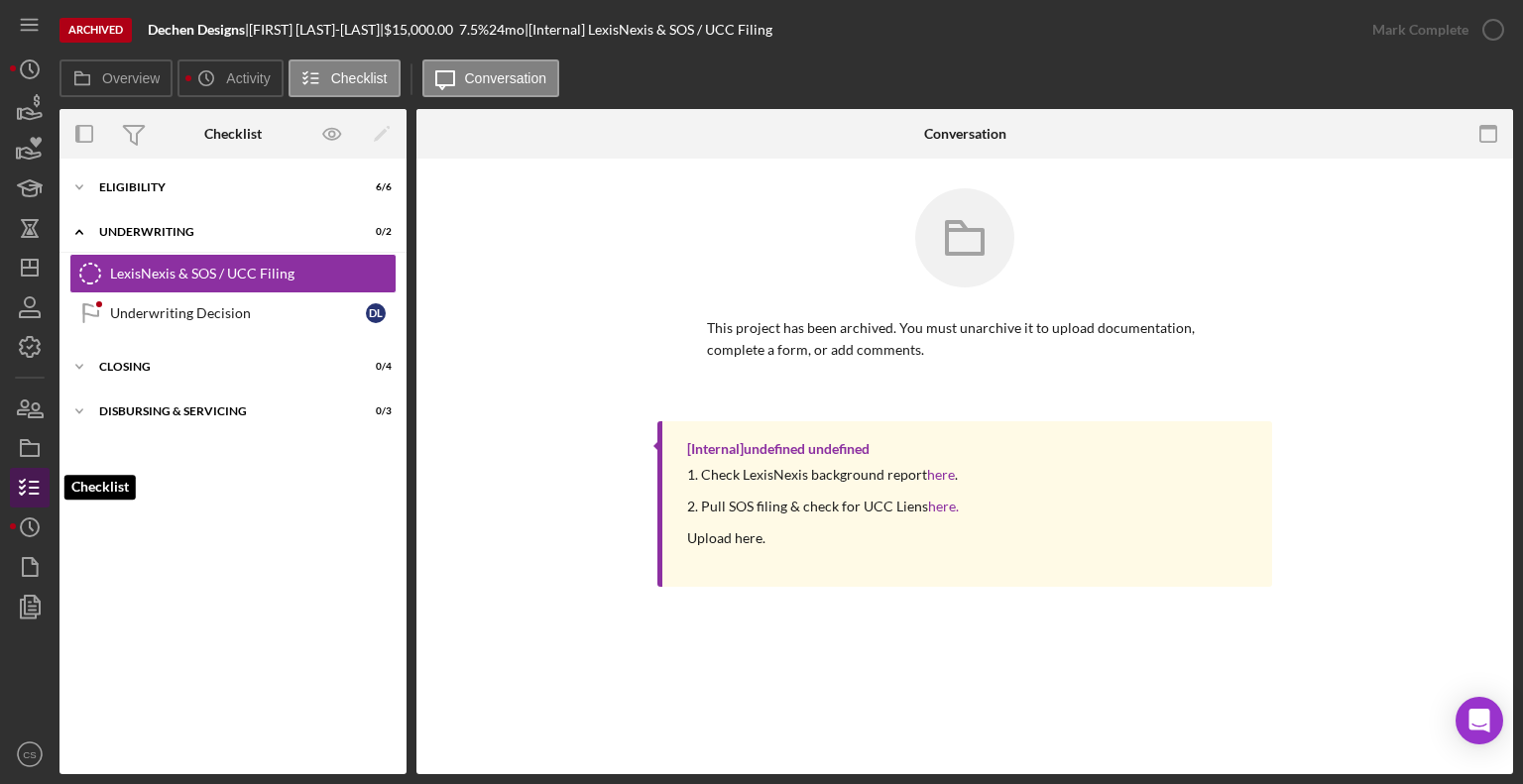 click 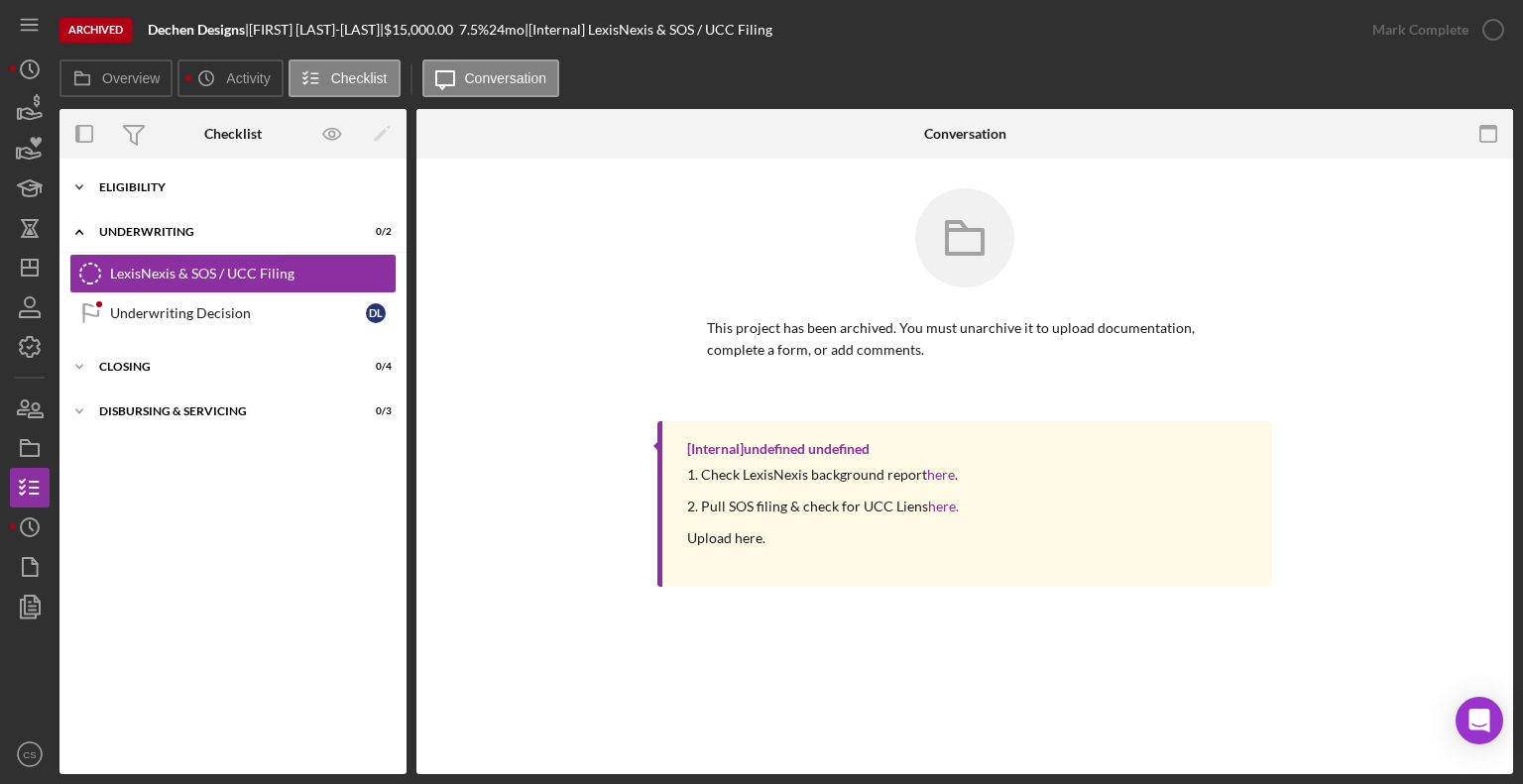 click on "Icon/Expander" 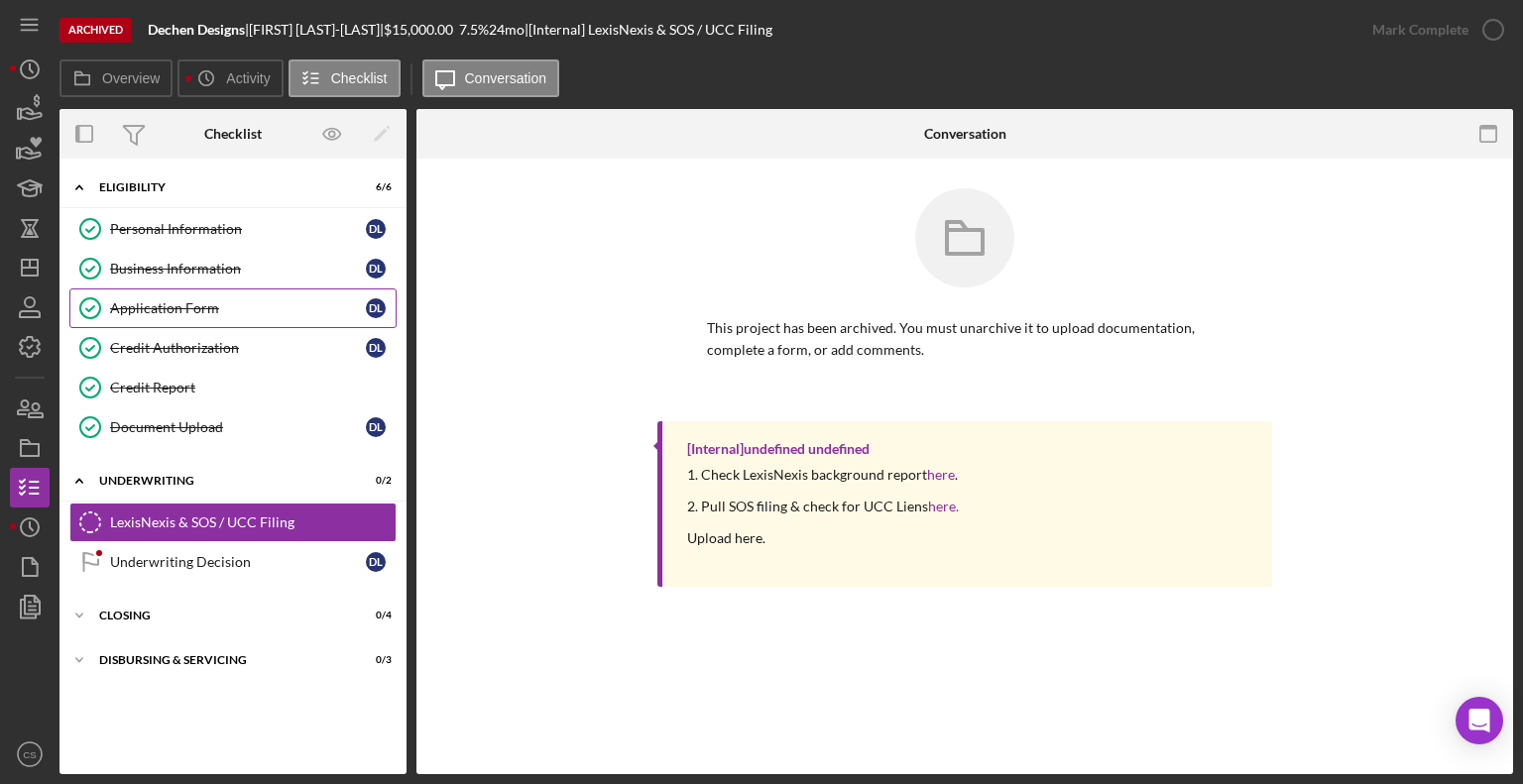 click on "Application Form" at bounding box center [238, 308] 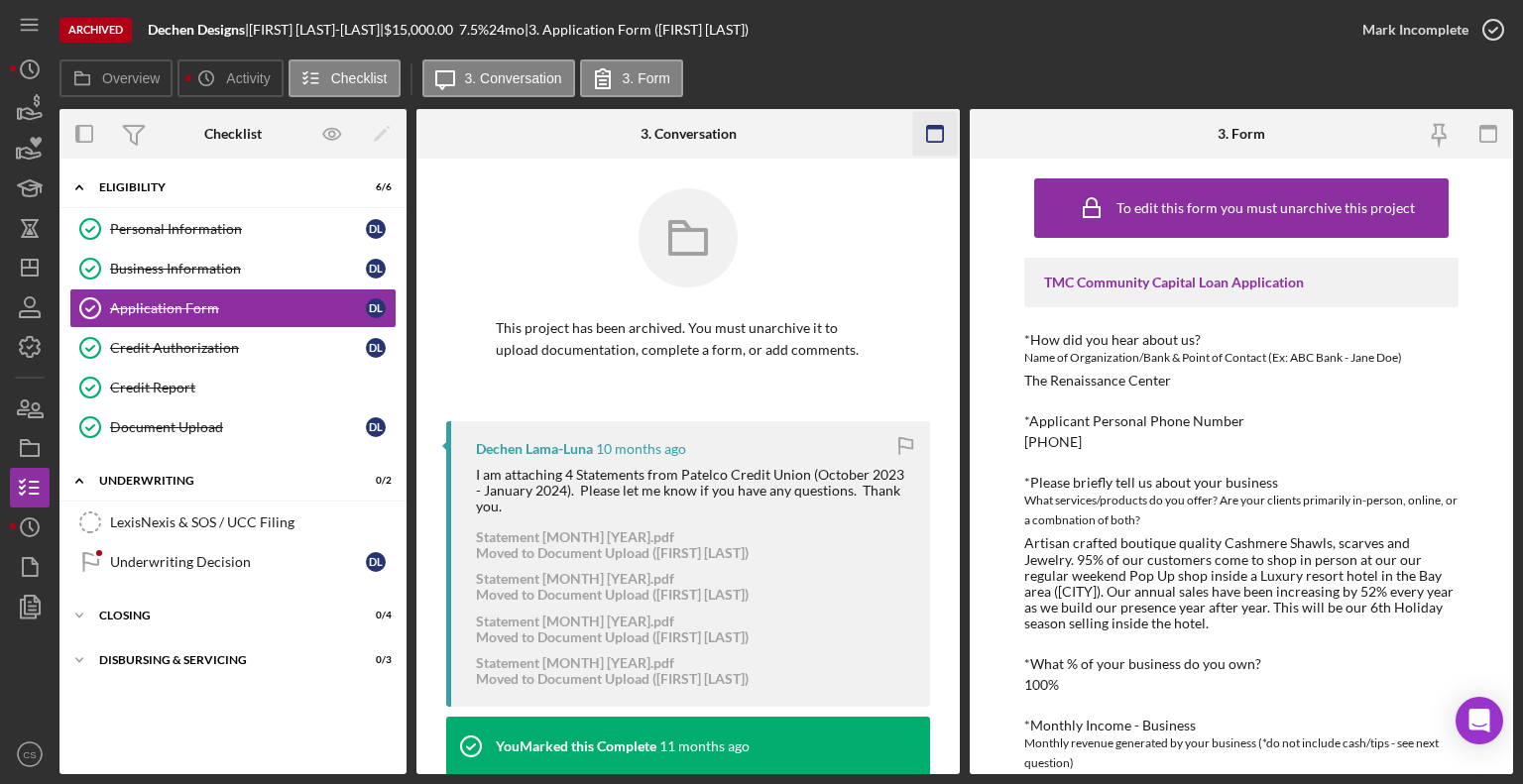 click 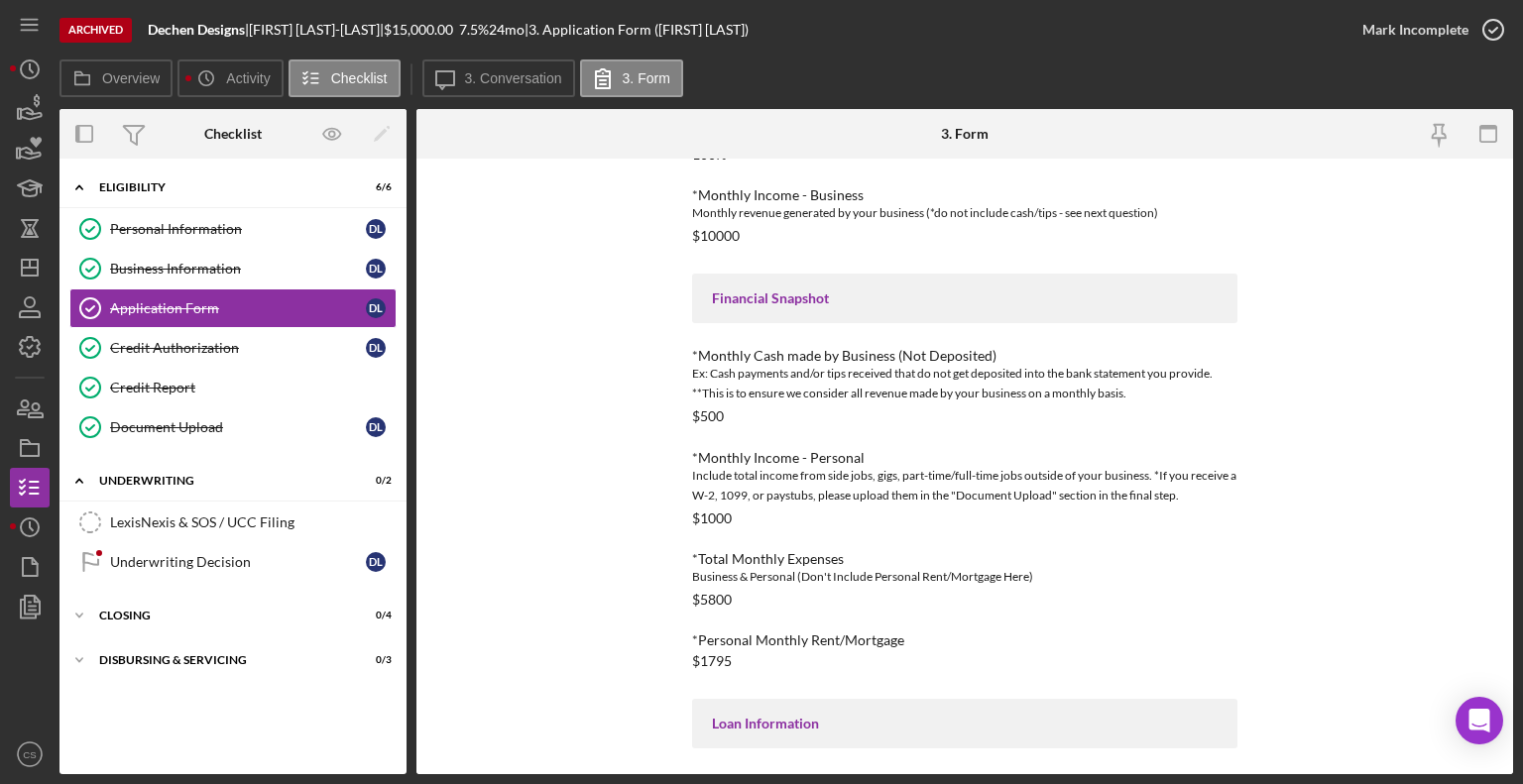 scroll, scrollTop: 681, scrollLeft: 0, axis: vertical 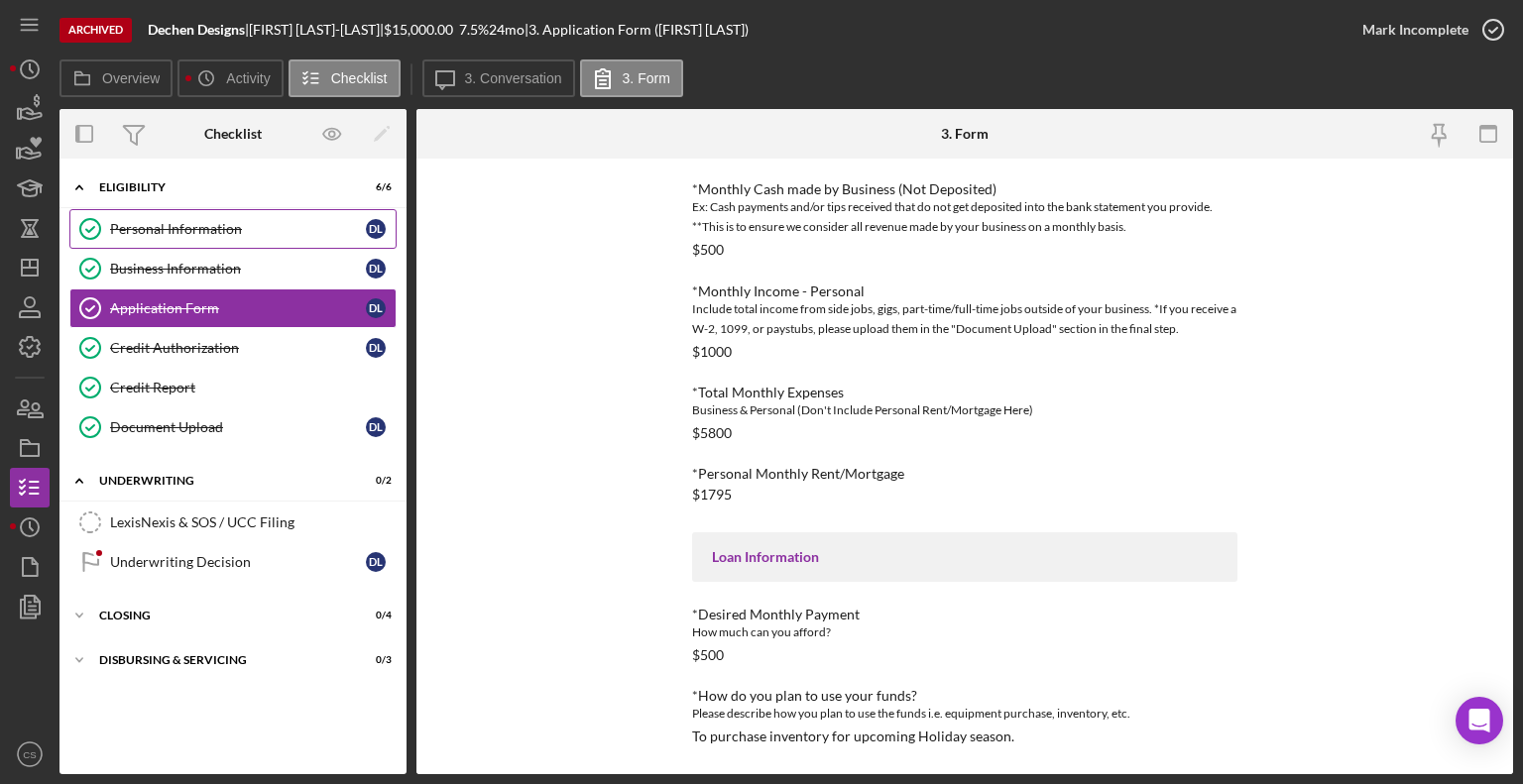 click on "Personal Information" at bounding box center [238, 229] 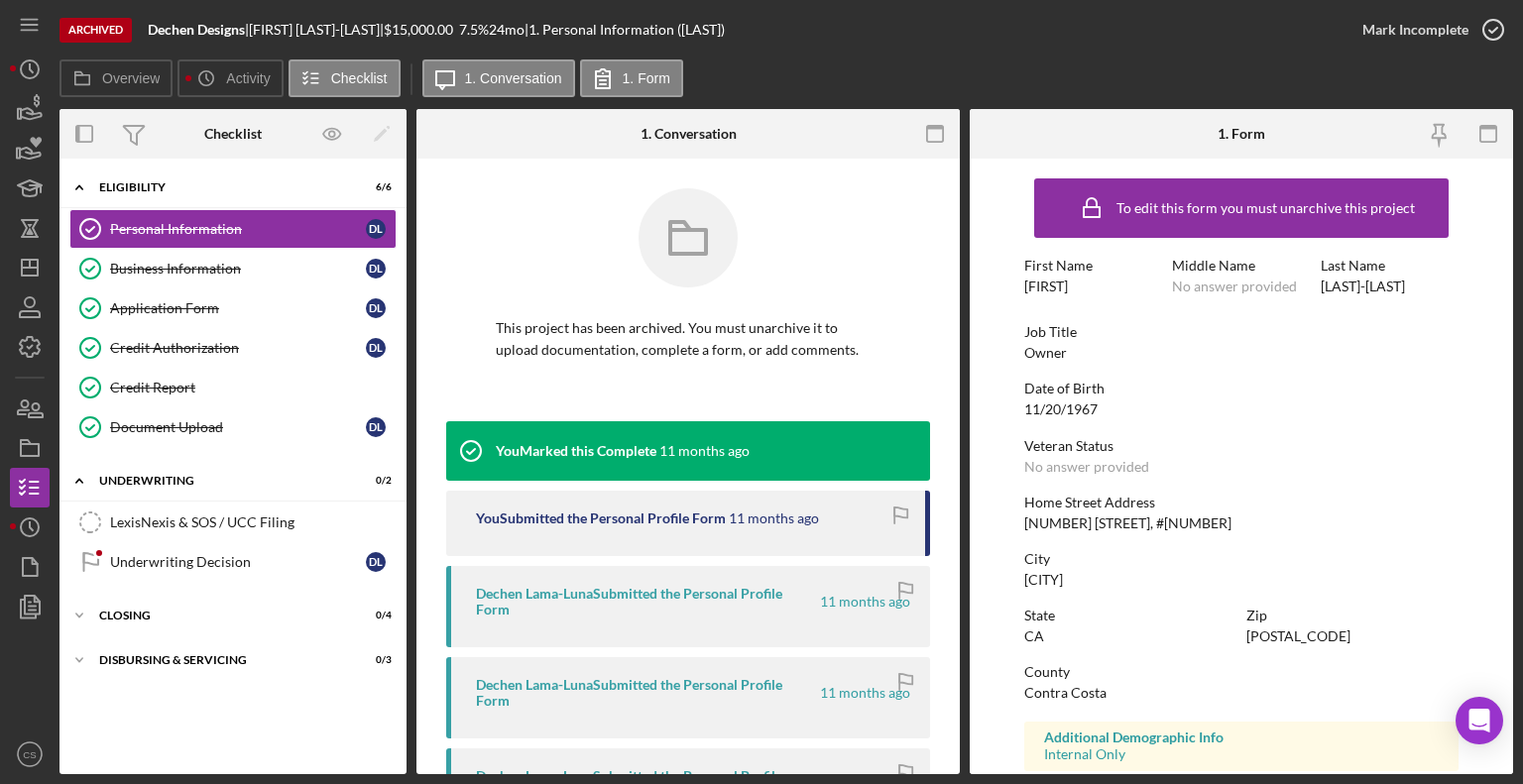 click 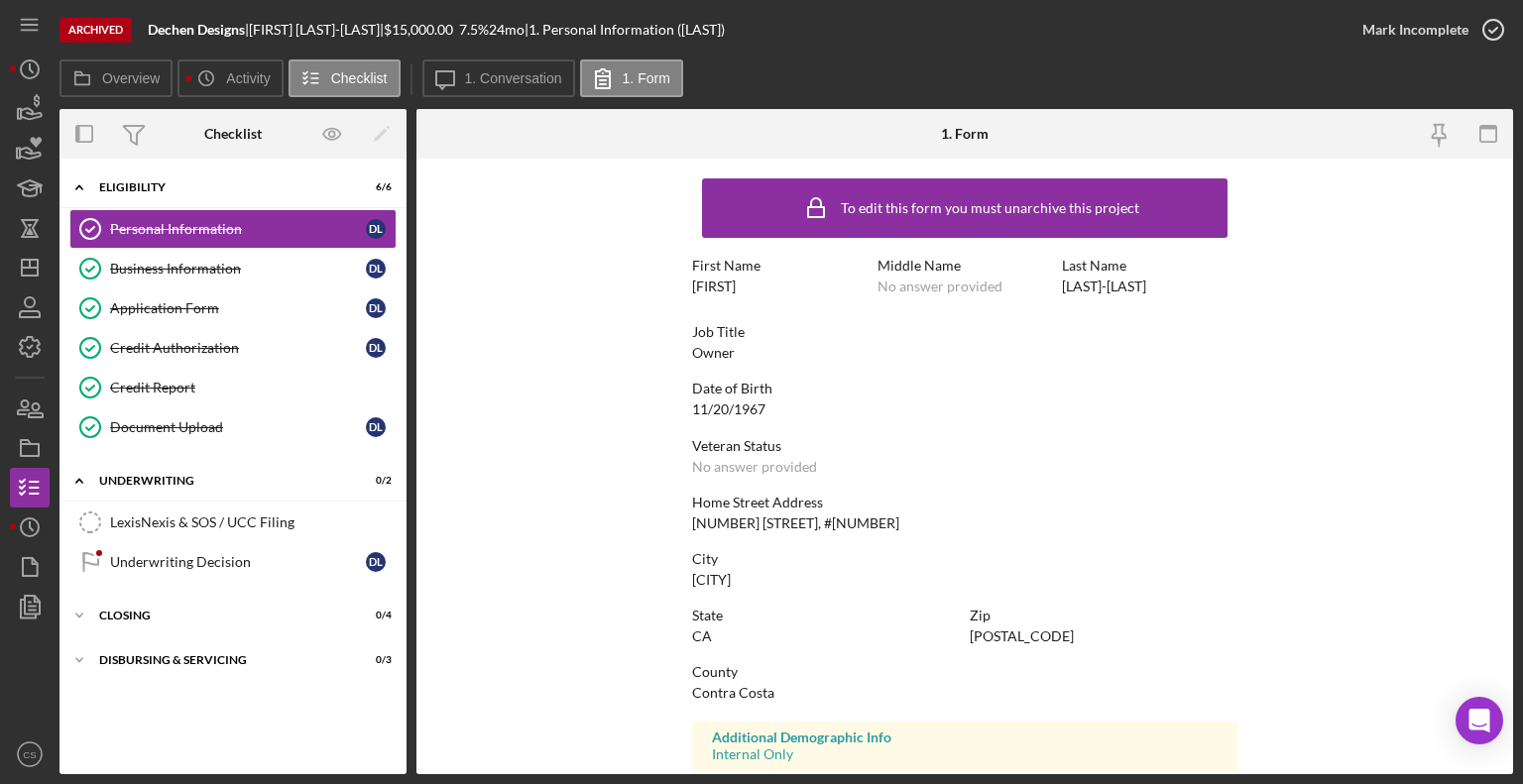 scroll, scrollTop: 309, scrollLeft: 0, axis: vertical 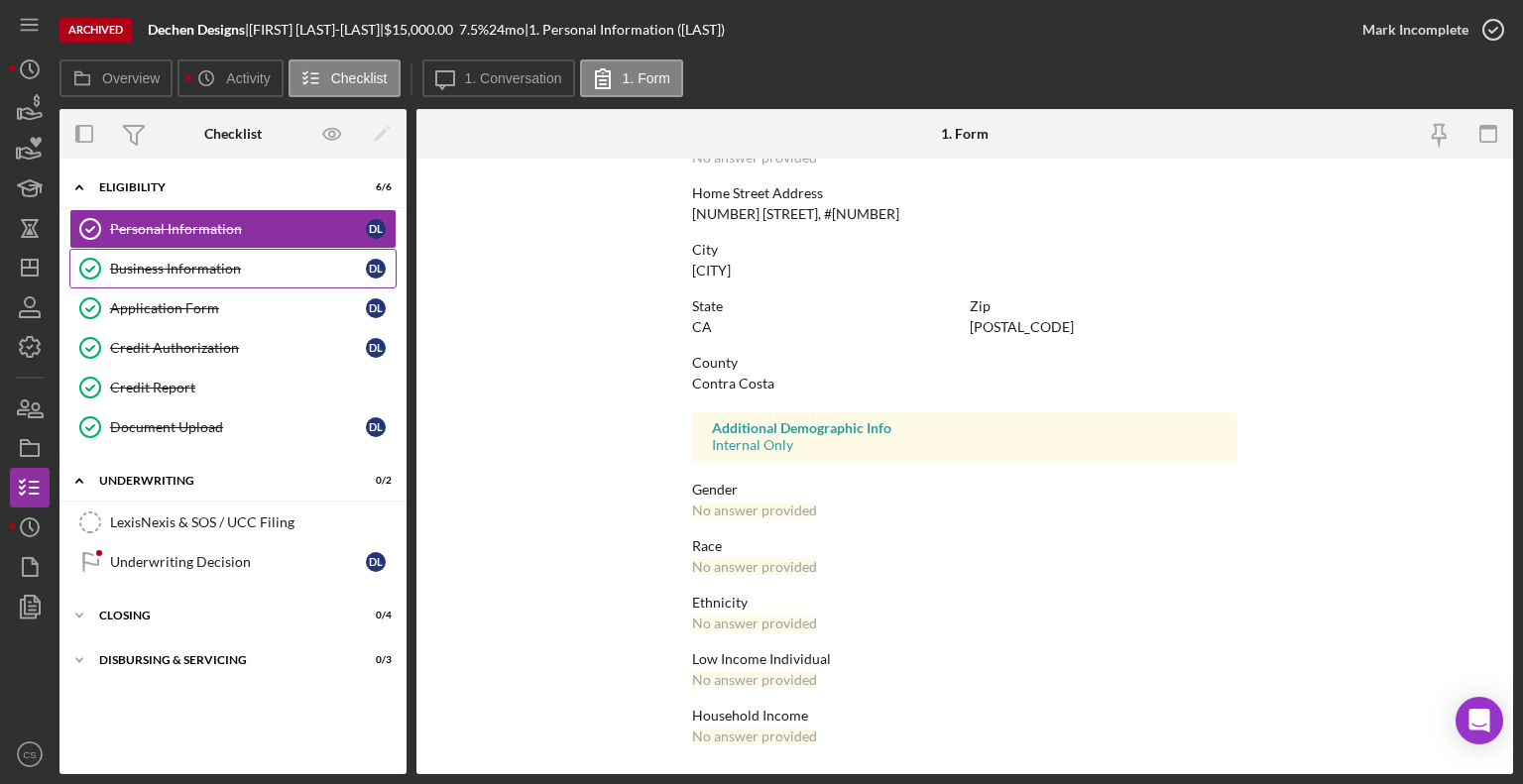click on "Business Information" at bounding box center (238, 269) 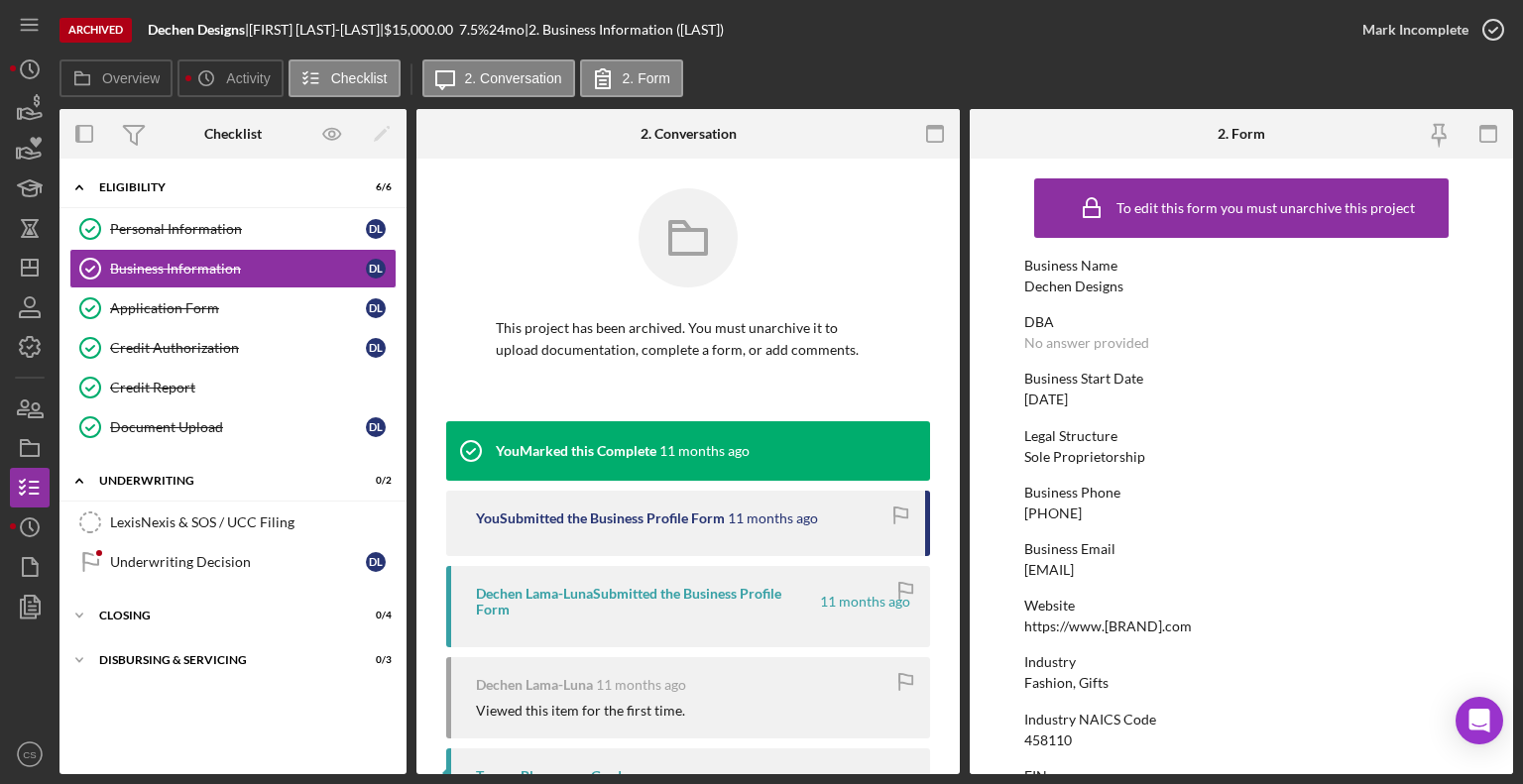 click 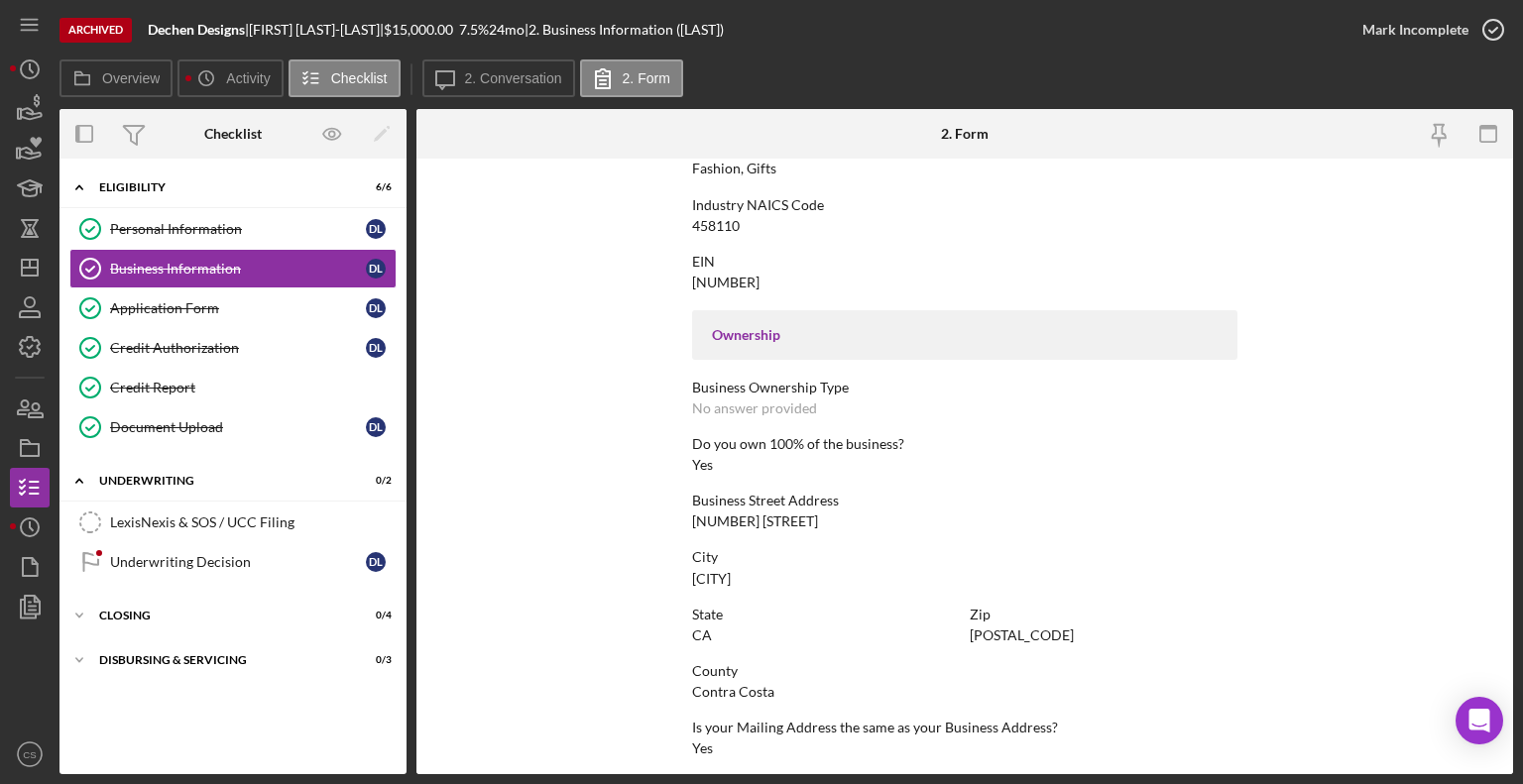 scroll, scrollTop: 879, scrollLeft: 0, axis: vertical 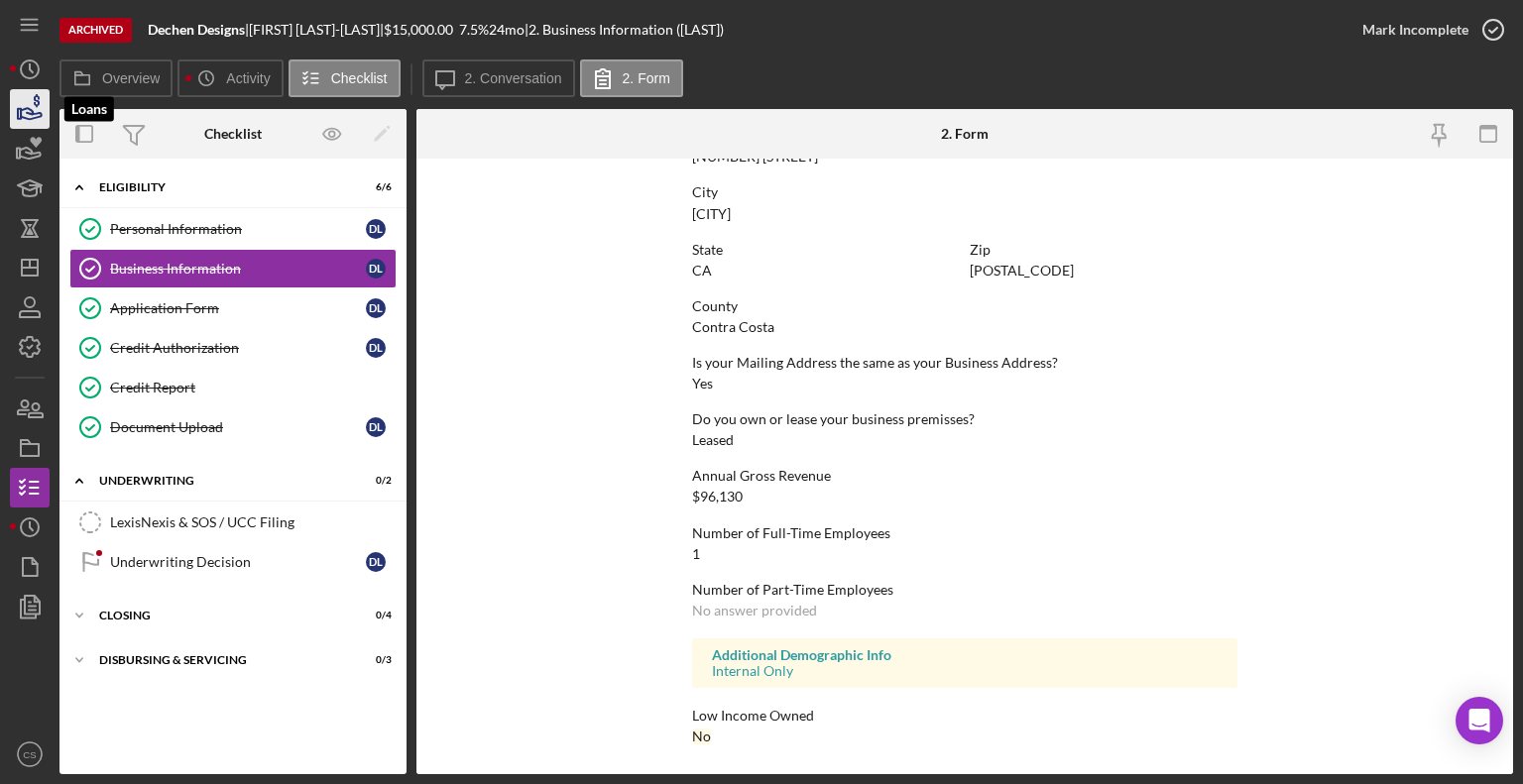 click 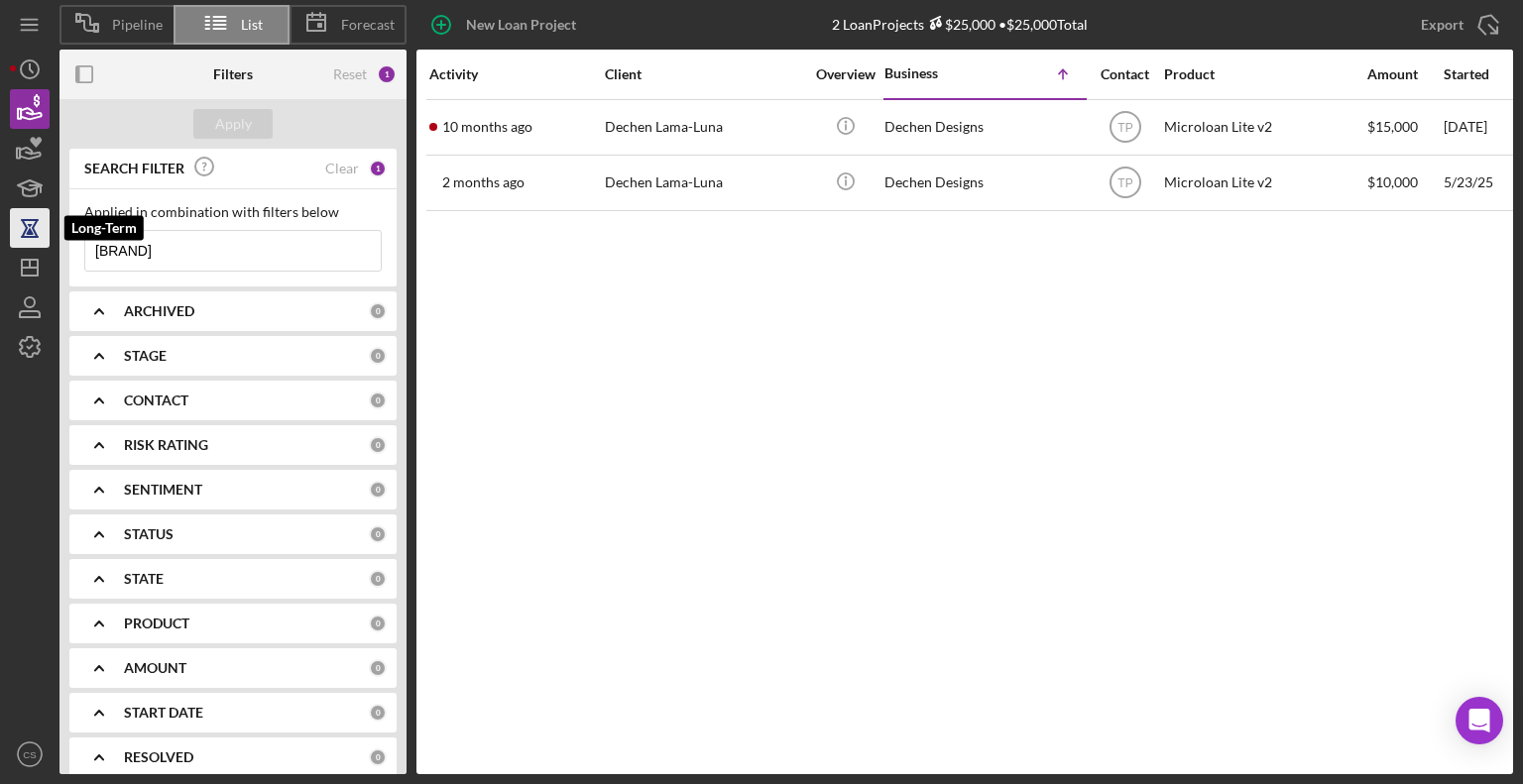 drag, startPoint x: 209, startPoint y: 241, endPoint x: 30, endPoint y: 227, distance: 179.54665 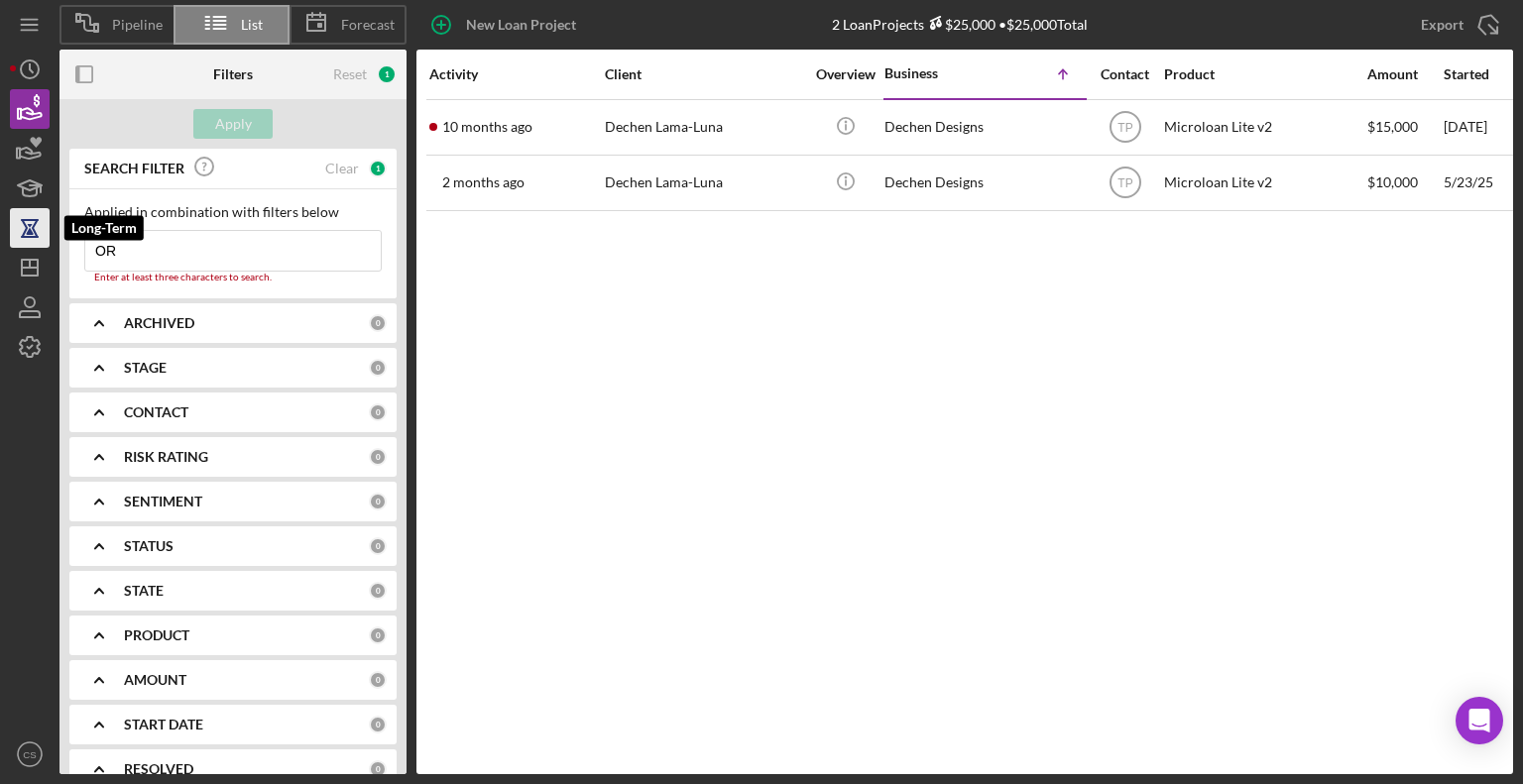type on "O" 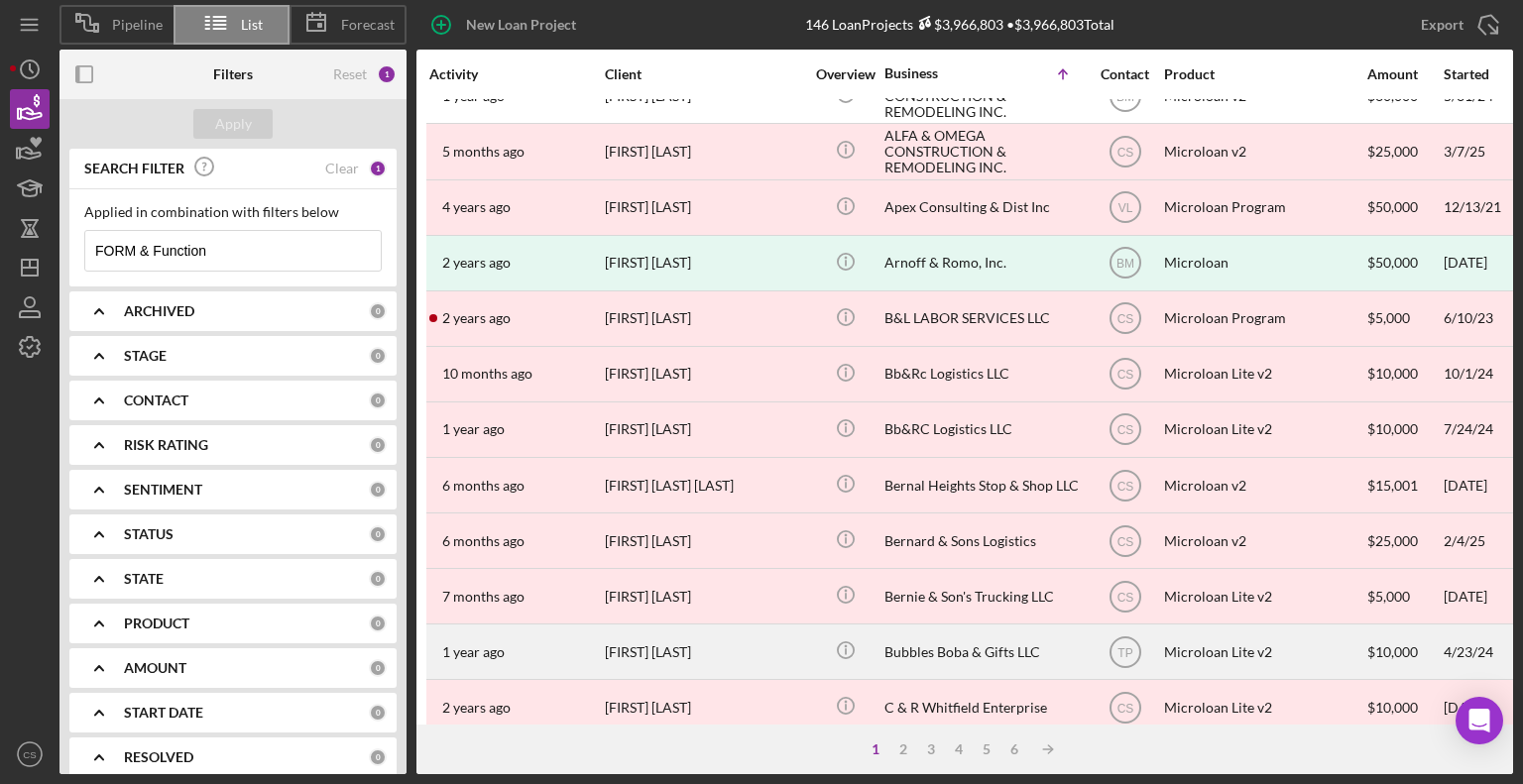 scroll, scrollTop: 789, scrollLeft: 0, axis: vertical 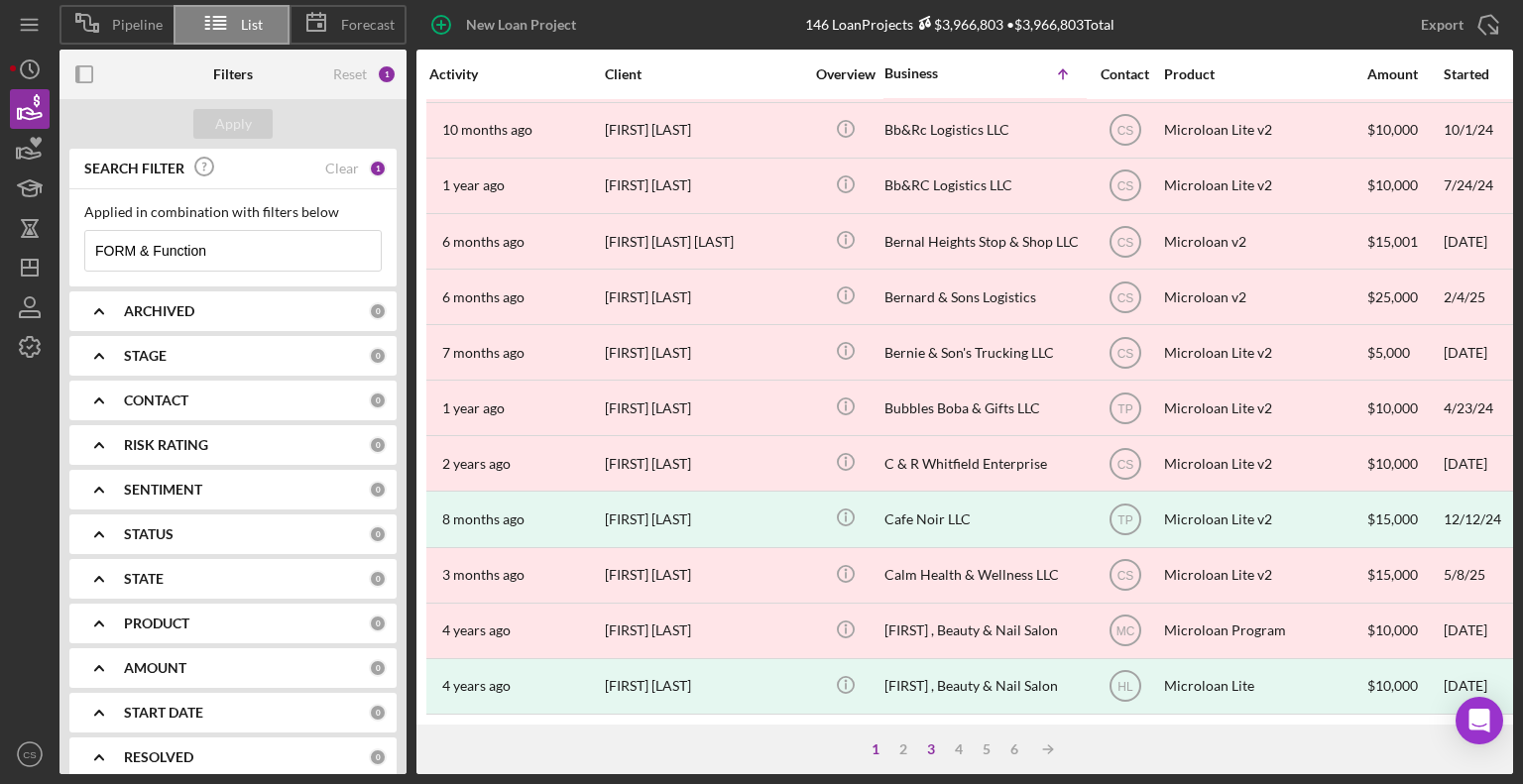 type on "FORM & Function" 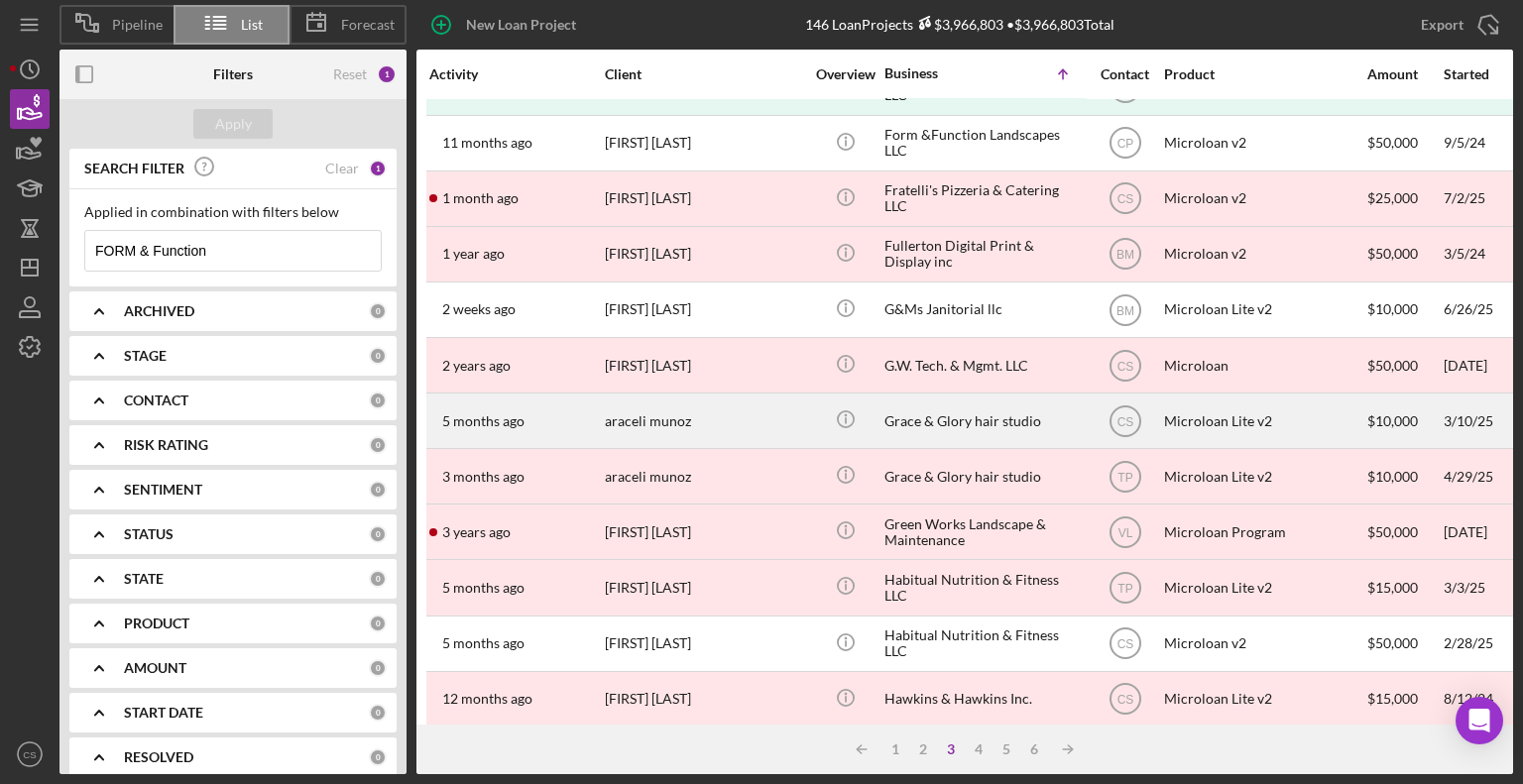 scroll, scrollTop: 0, scrollLeft: 0, axis: both 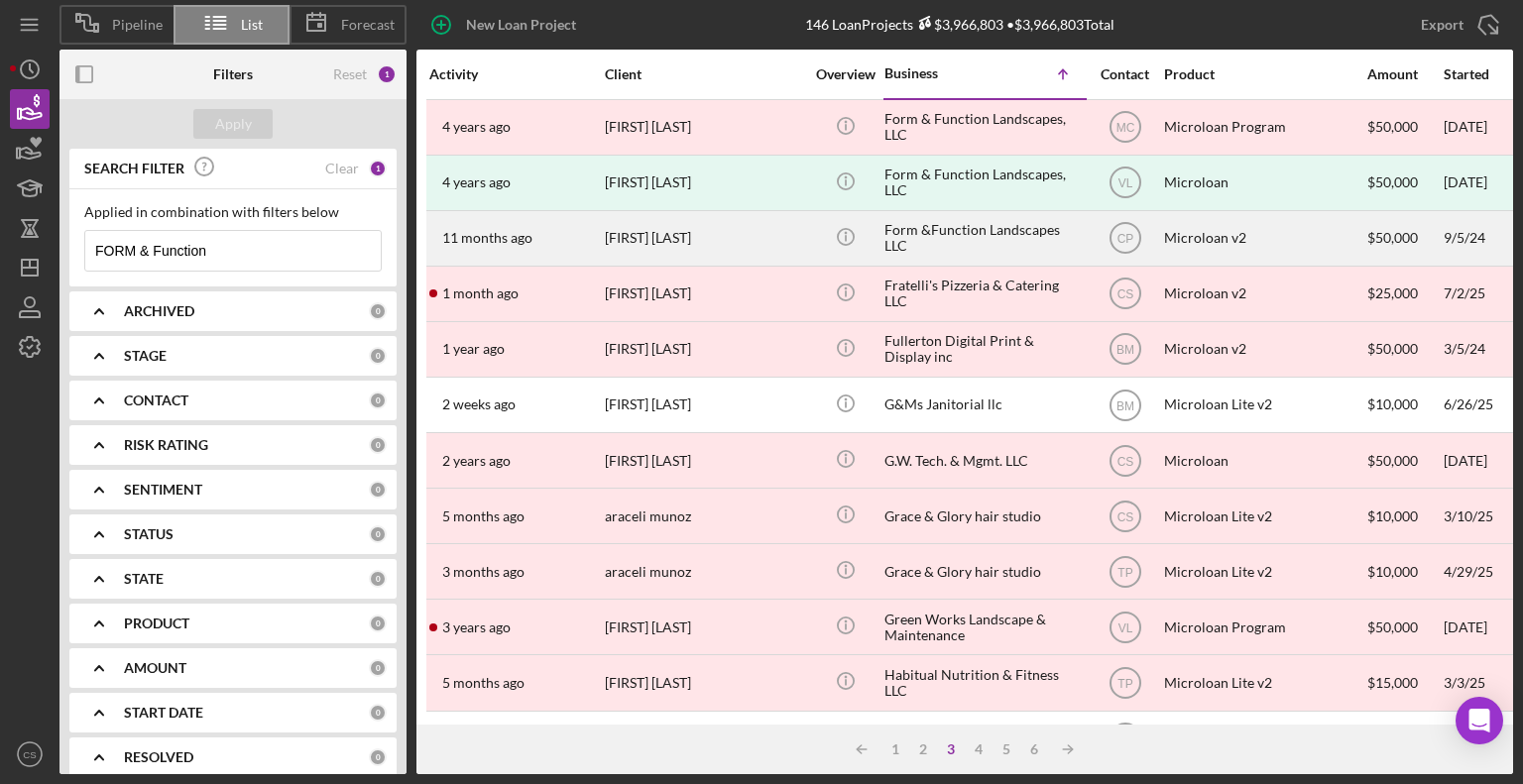 click on "Form &Function Landscapes LLC" at bounding box center (984, 238) 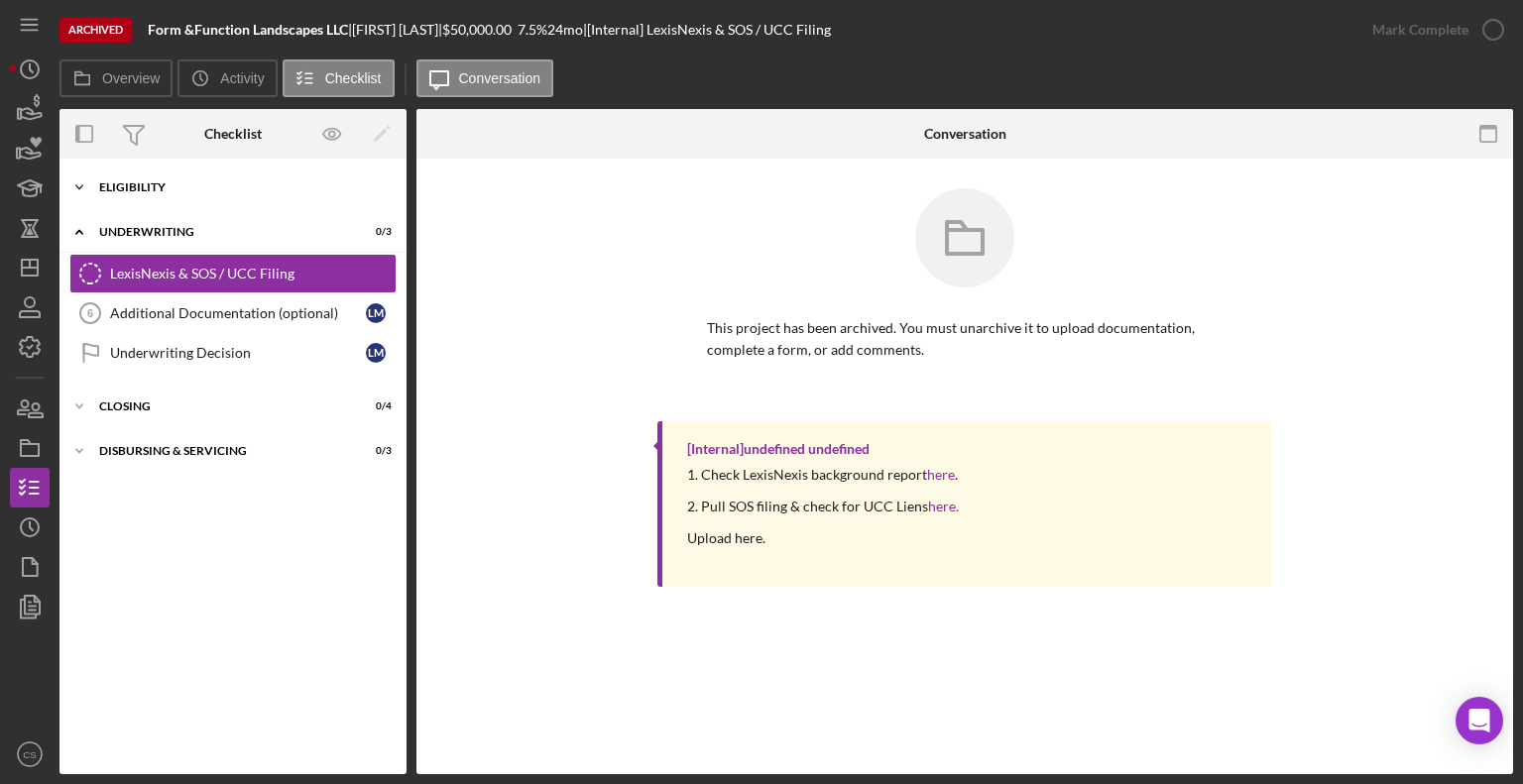 click on "Icon/Expander Eligibility 6 / 6" at bounding box center (233, 187) 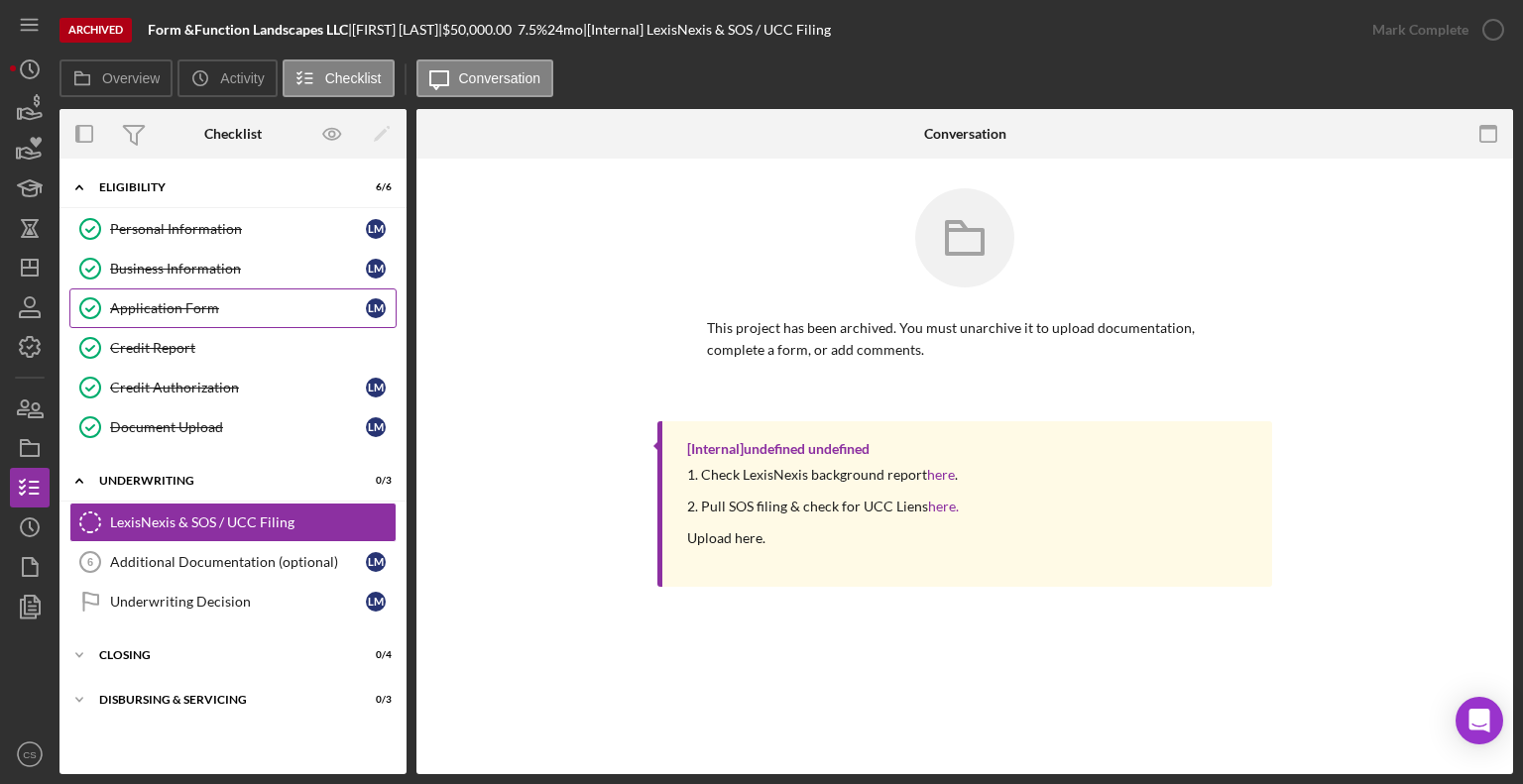 click on "Application Form" at bounding box center [238, 308] 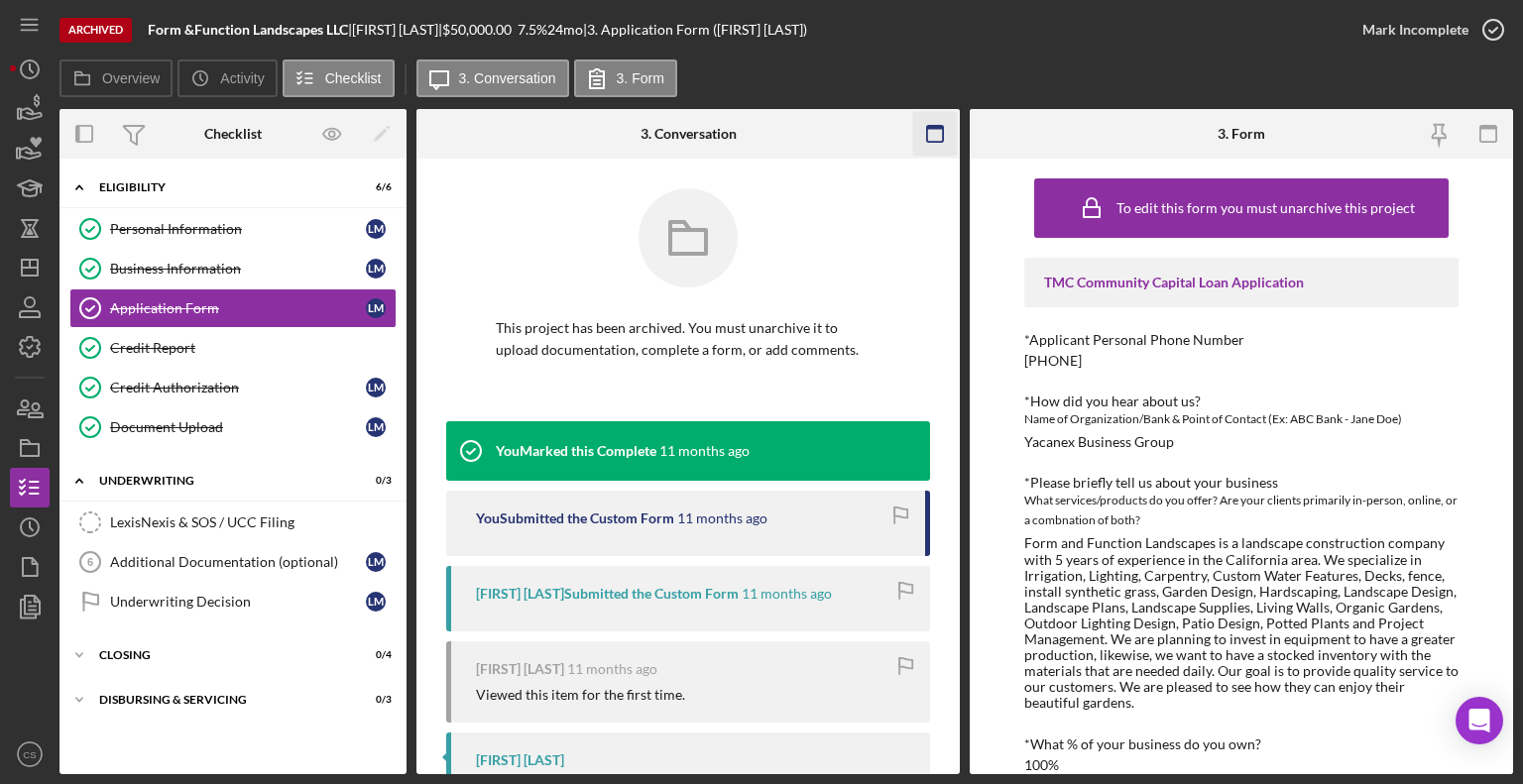 click 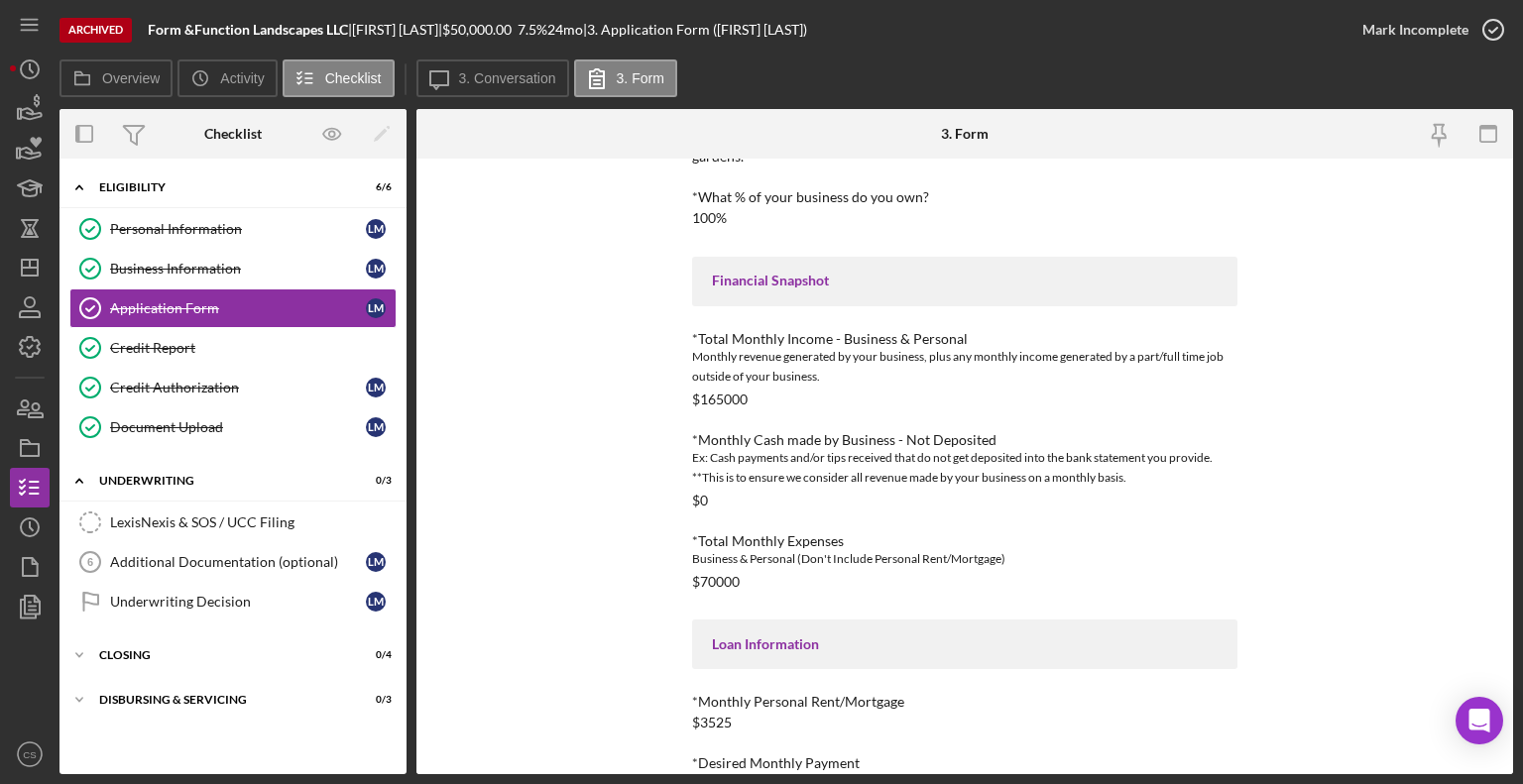 scroll, scrollTop: 937, scrollLeft: 0, axis: vertical 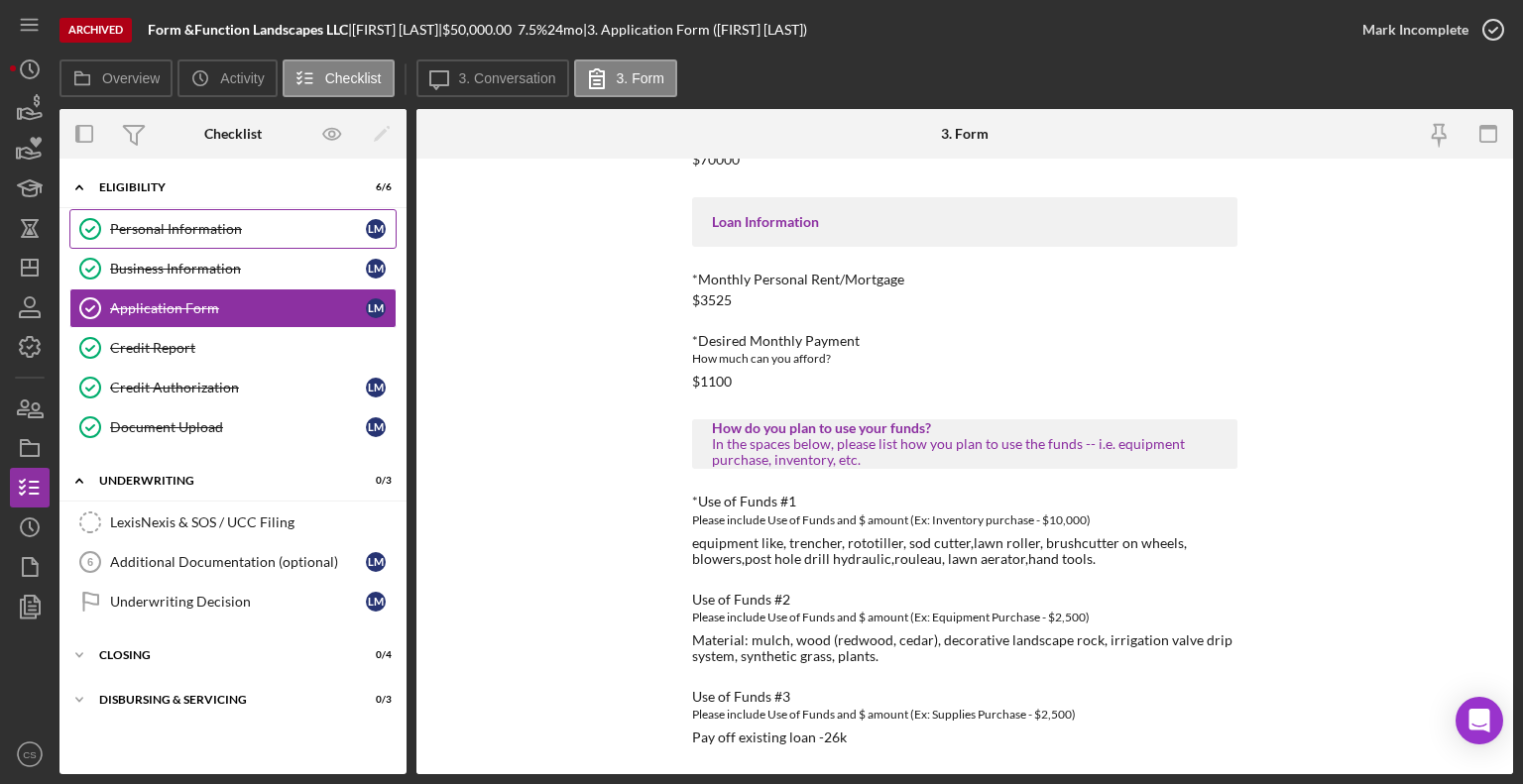click on "Personal Information" at bounding box center (238, 229) 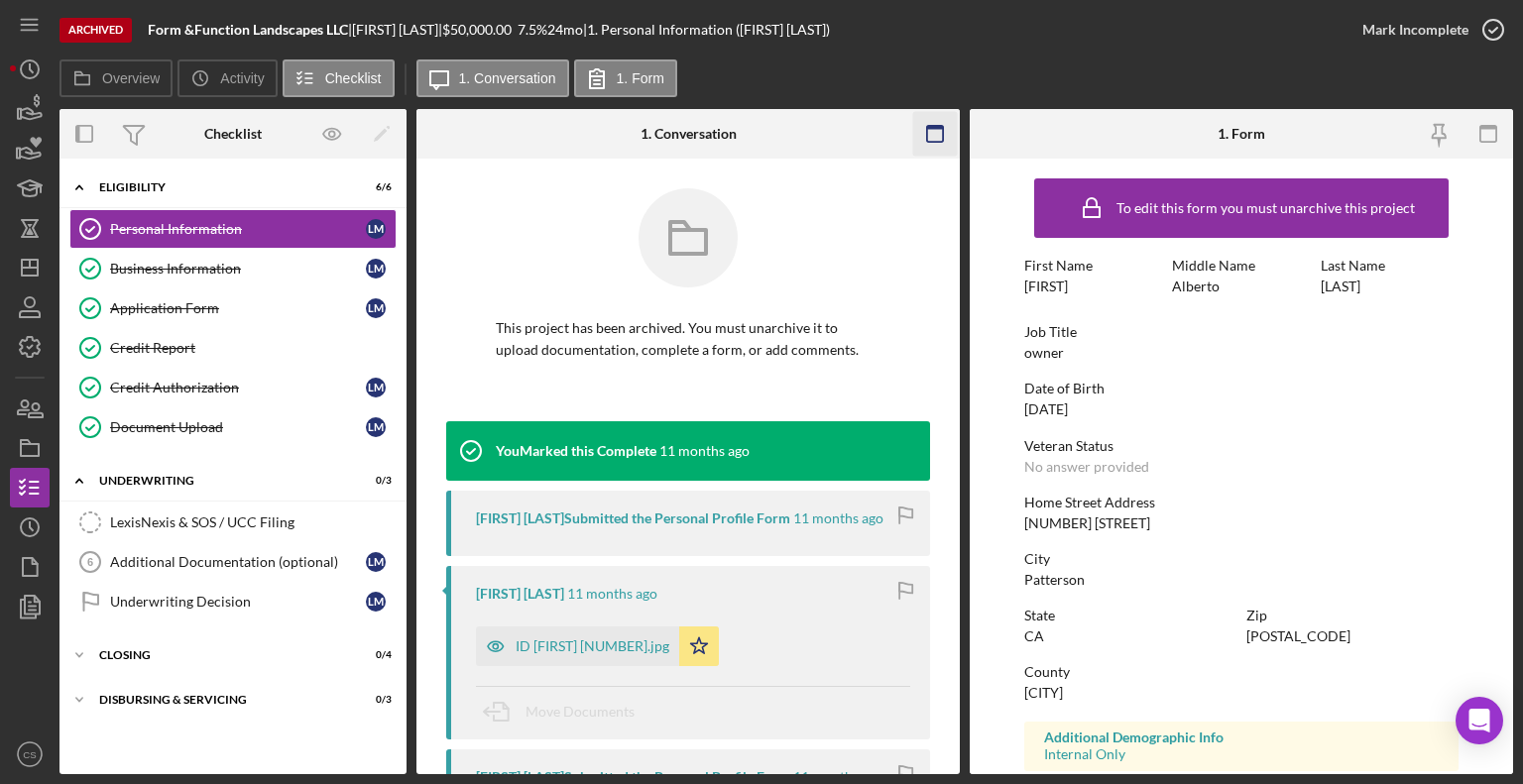 click 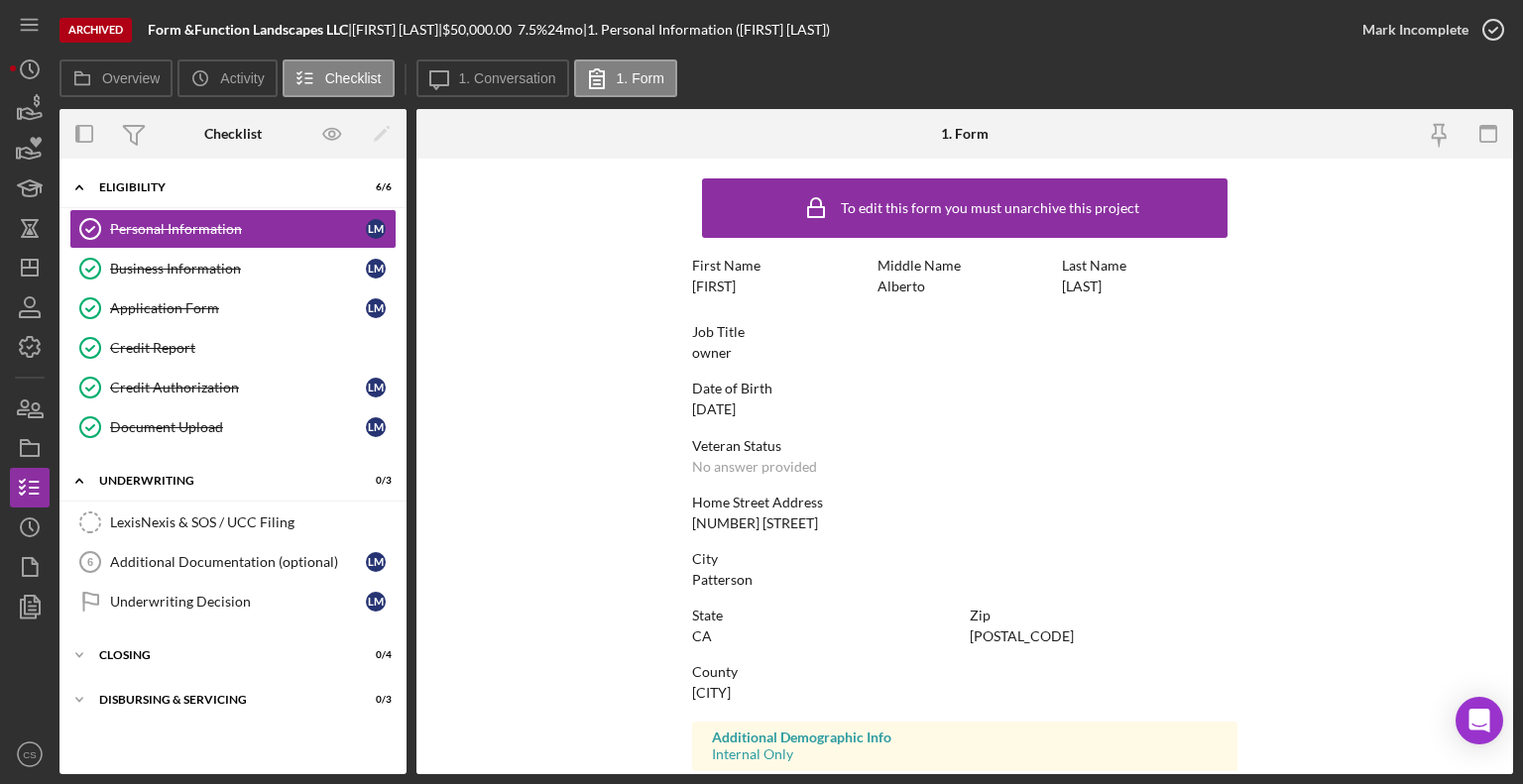 scroll, scrollTop: 309, scrollLeft: 0, axis: vertical 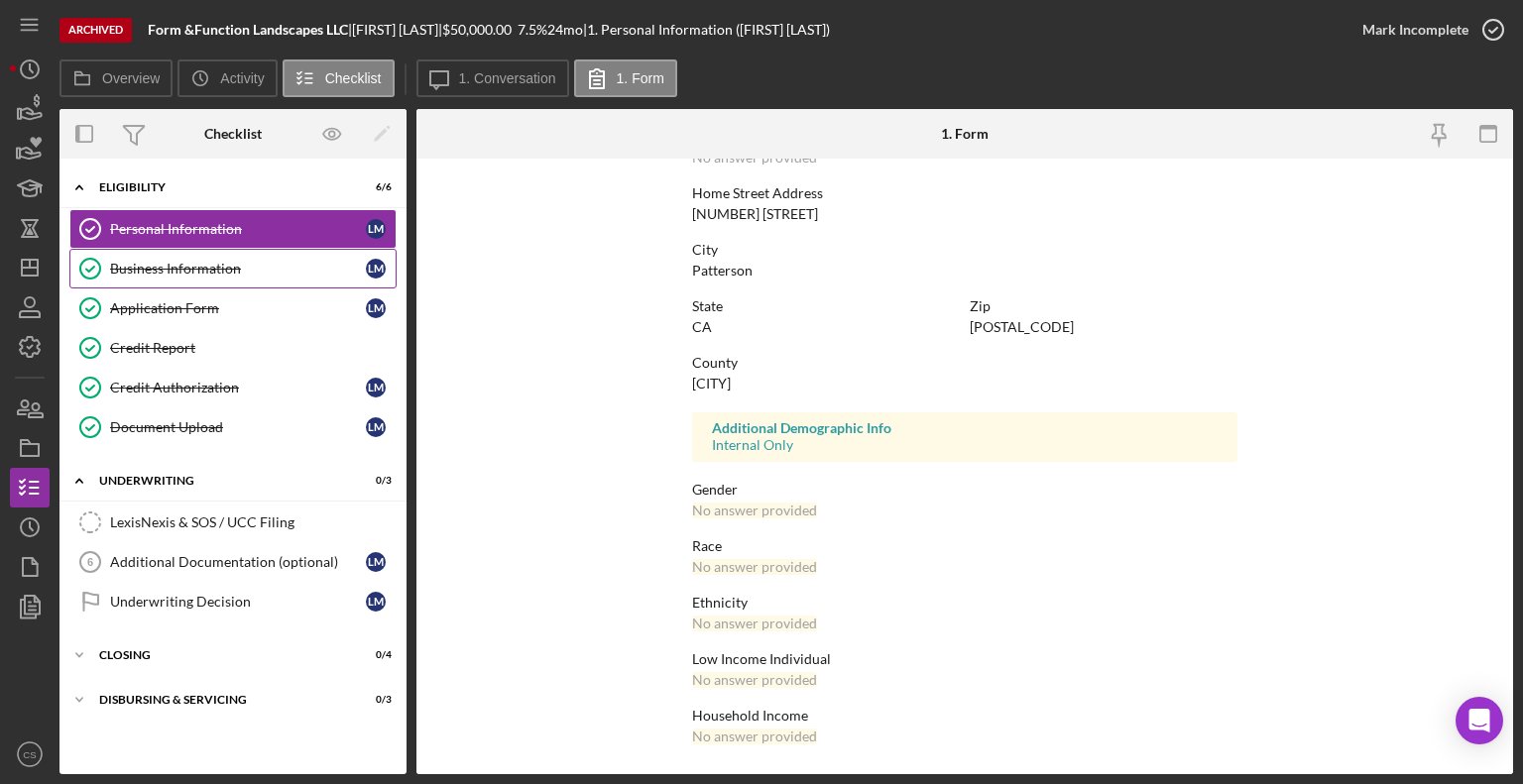 click on "Business Information" at bounding box center [238, 269] 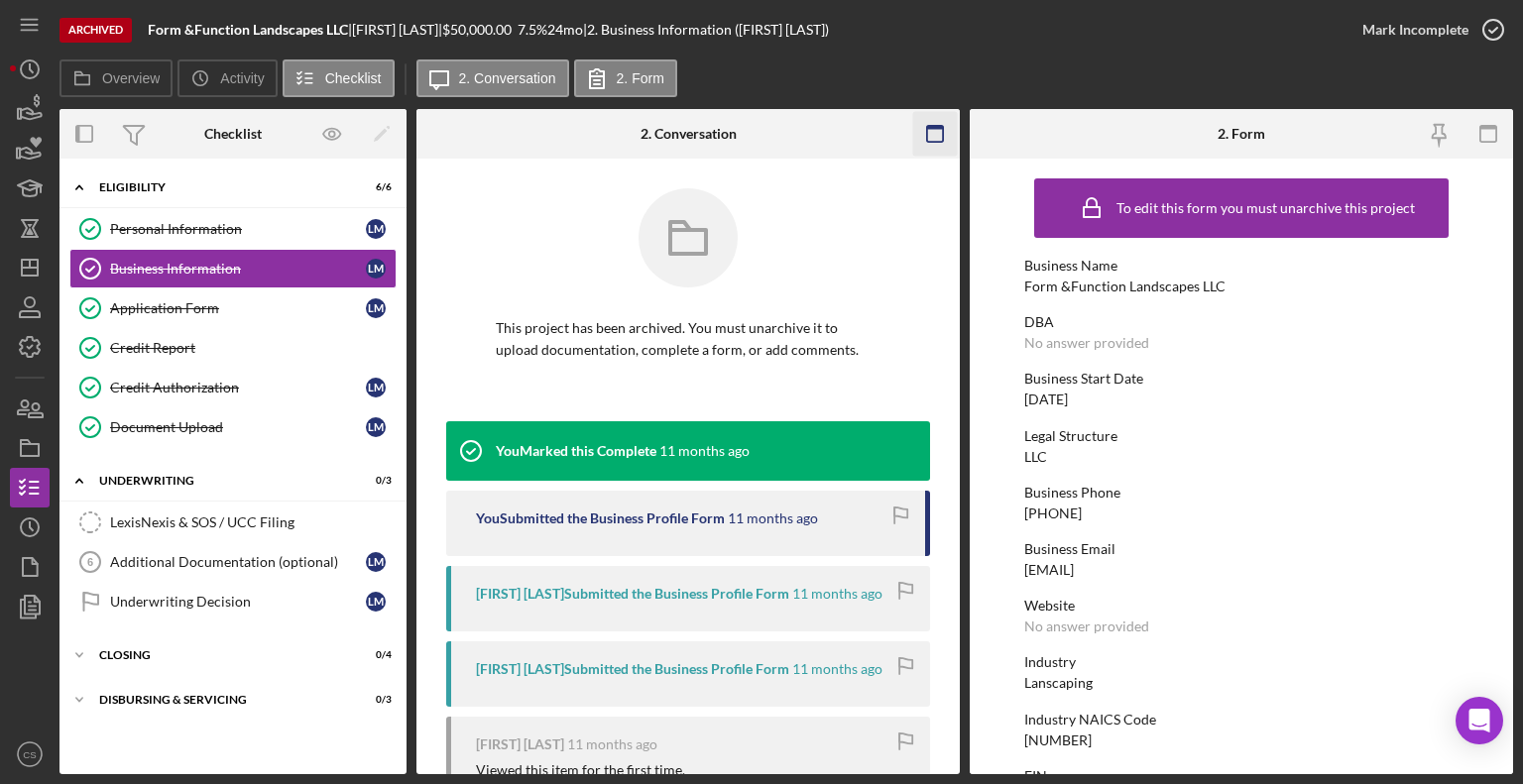 click 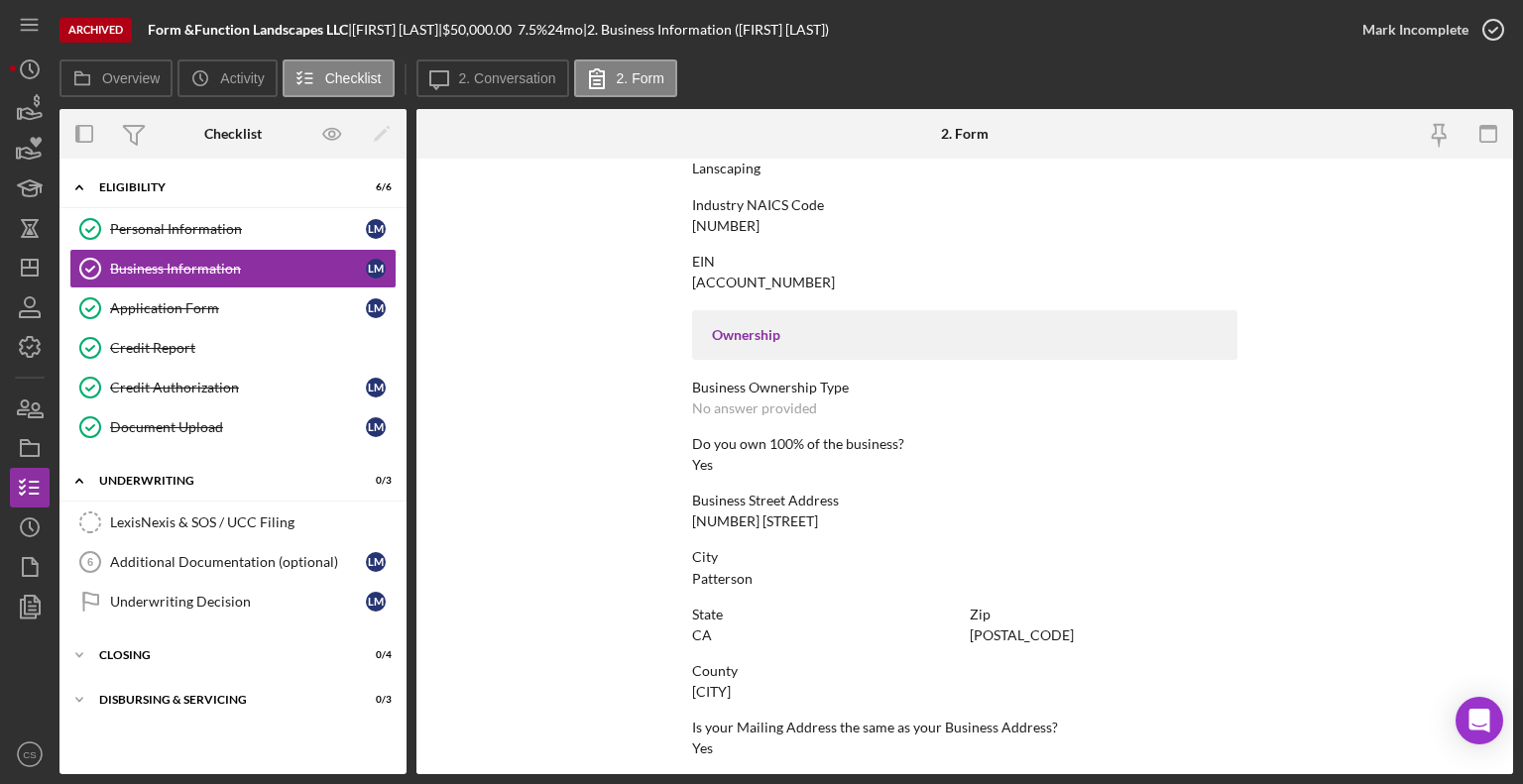 scroll, scrollTop: 879, scrollLeft: 0, axis: vertical 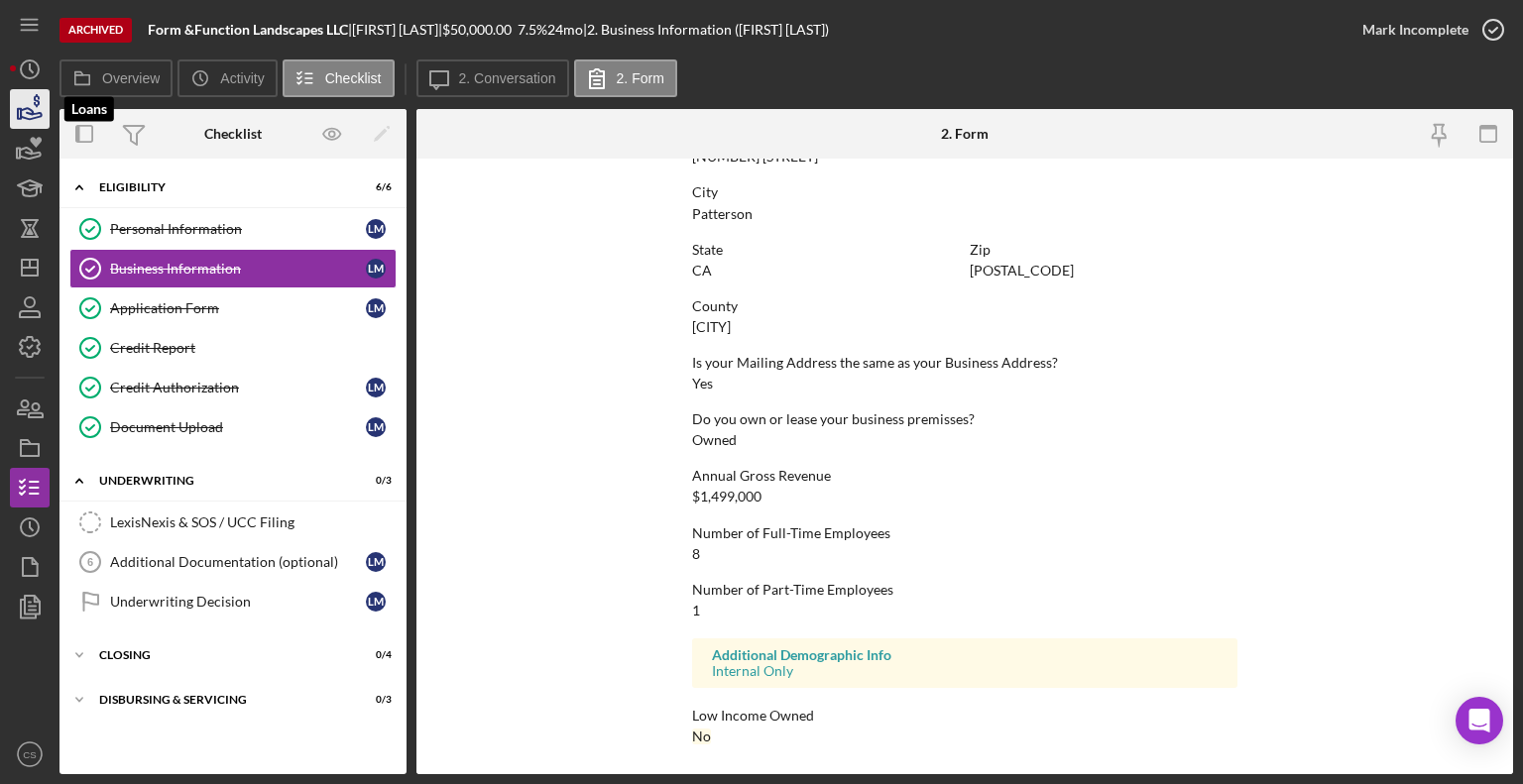 click 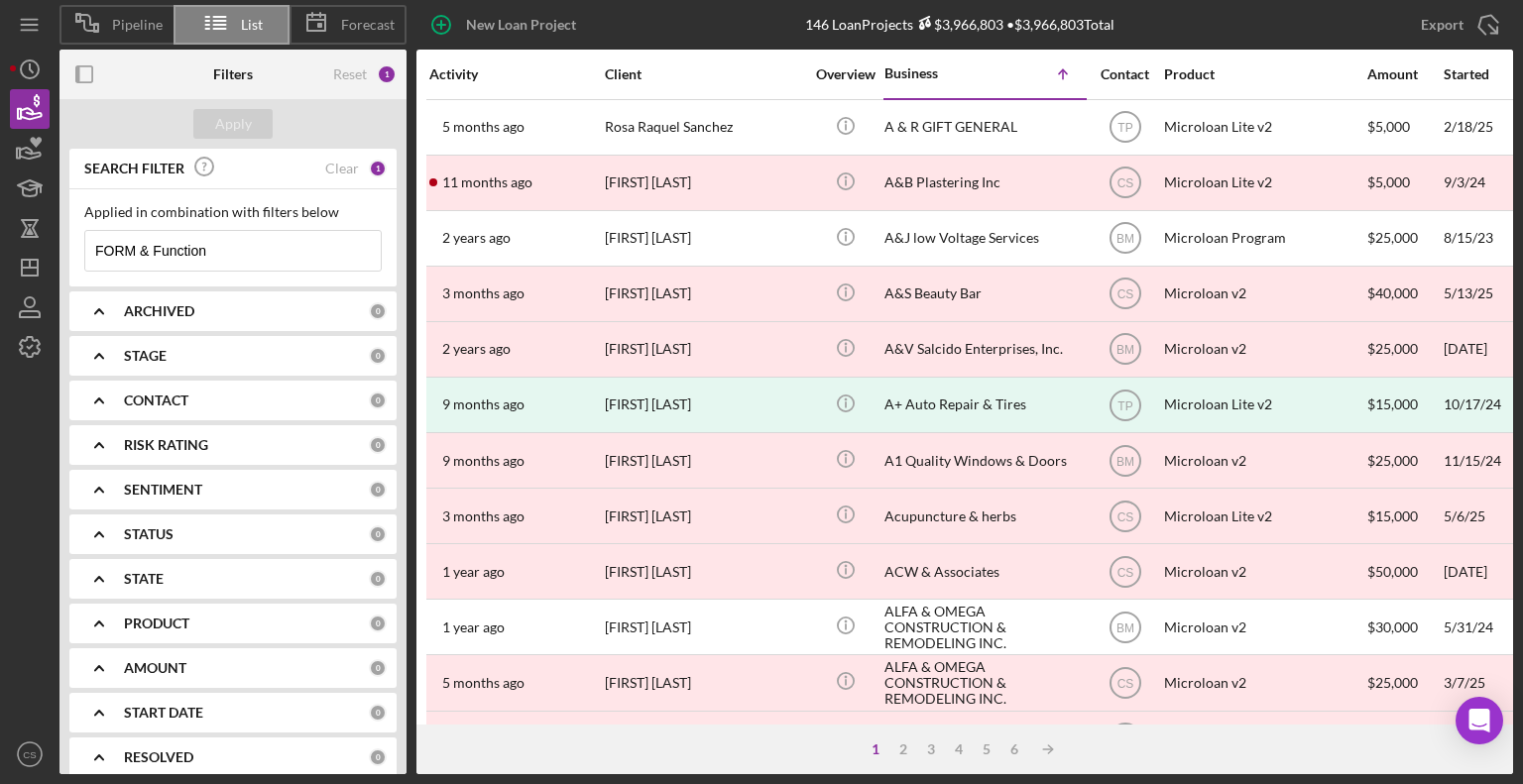 drag, startPoint x: 214, startPoint y: 251, endPoint x: 52, endPoint y: 244, distance: 162.15116 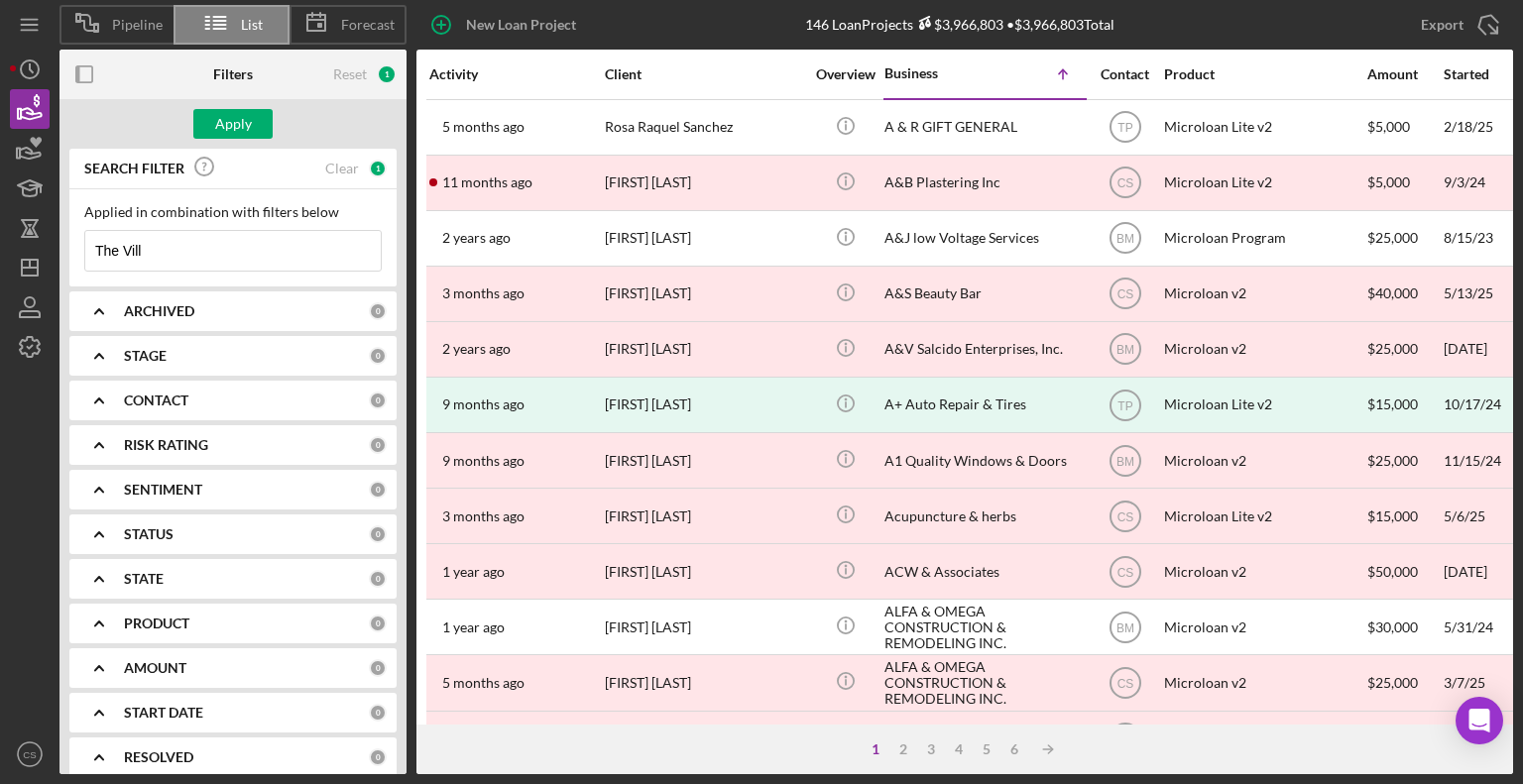 type on "The Ville Studios" 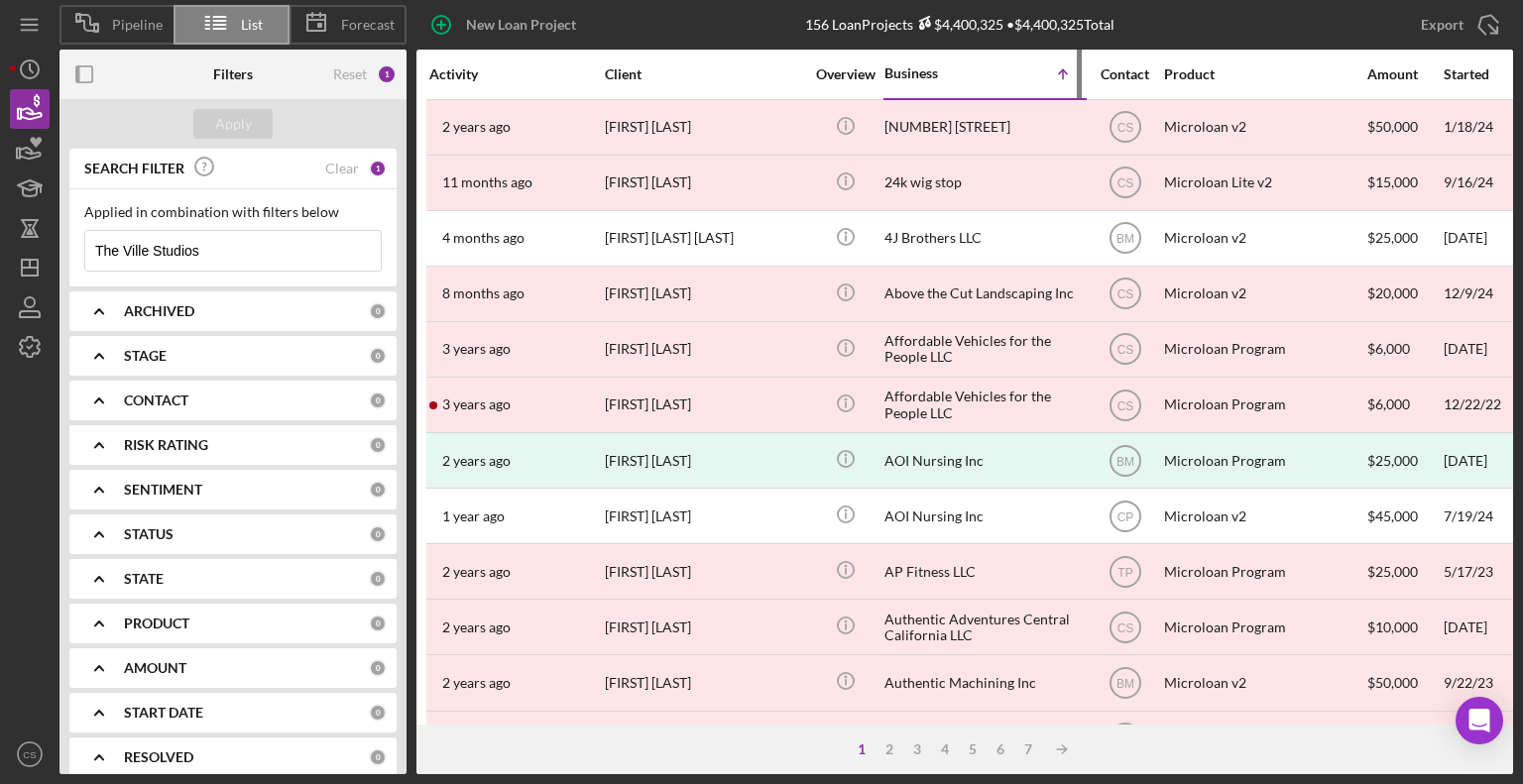 click on "Business" at bounding box center [934, 73] 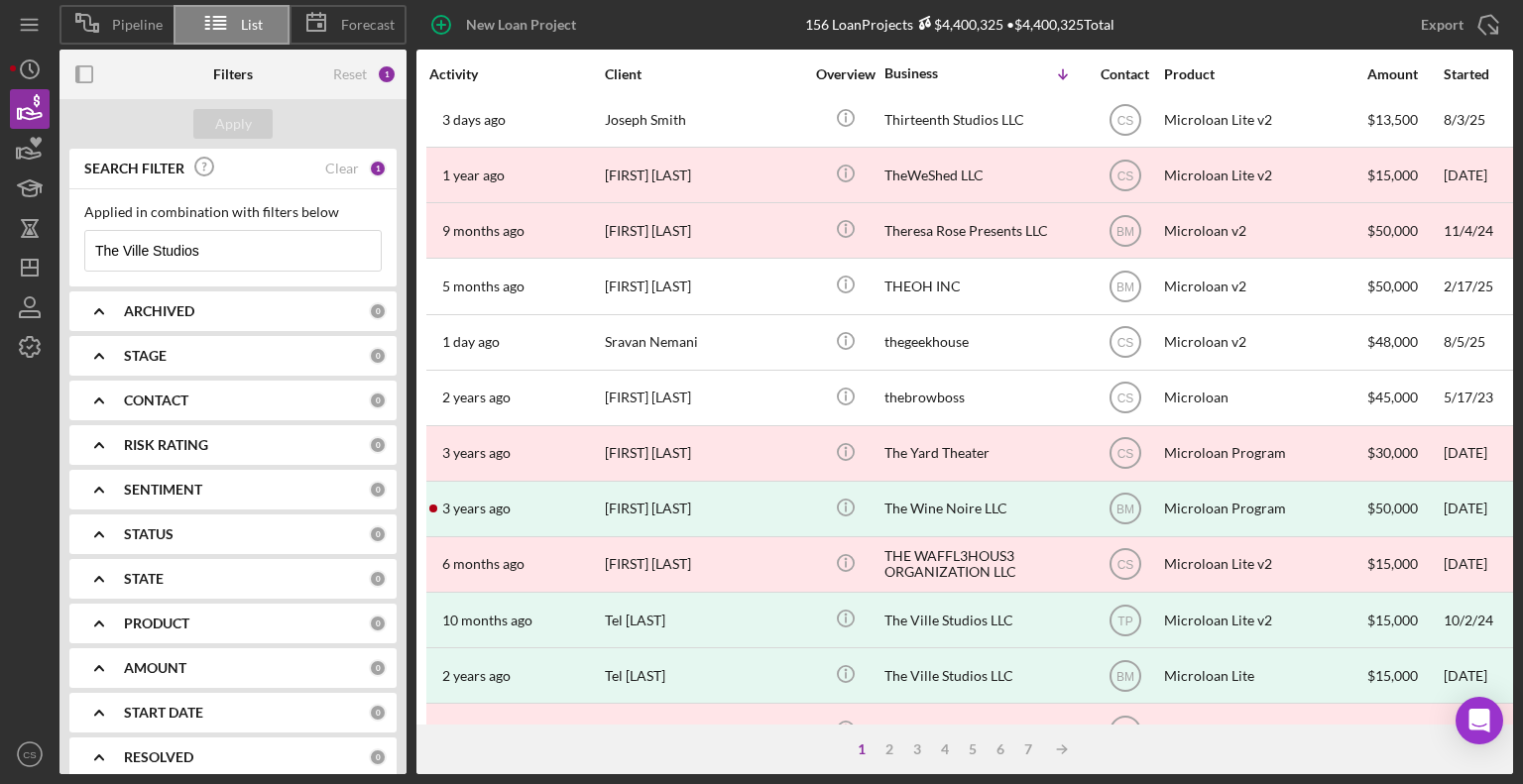 scroll, scrollTop: 496, scrollLeft: 0, axis: vertical 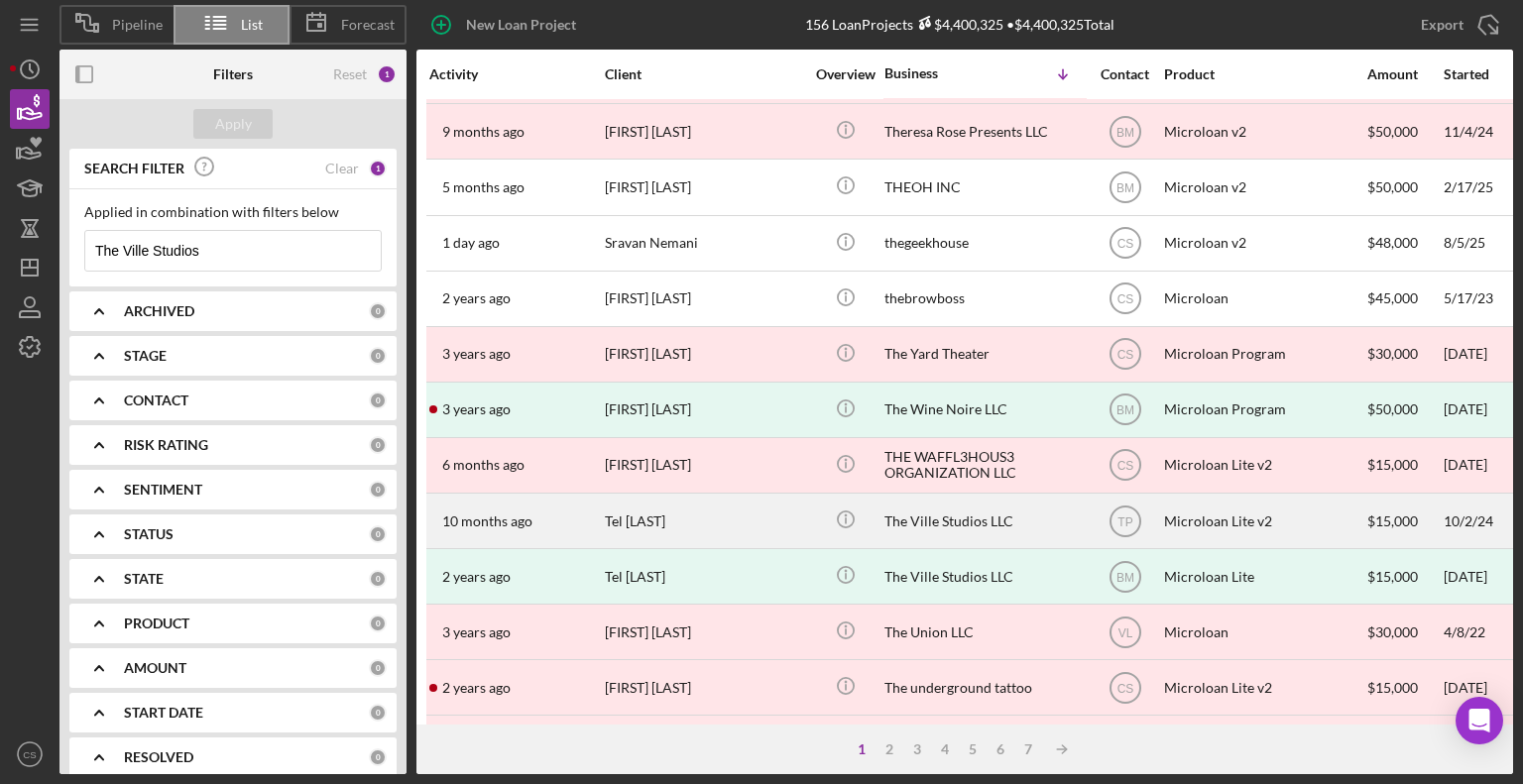 click on "The Ville Studios LLC" at bounding box center (984, 520) 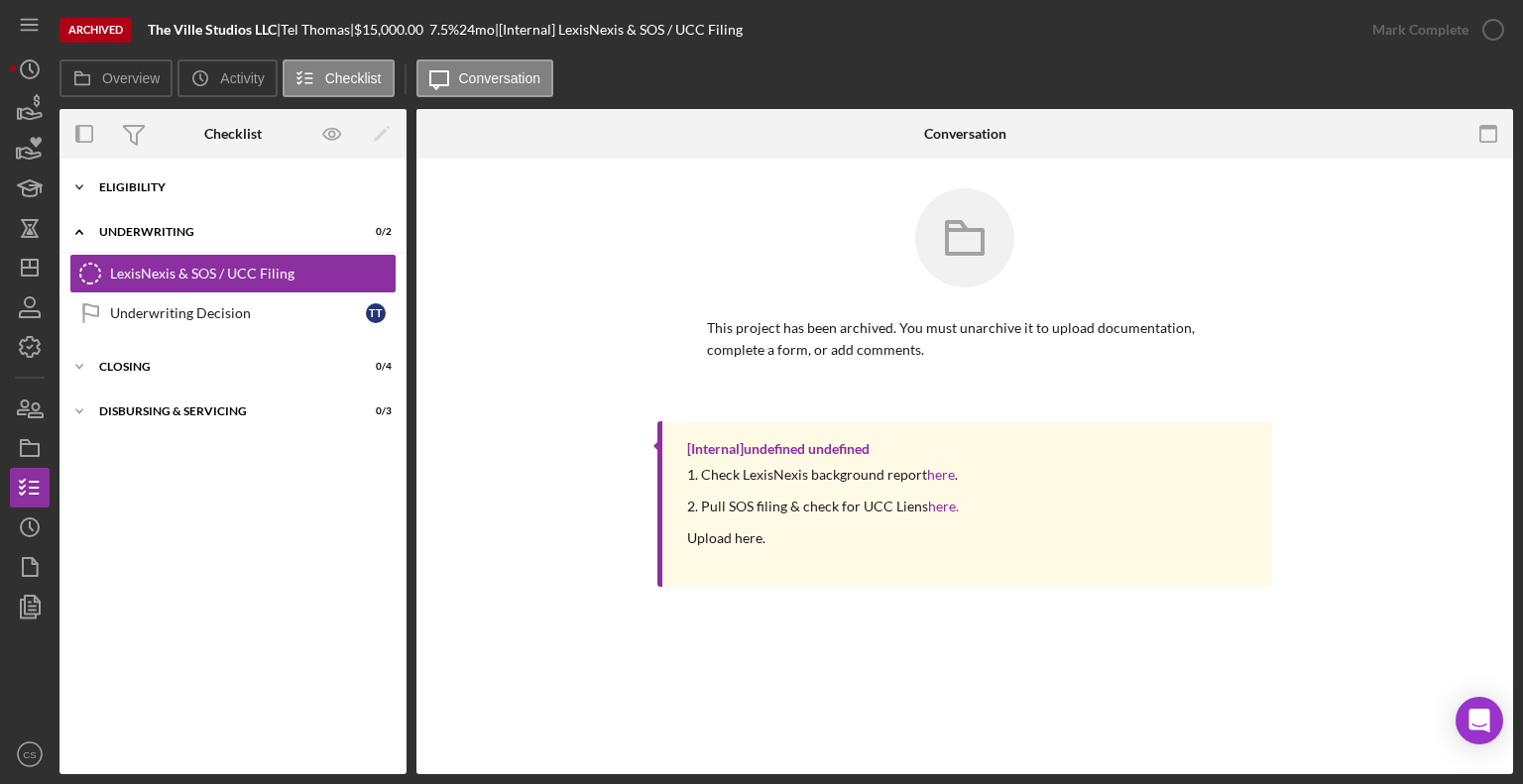 click on "Eligibility" at bounding box center [240, 187] 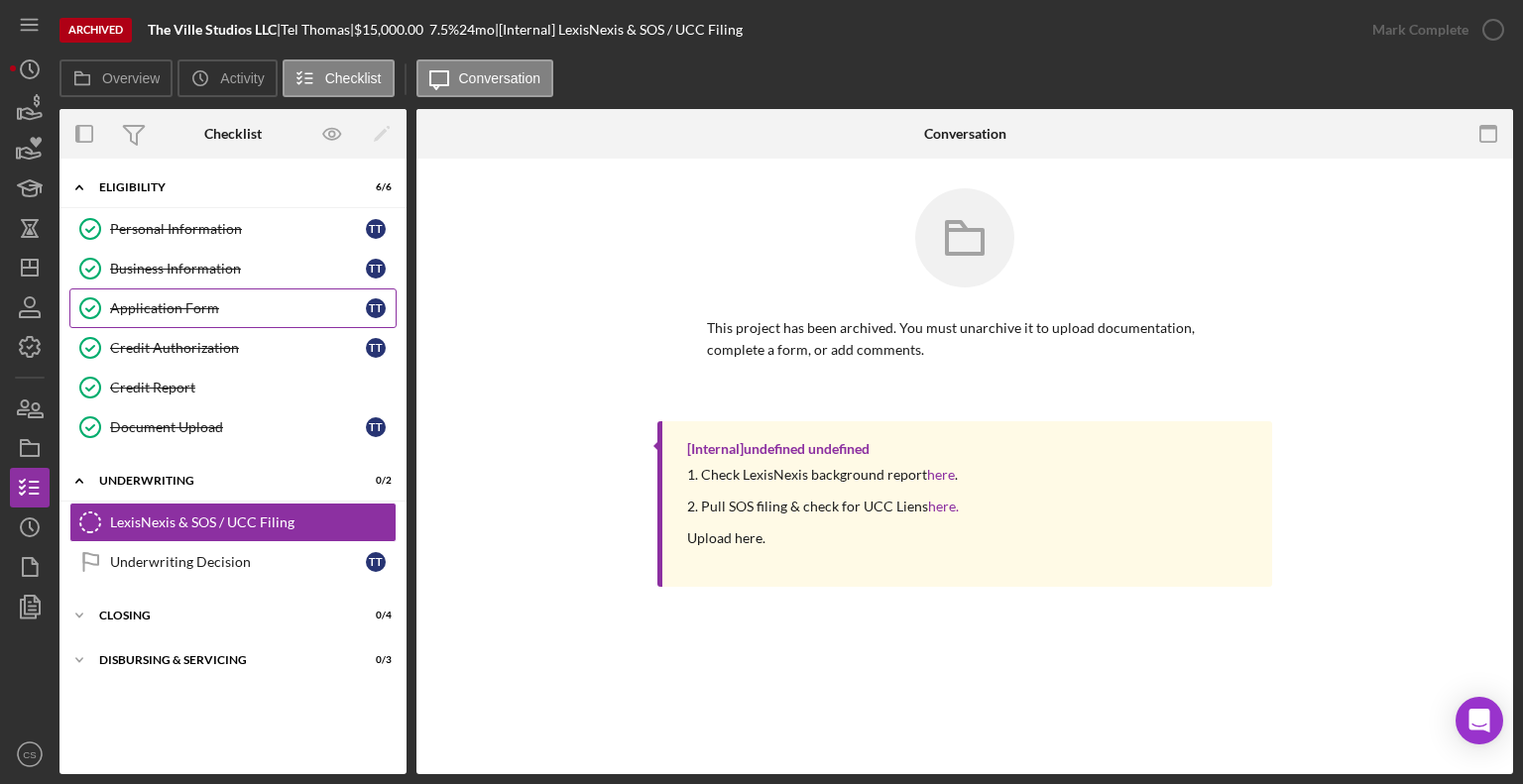 click on "Application Form" at bounding box center [238, 308] 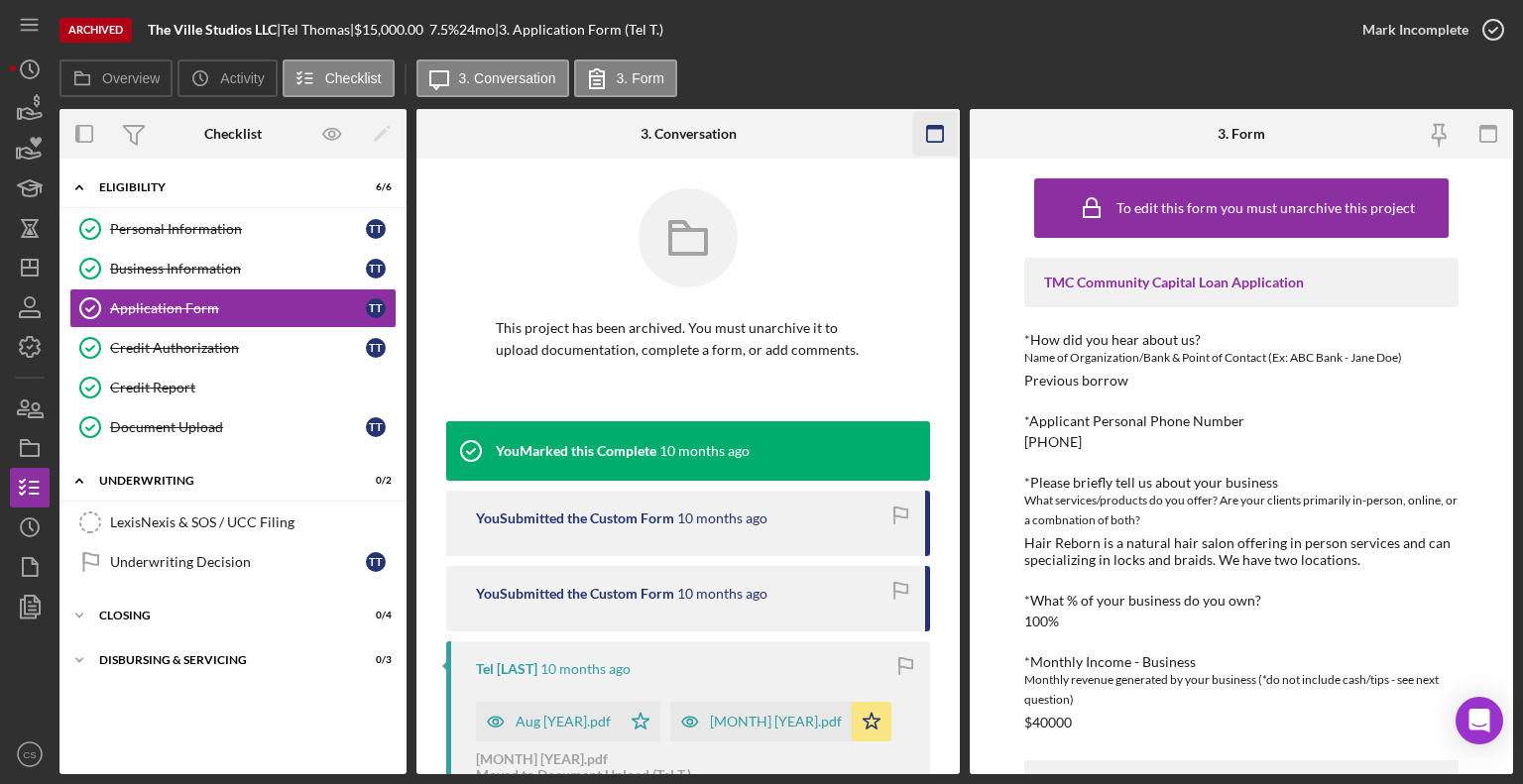 click 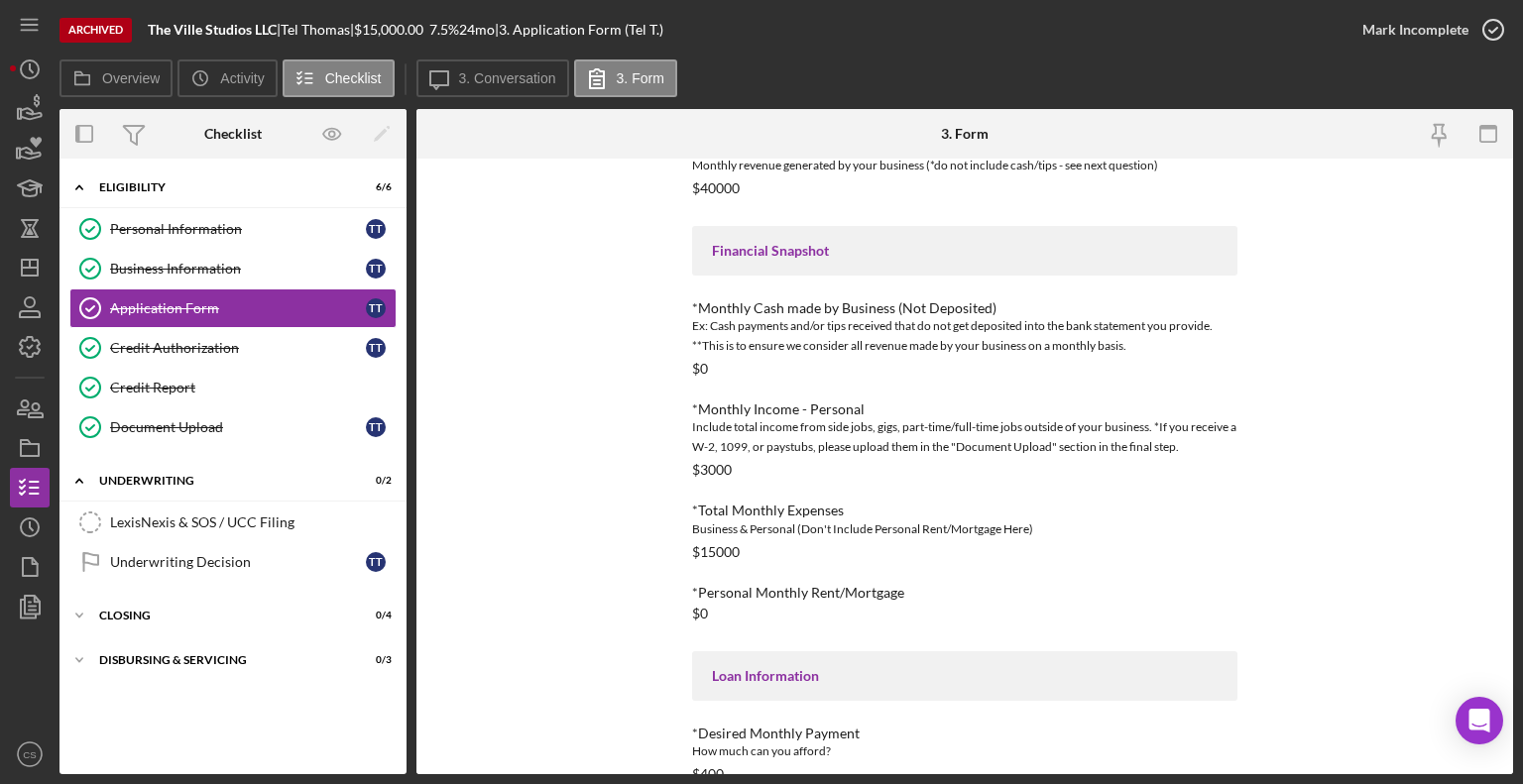 scroll, scrollTop: 649, scrollLeft: 0, axis: vertical 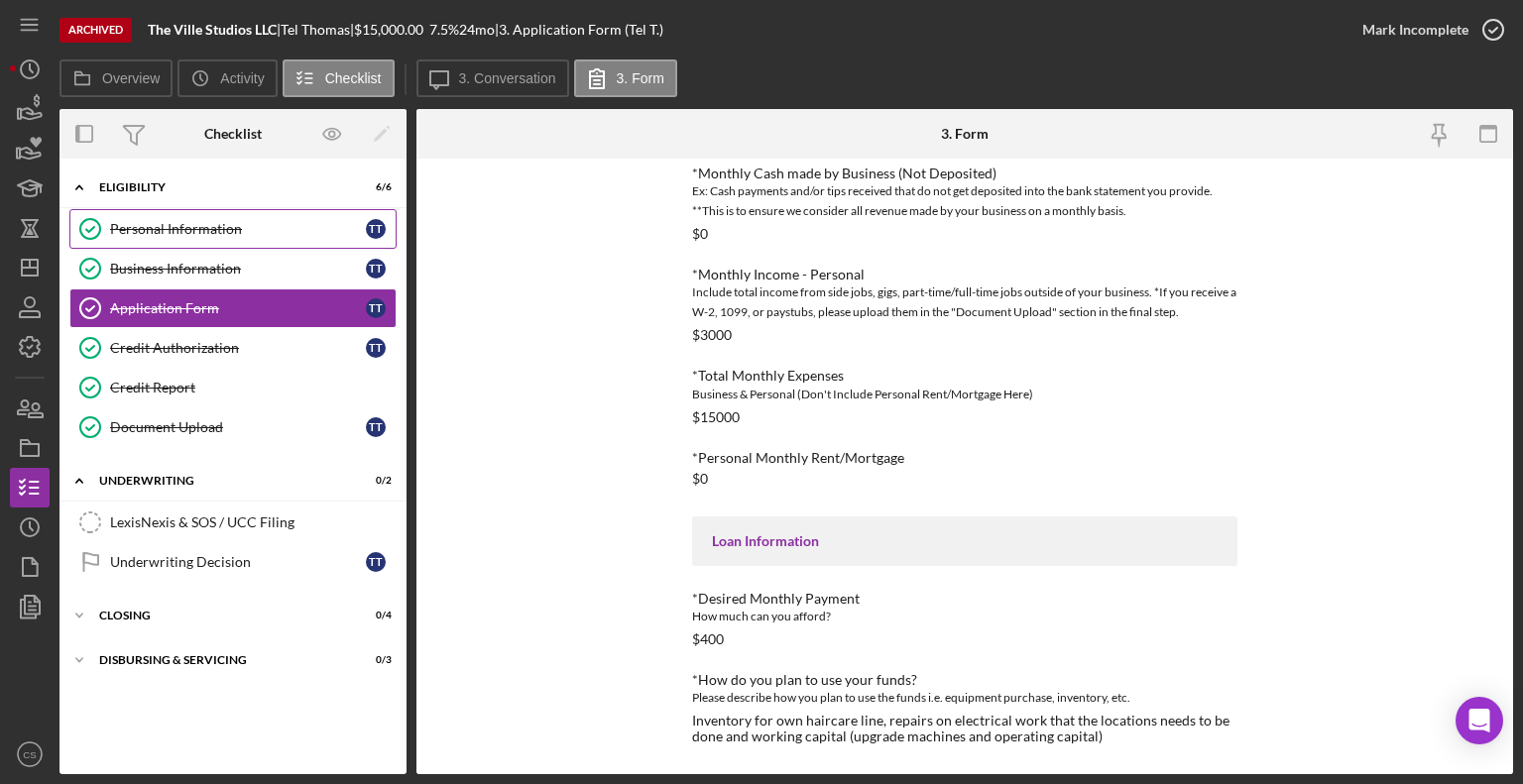 click on "Personal Information" at bounding box center (238, 229) 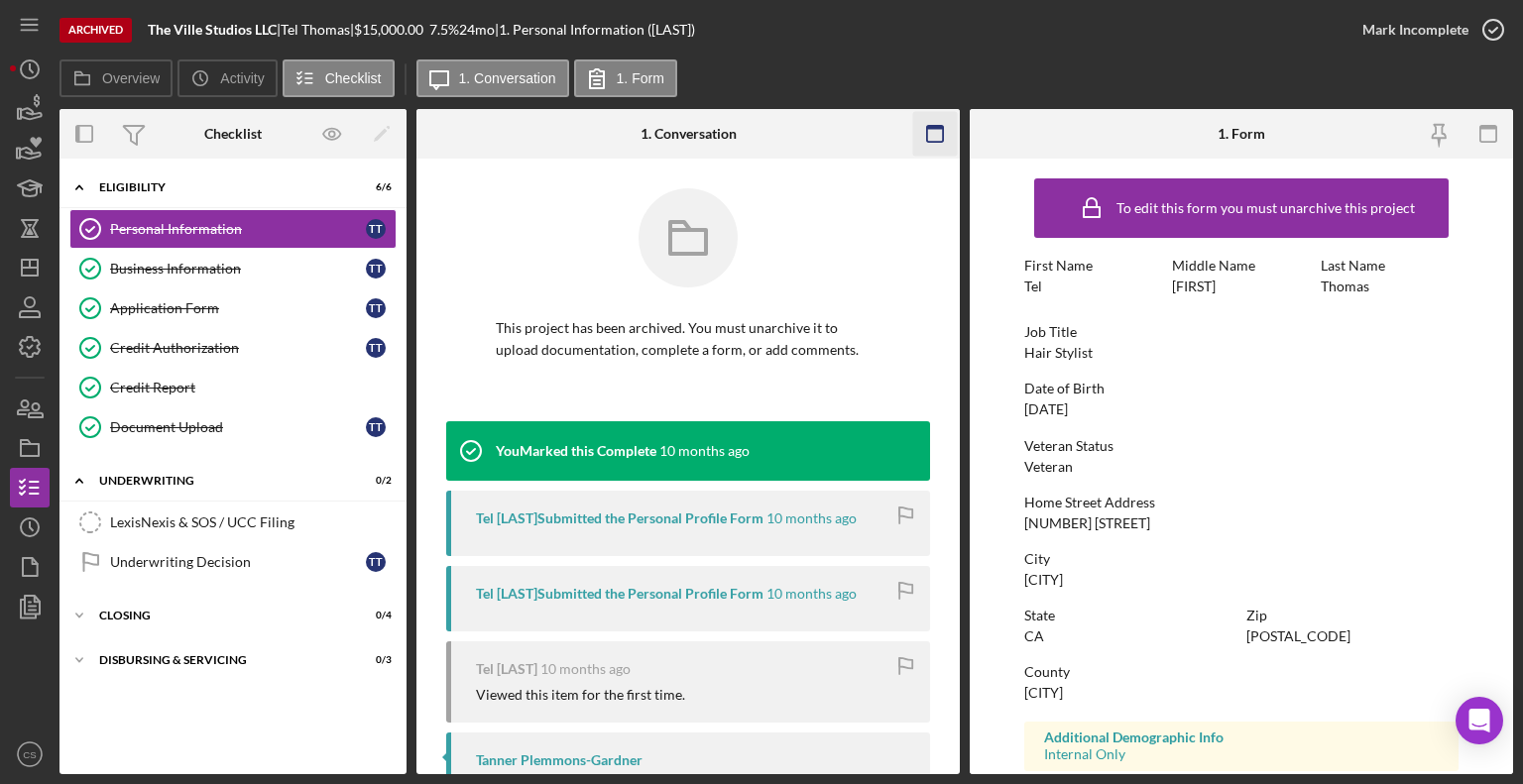 click 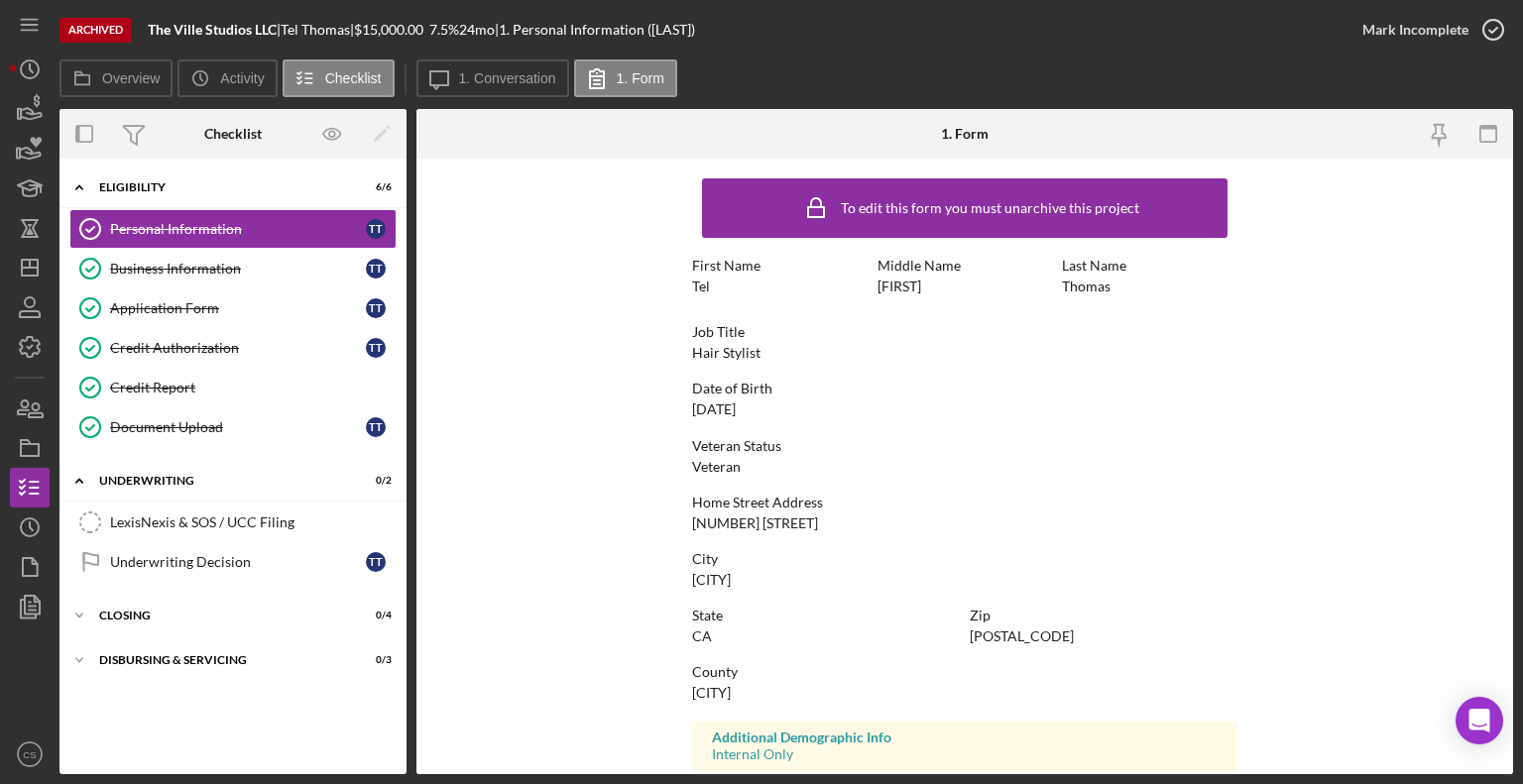 scroll, scrollTop: 309, scrollLeft: 0, axis: vertical 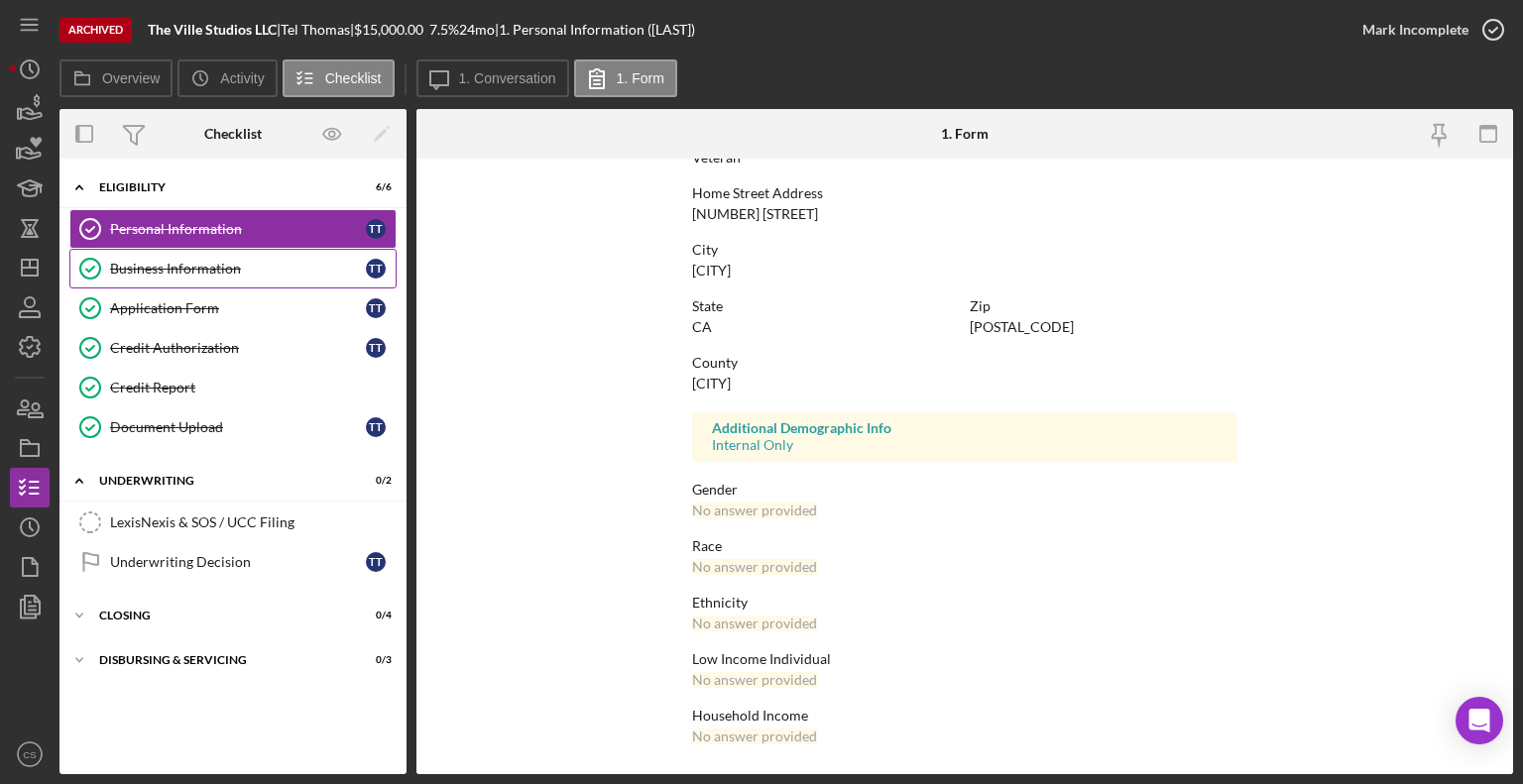 click on "Business Information" at bounding box center [238, 269] 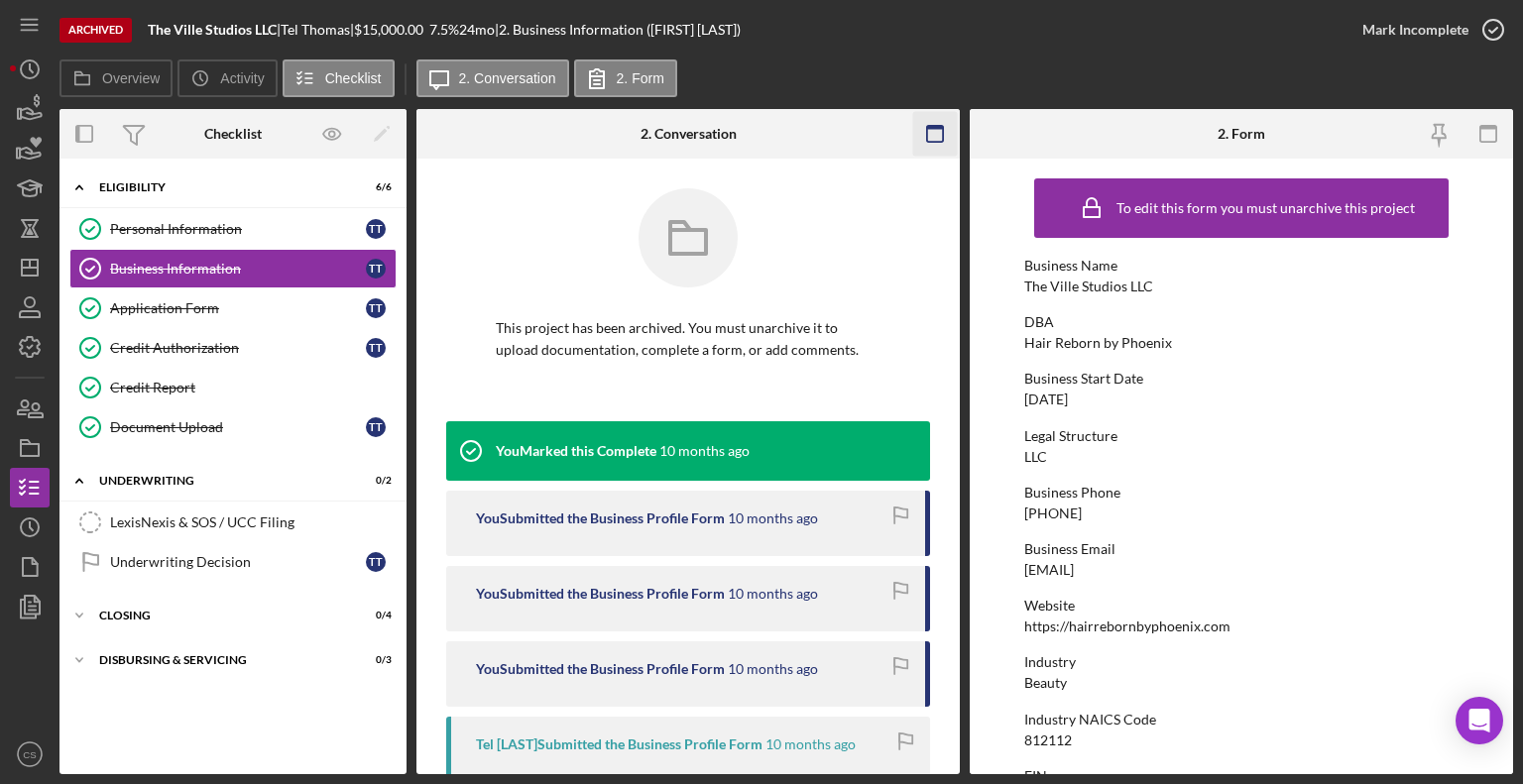click 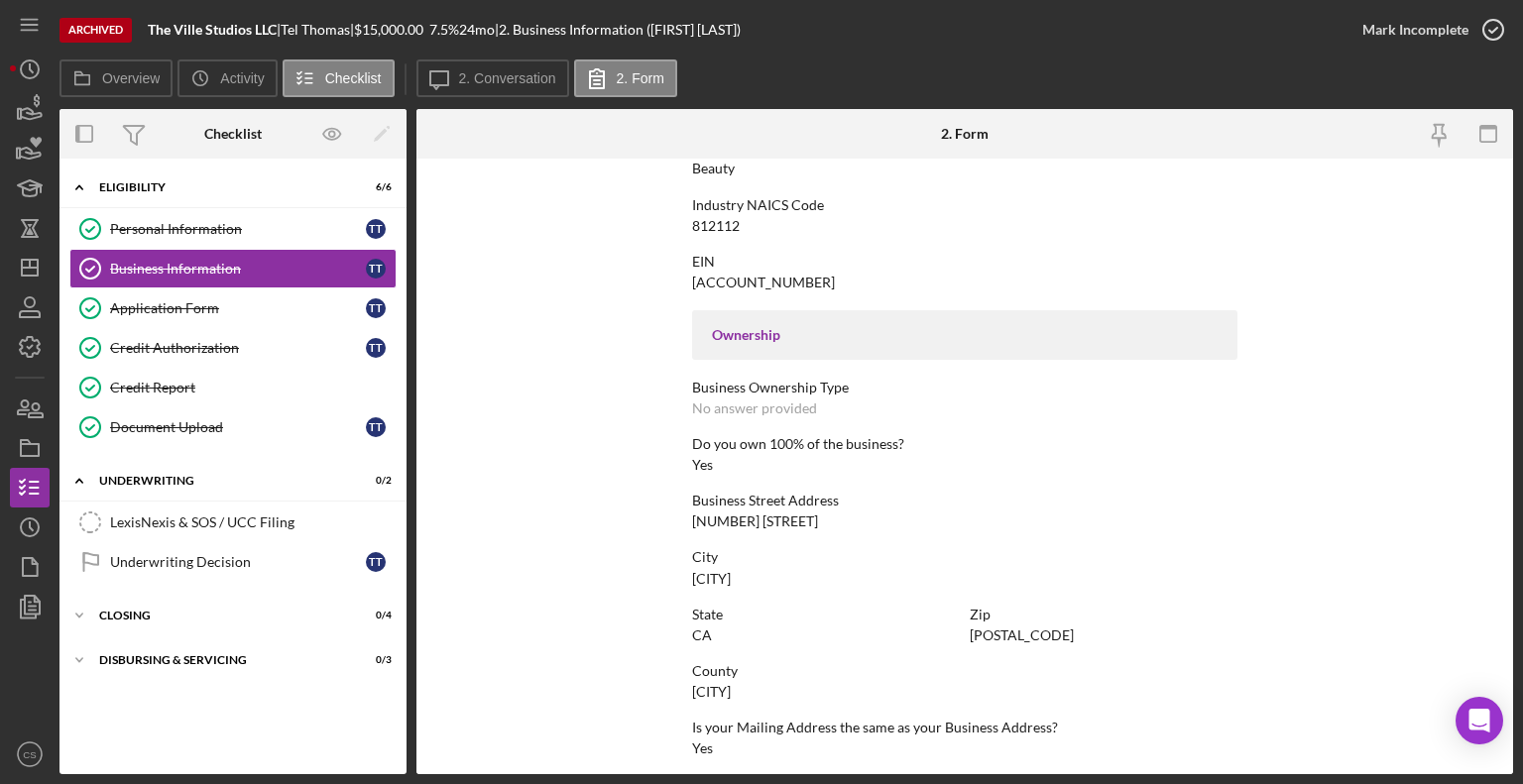 scroll, scrollTop: 879, scrollLeft: 0, axis: vertical 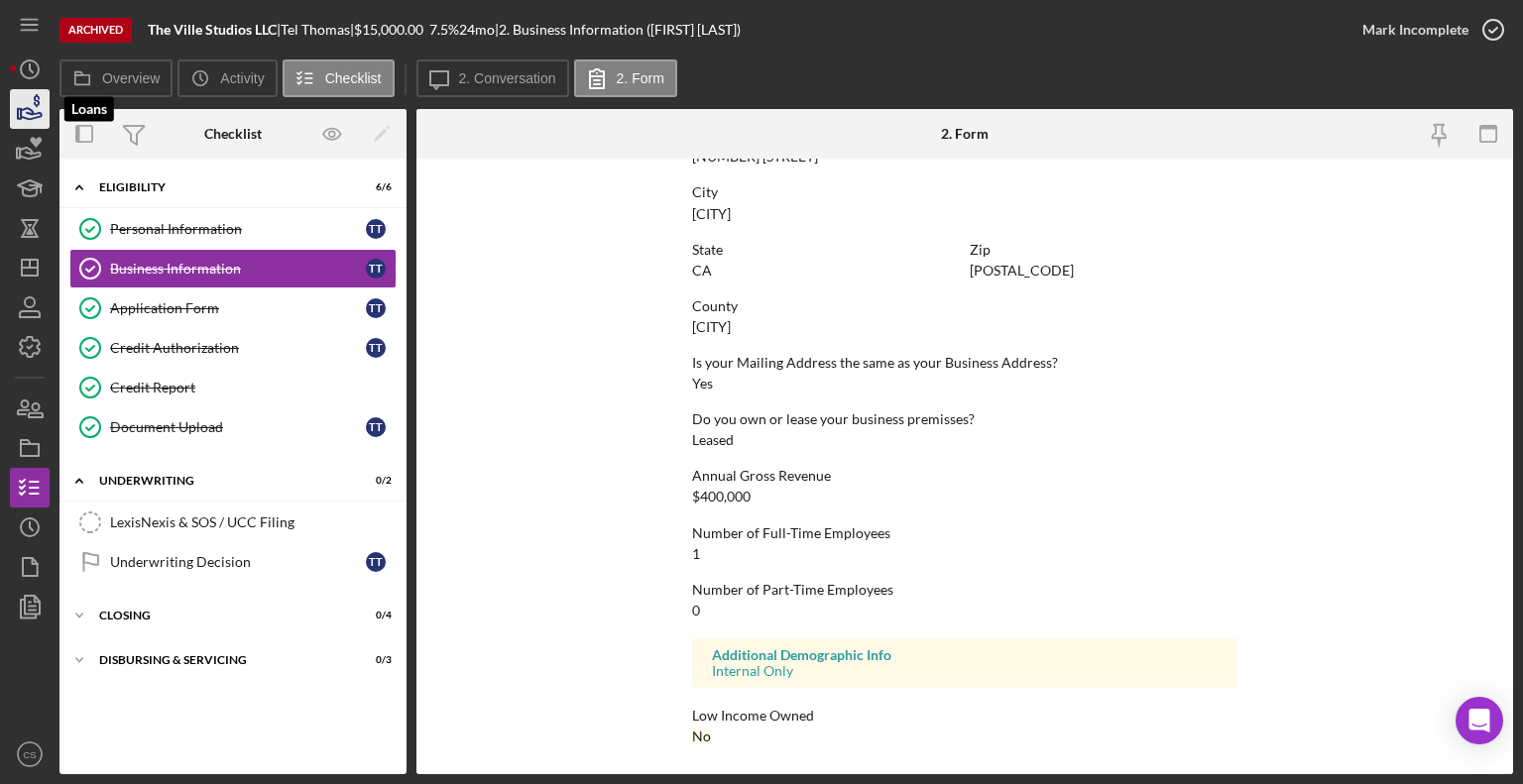 click 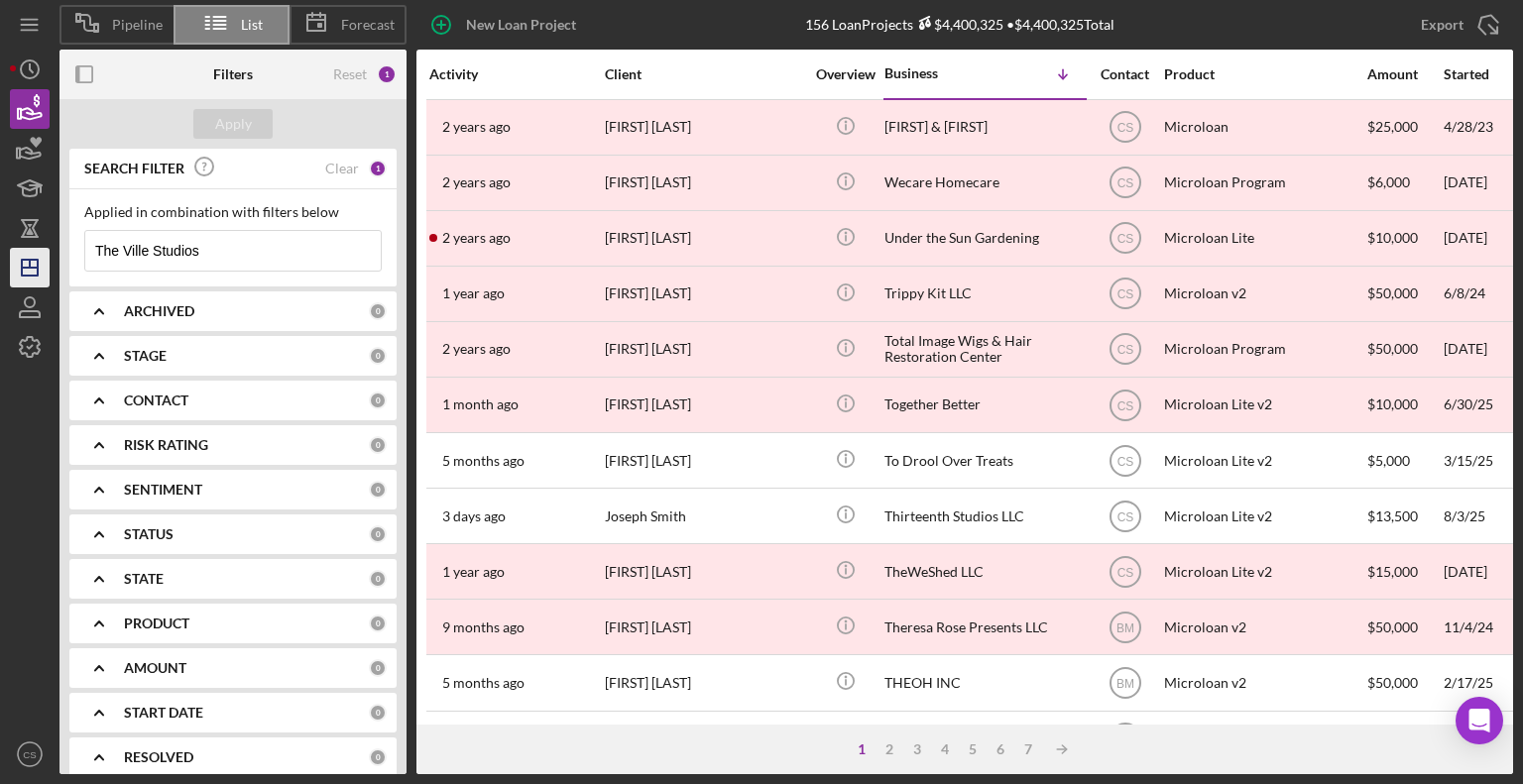 drag, startPoint x: 218, startPoint y: 250, endPoint x: 32, endPoint y: 262, distance: 186.38669 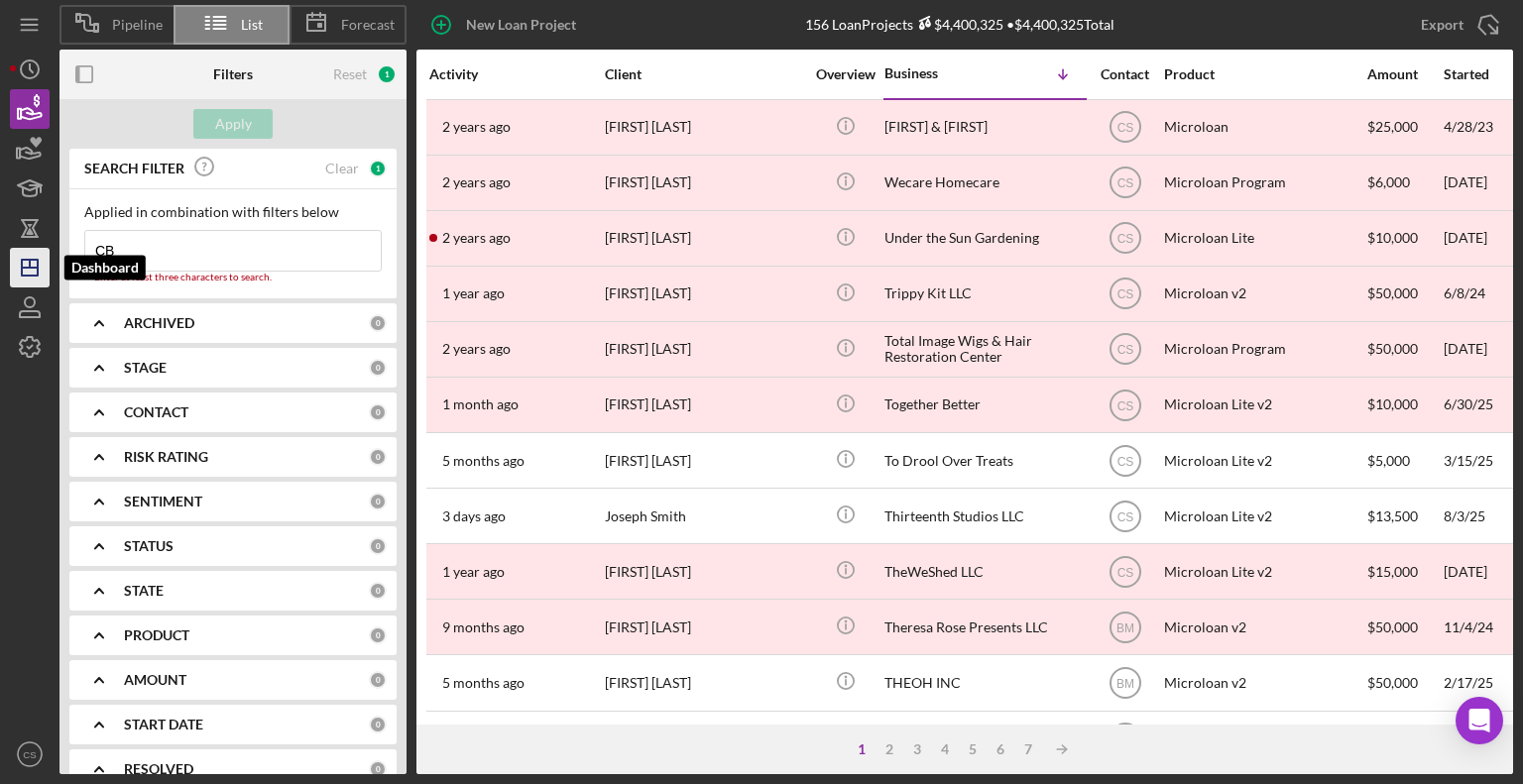 type on "C" 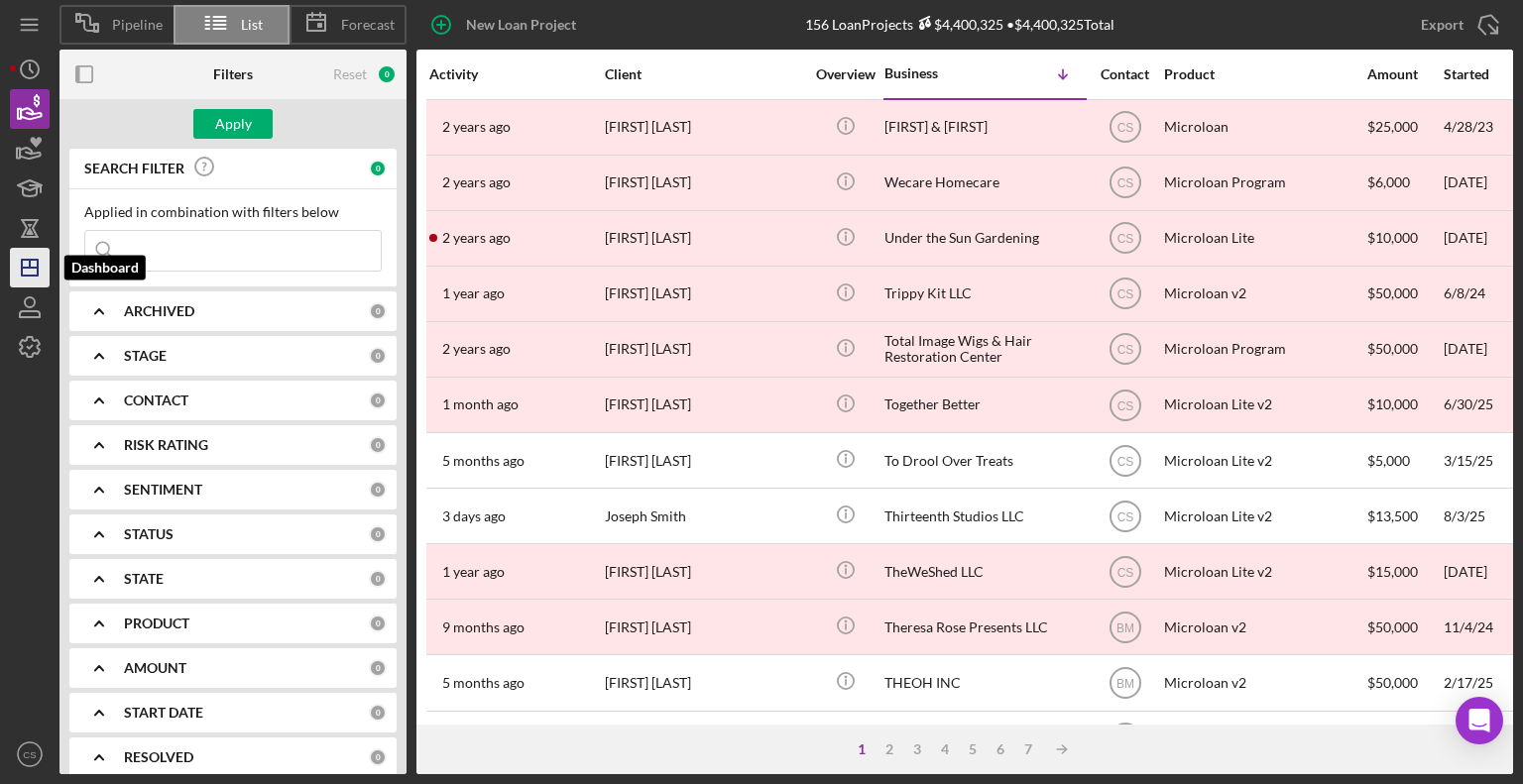type on "a" 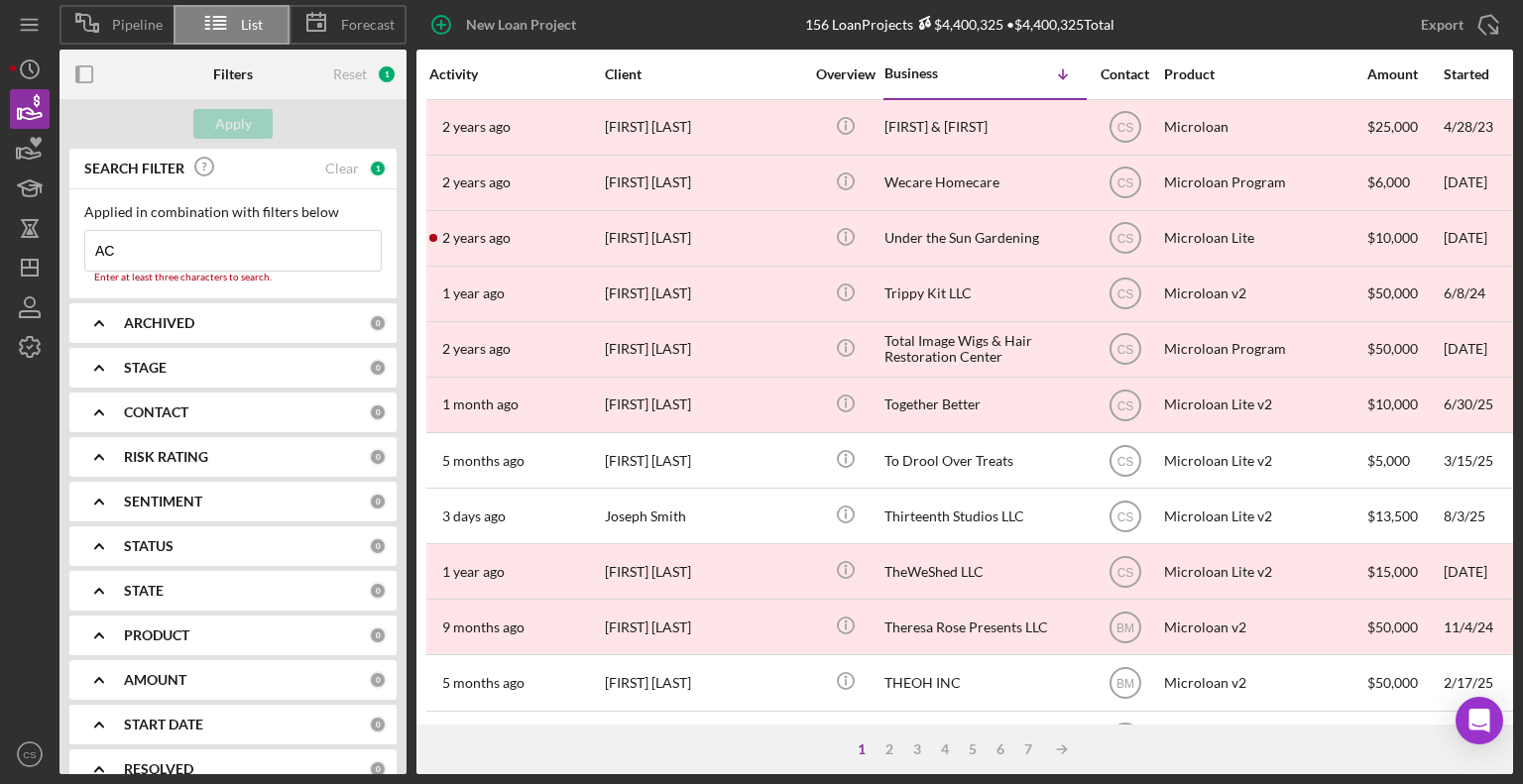type on "ACB Design Consulting Group, Inc" 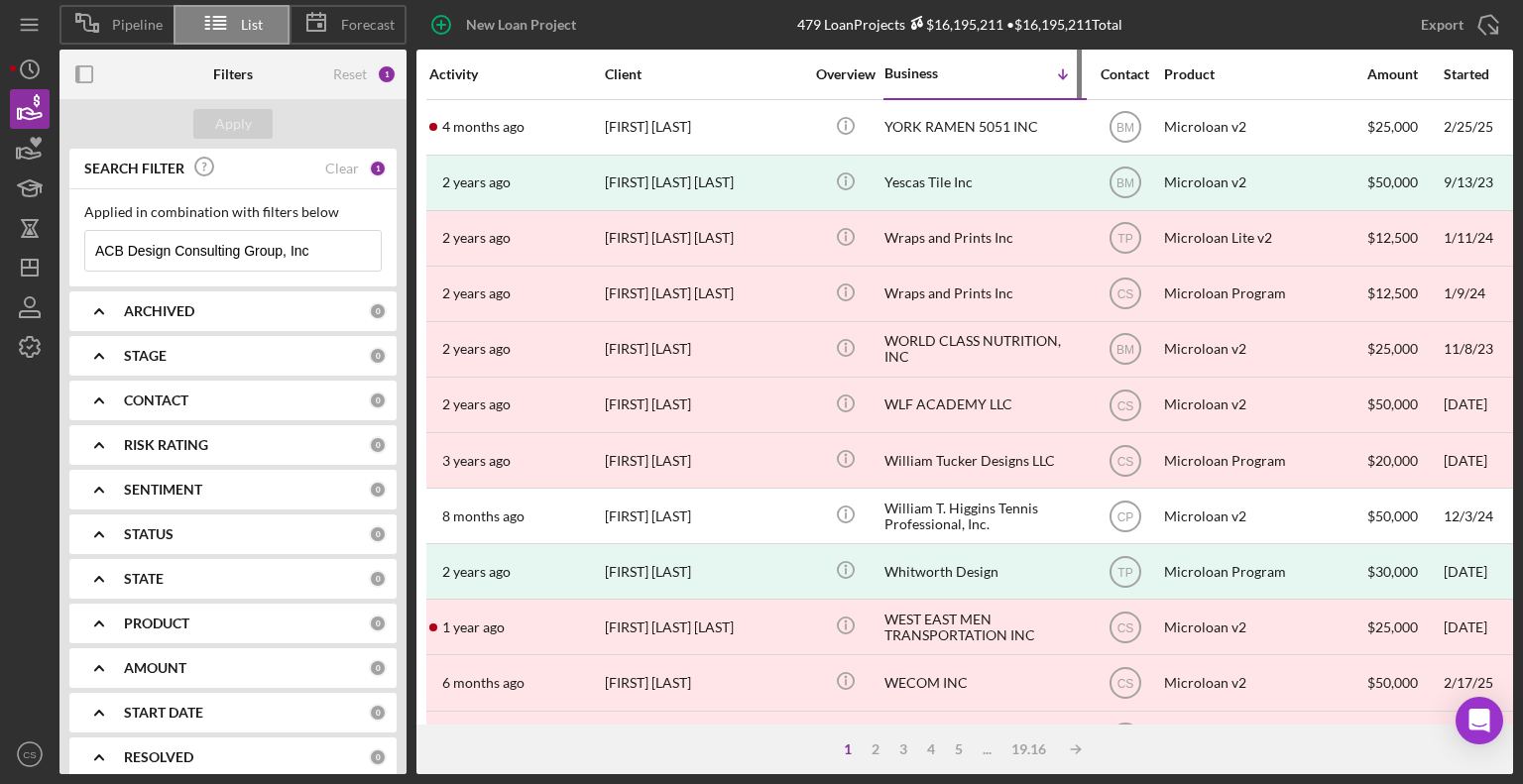 click on "Business" at bounding box center (934, 73) 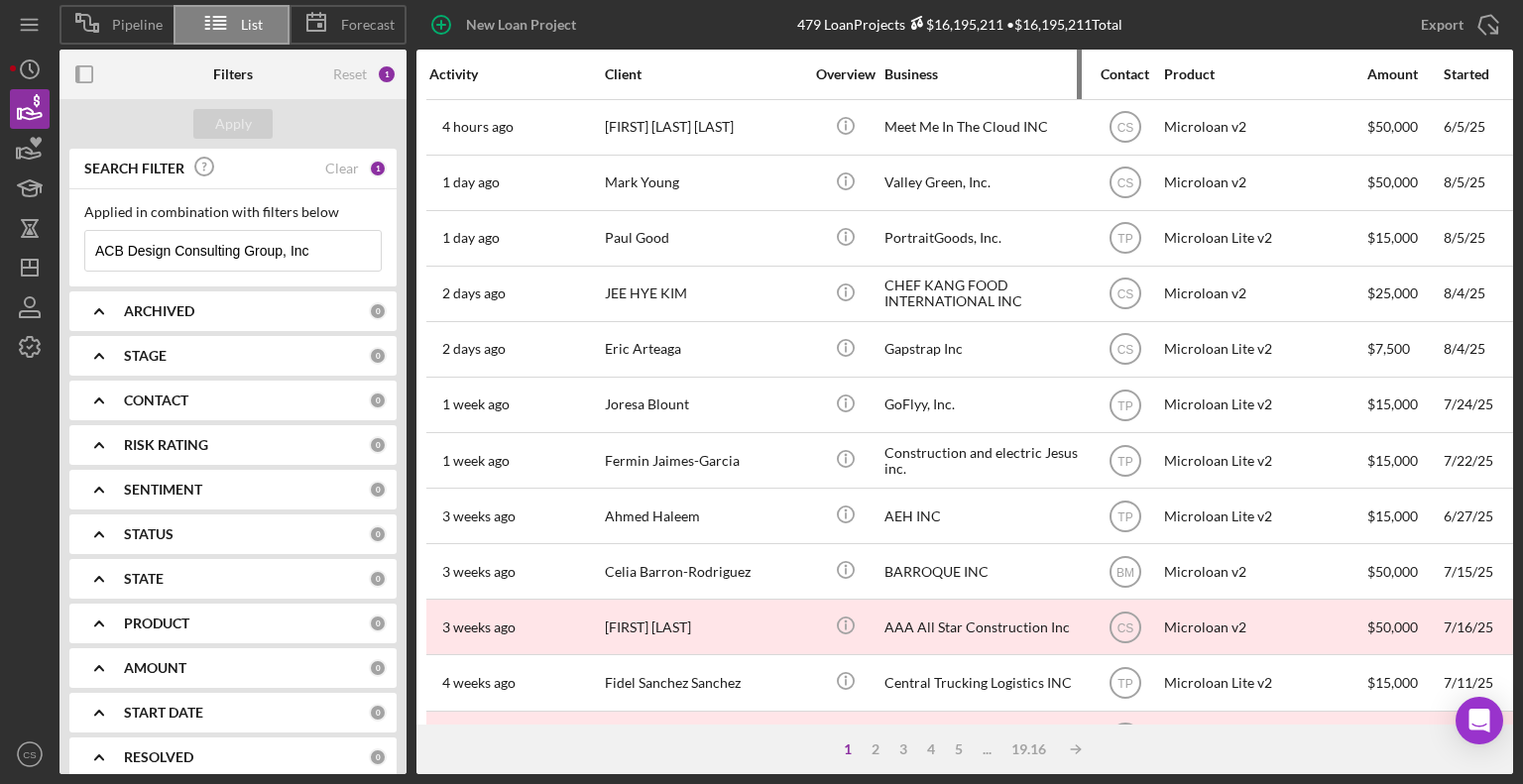 click on "Business" at bounding box center (984, 74) 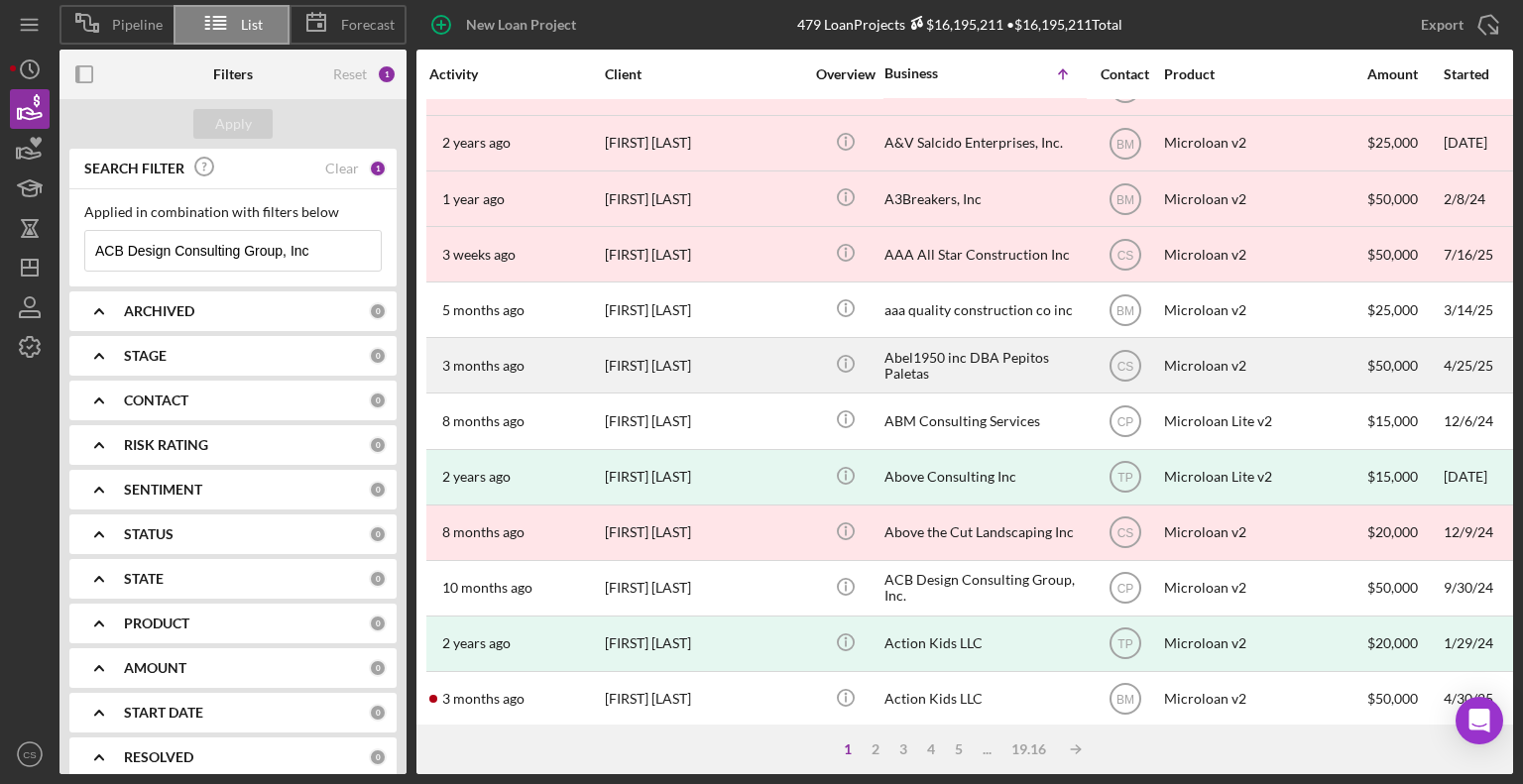 scroll, scrollTop: 297, scrollLeft: 0, axis: vertical 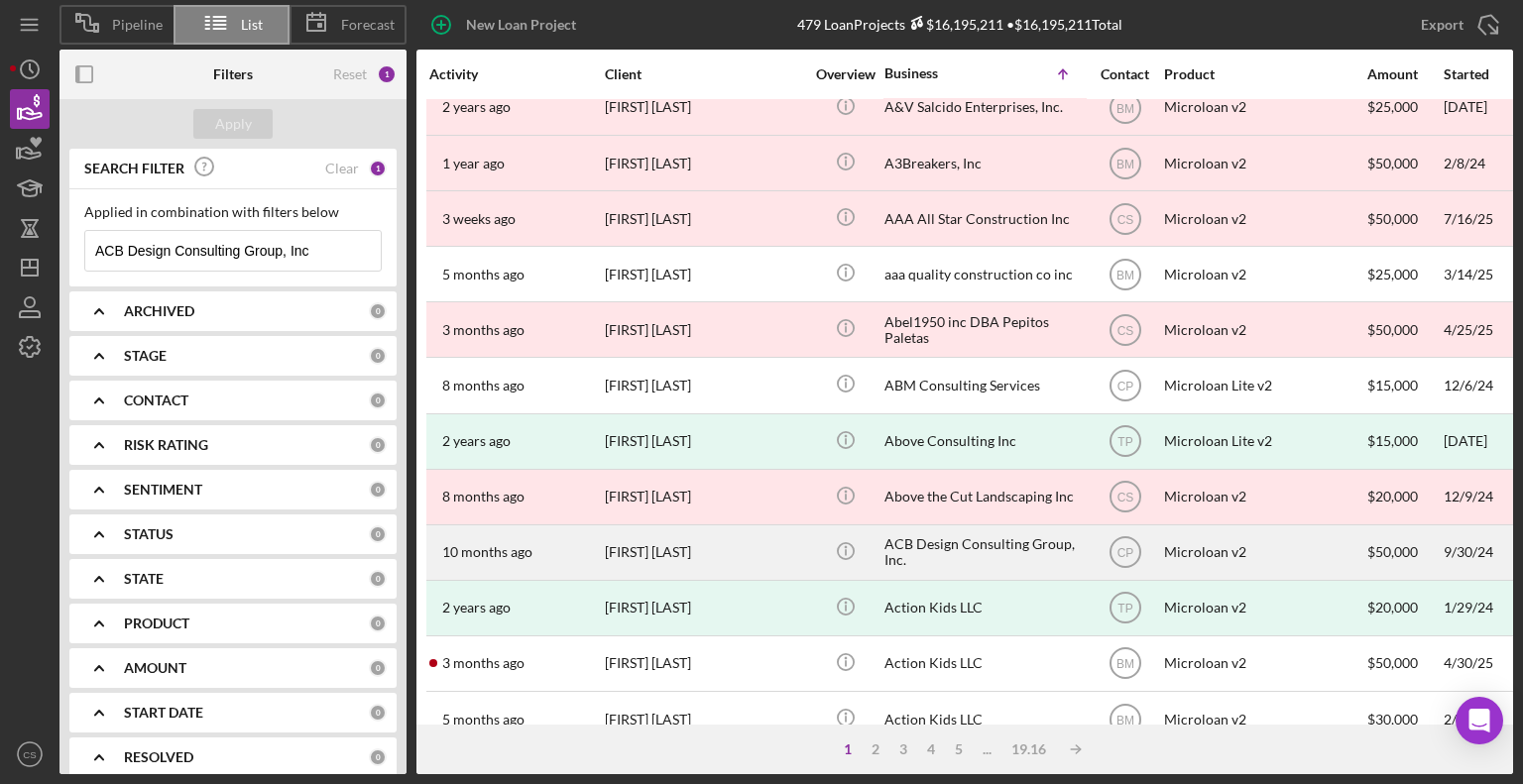 click on "ACB Design Consulting Group, Inc." at bounding box center (984, 552) 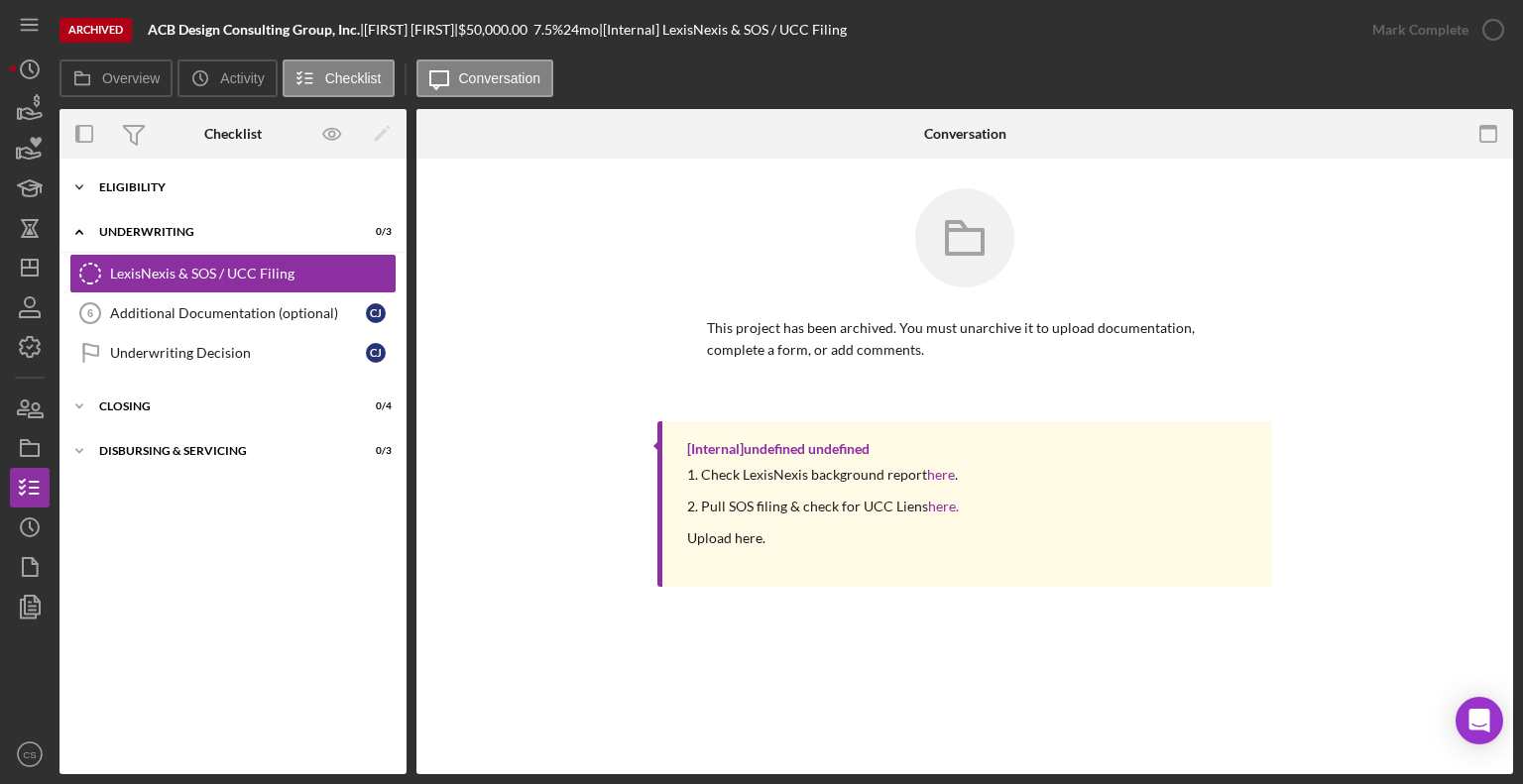 click on "Eligibility" at bounding box center (240, 187) 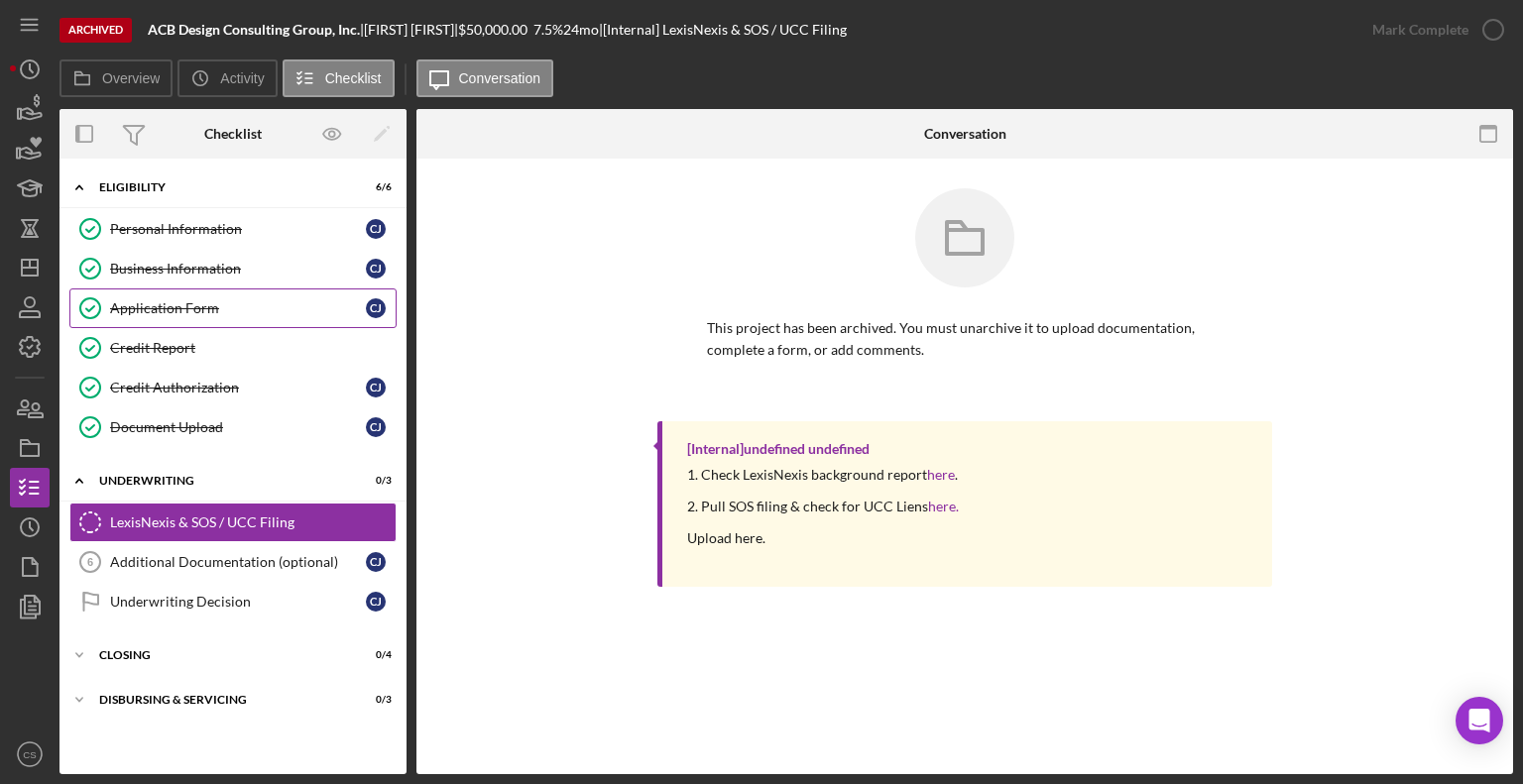 click on "Application Form" at bounding box center (238, 308) 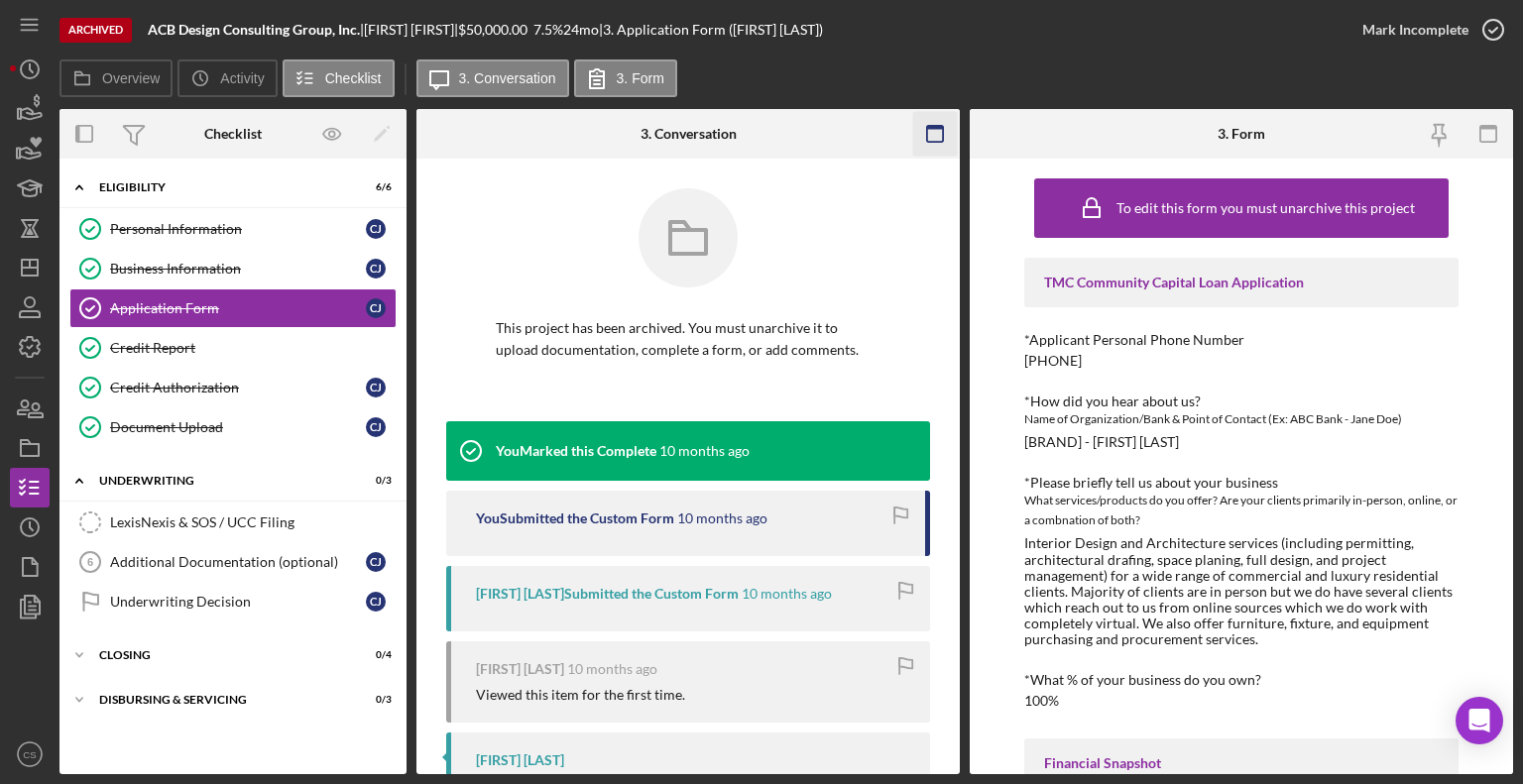 click 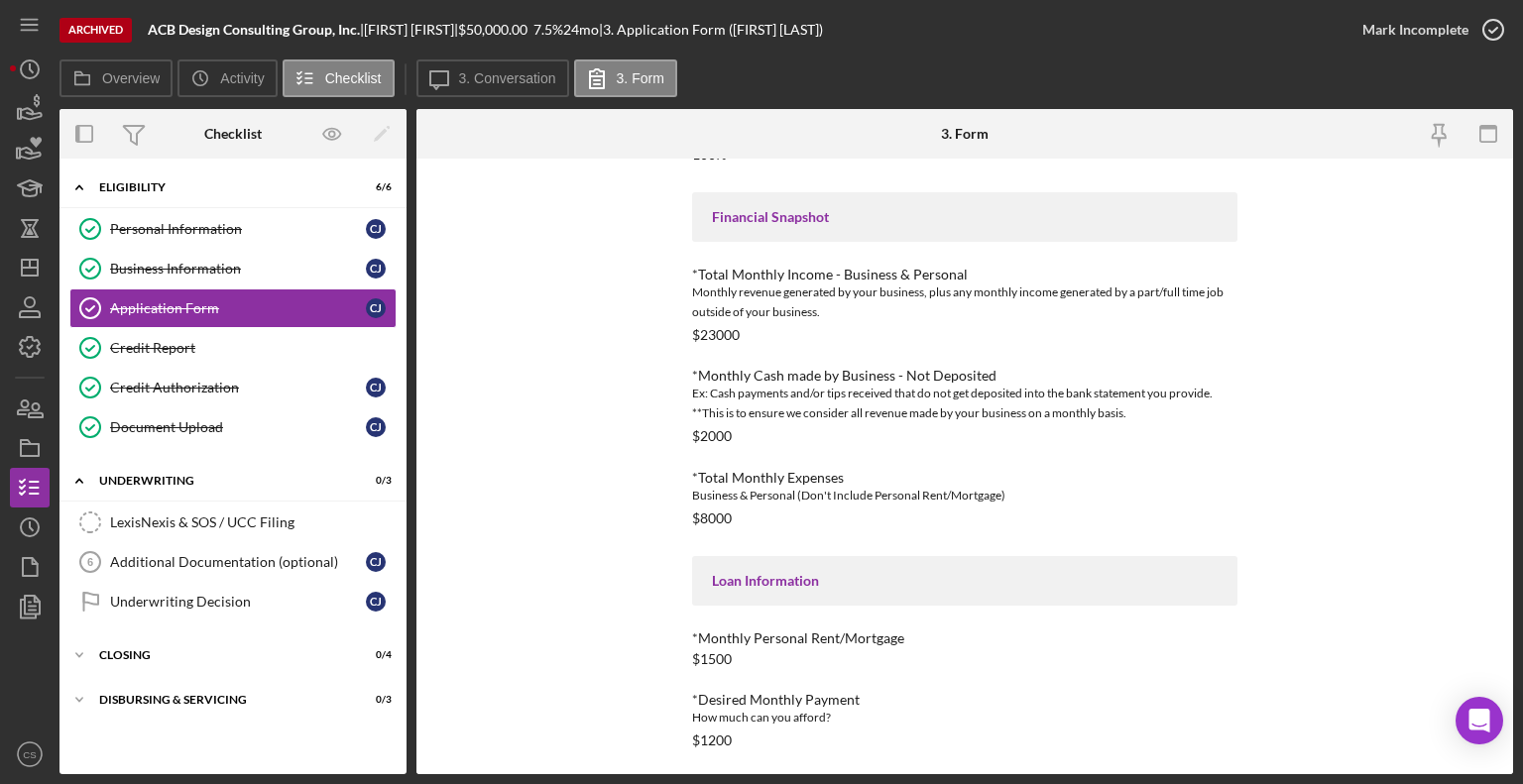 scroll, scrollTop: 841, scrollLeft: 0, axis: vertical 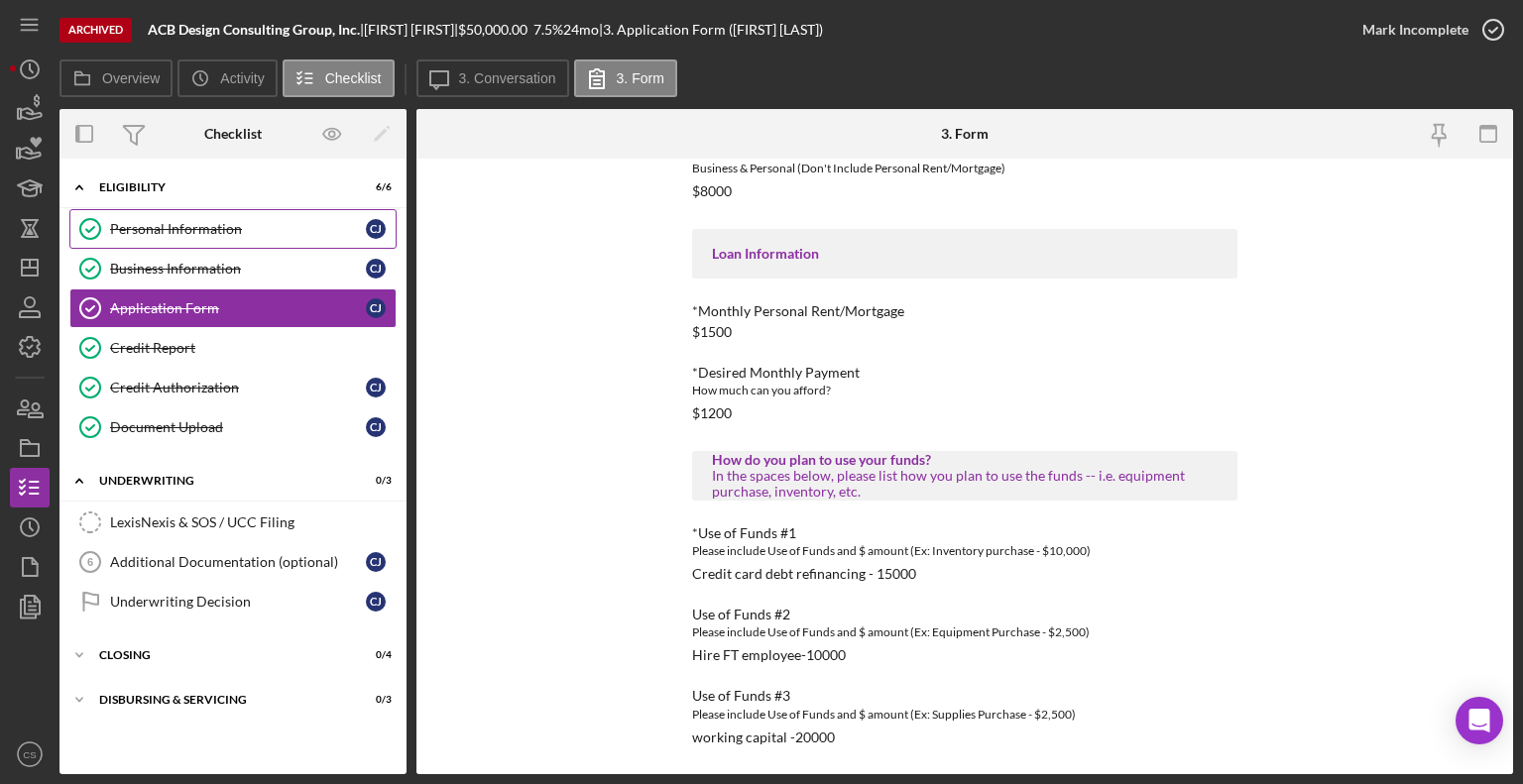 click on "Personal Information" at bounding box center (238, 229) 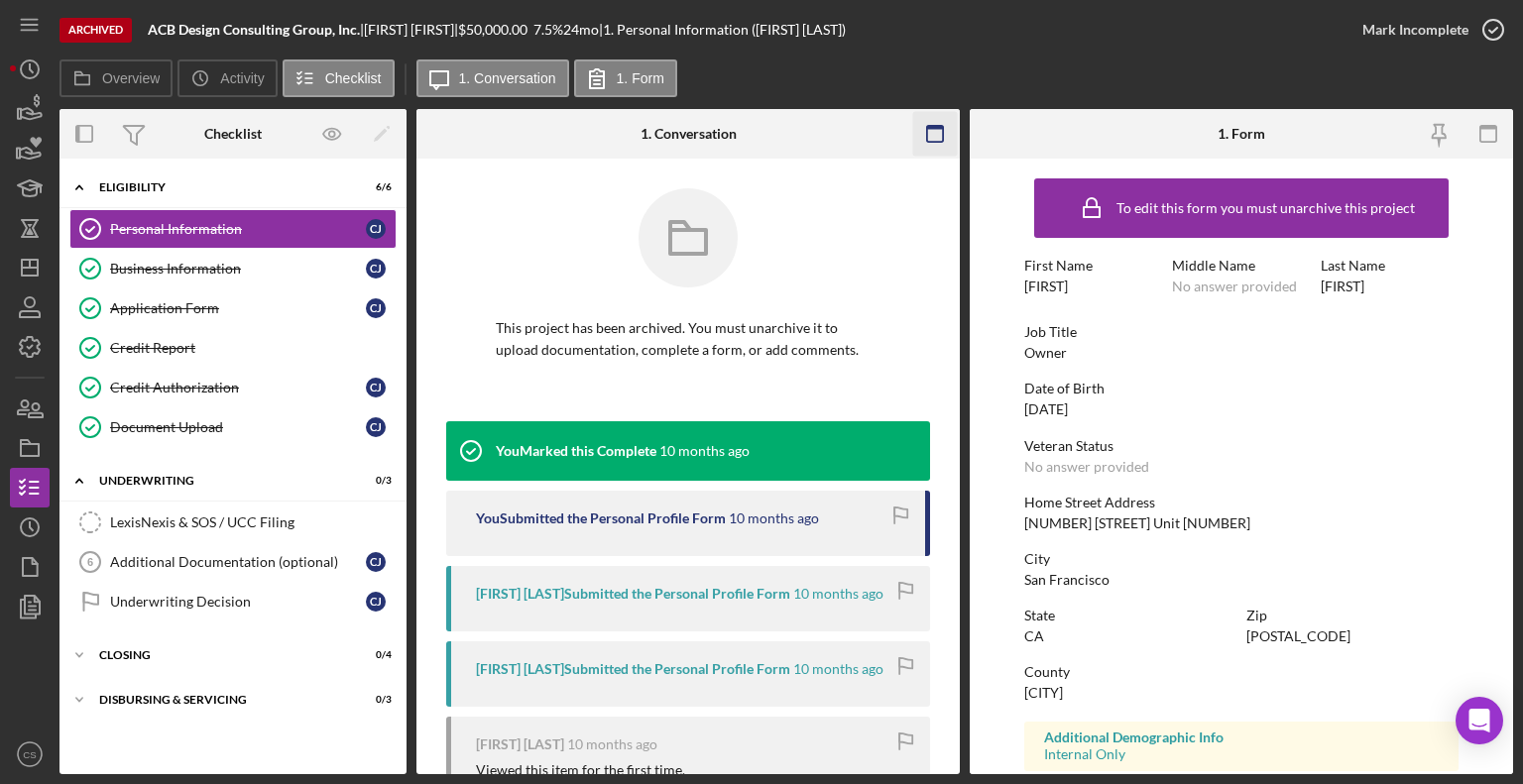 click 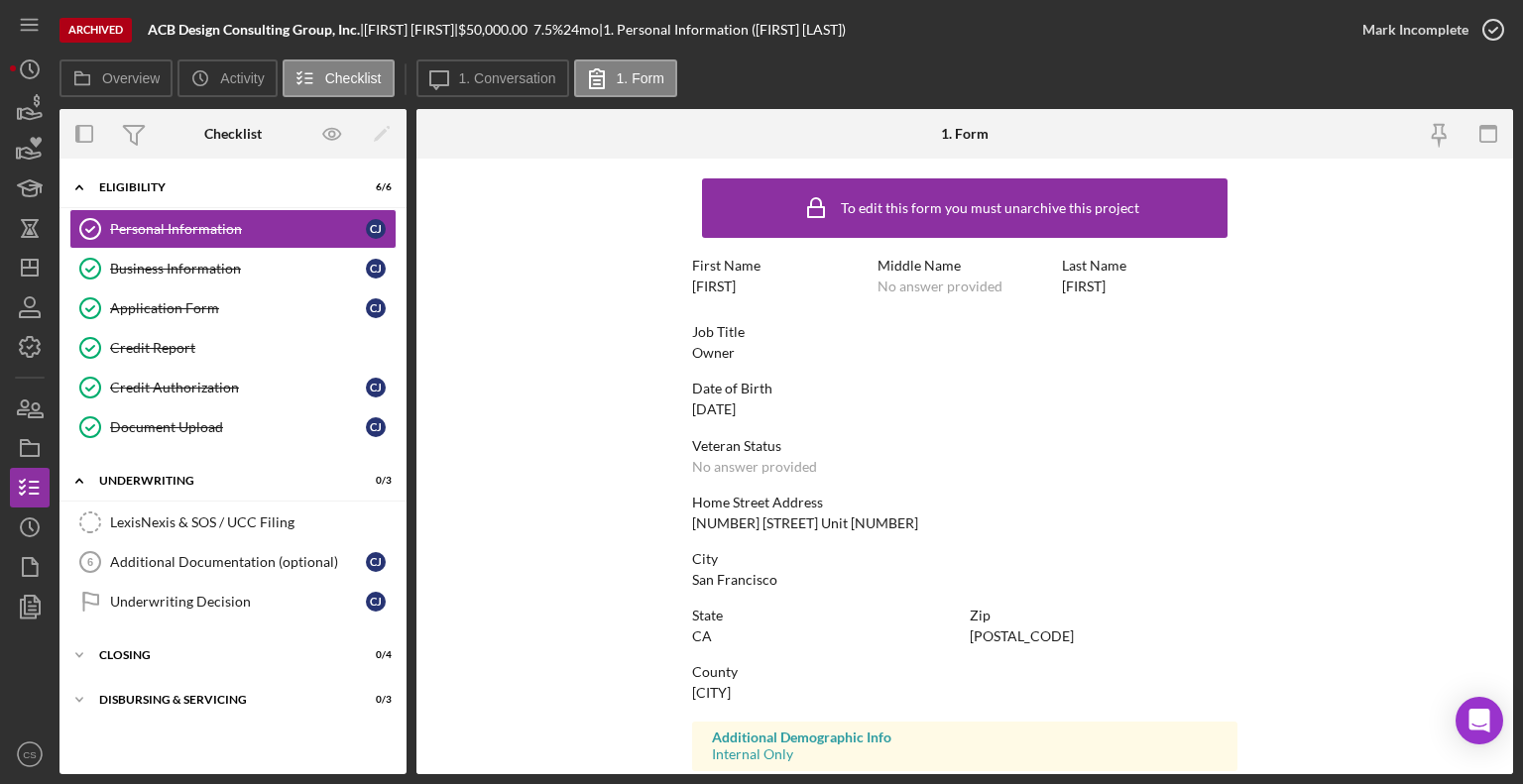 scroll, scrollTop: 309, scrollLeft: 0, axis: vertical 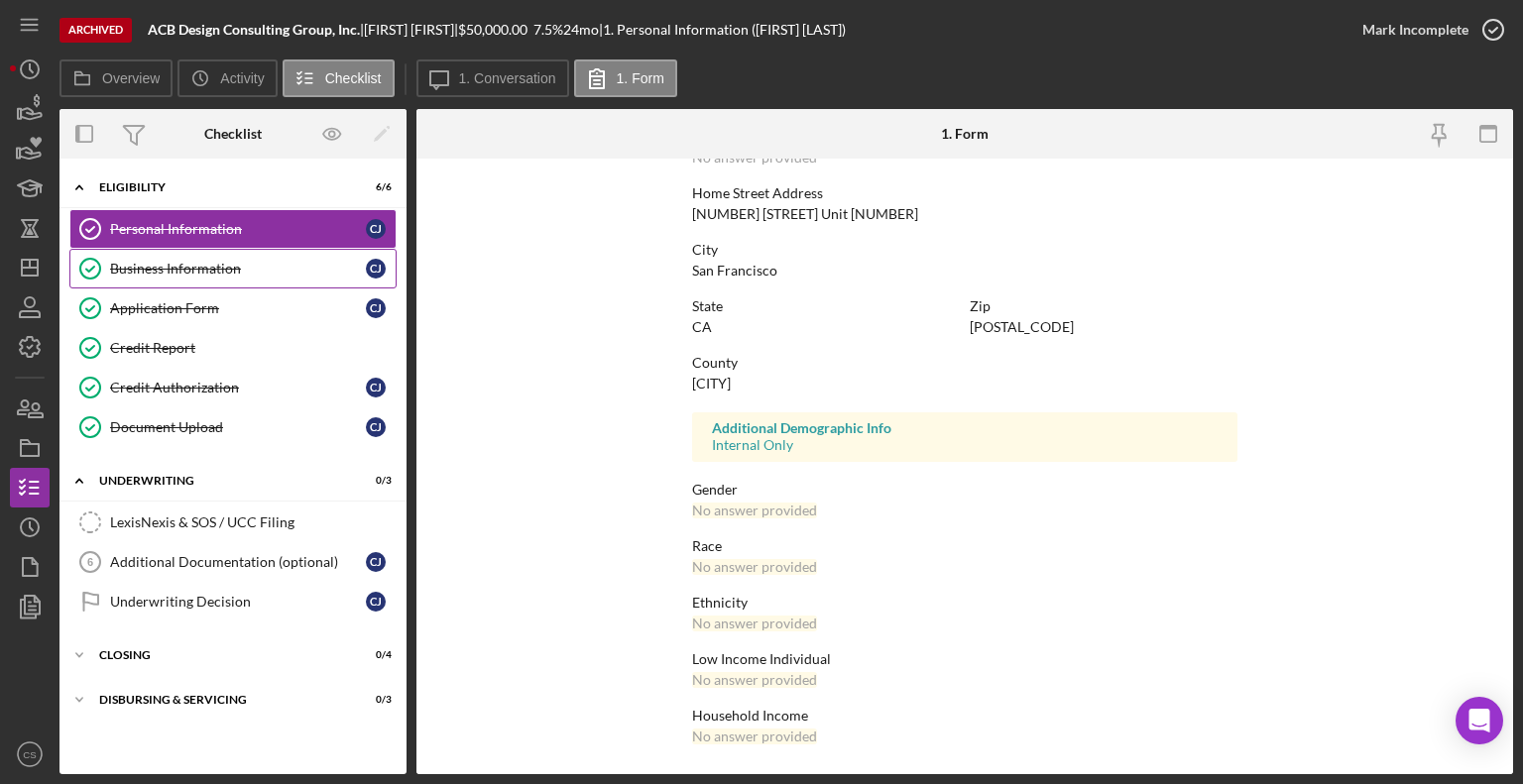 click on "Business Information" at bounding box center (238, 269) 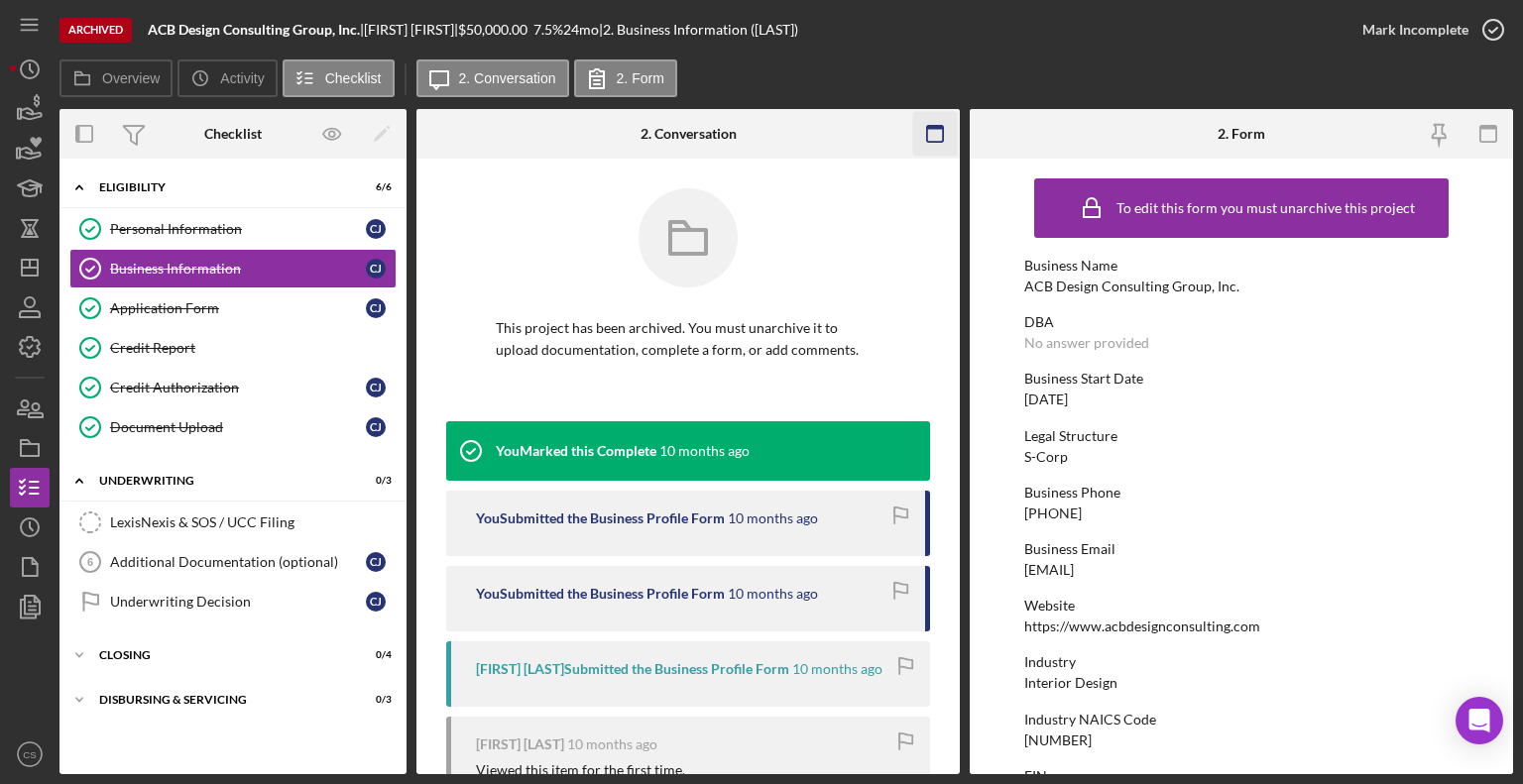 click 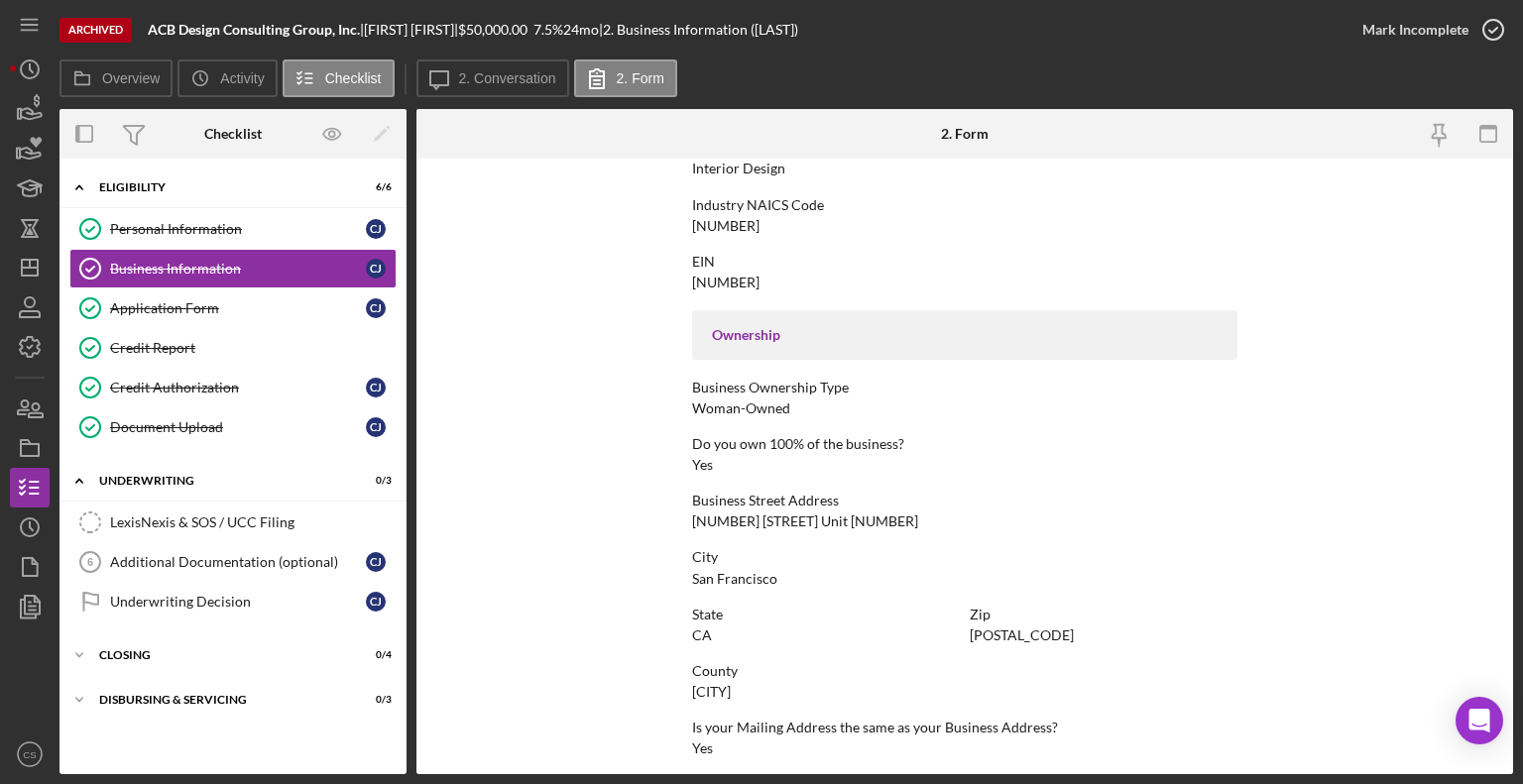 scroll, scrollTop: 879, scrollLeft: 0, axis: vertical 